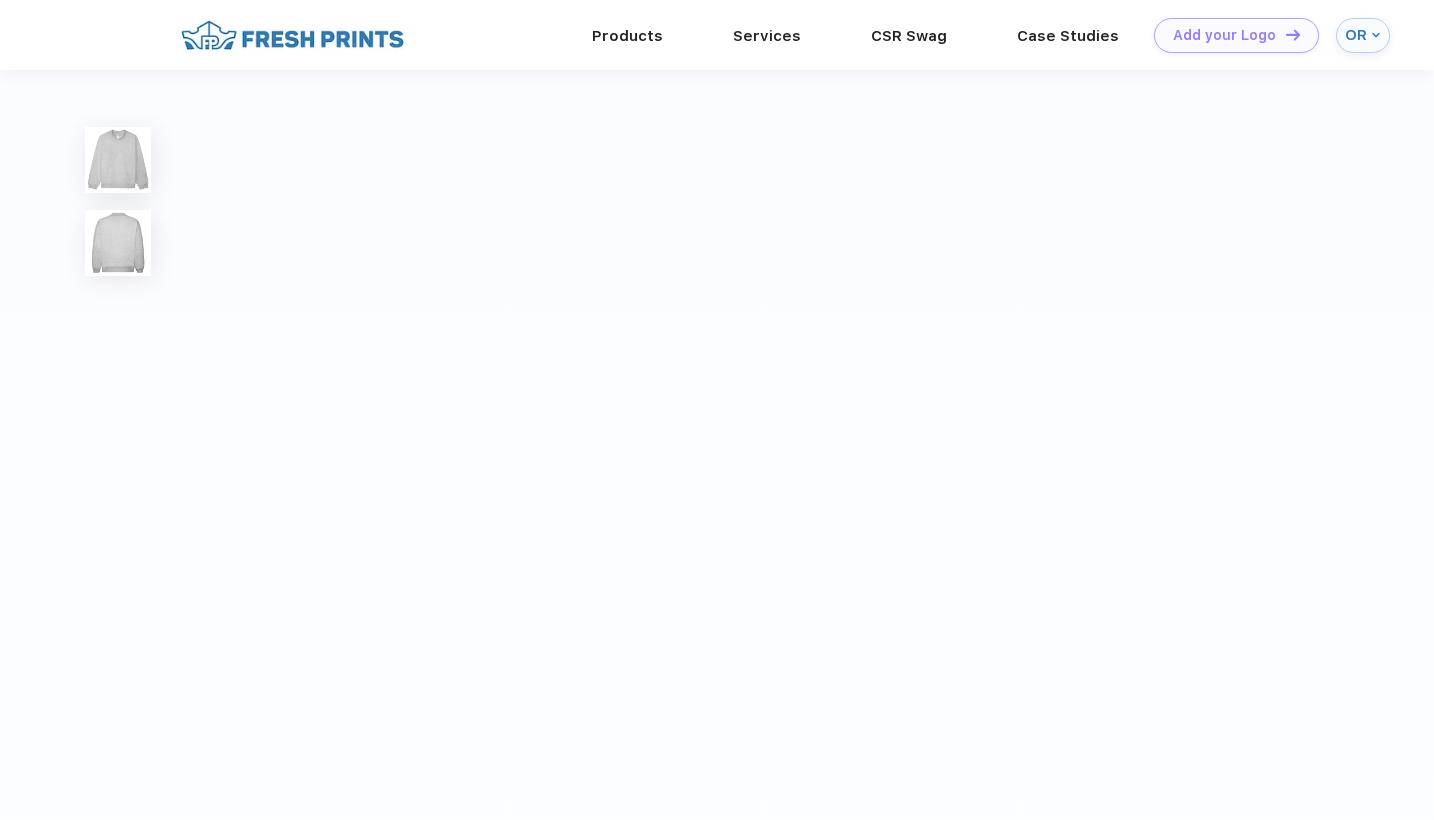 scroll, scrollTop: 0, scrollLeft: 0, axis: both 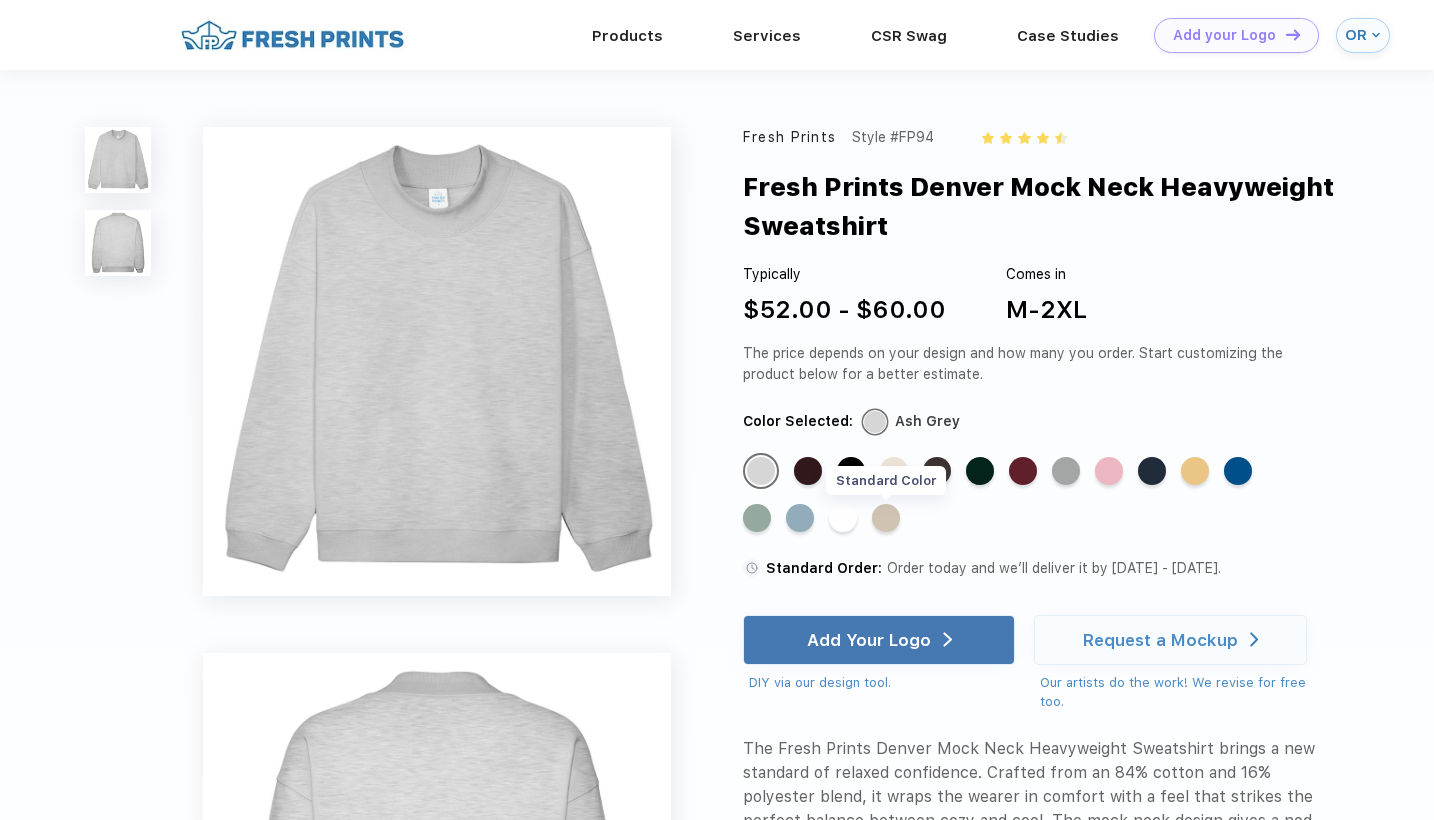 click on "Standard Color" at bounding box center (886, 518) 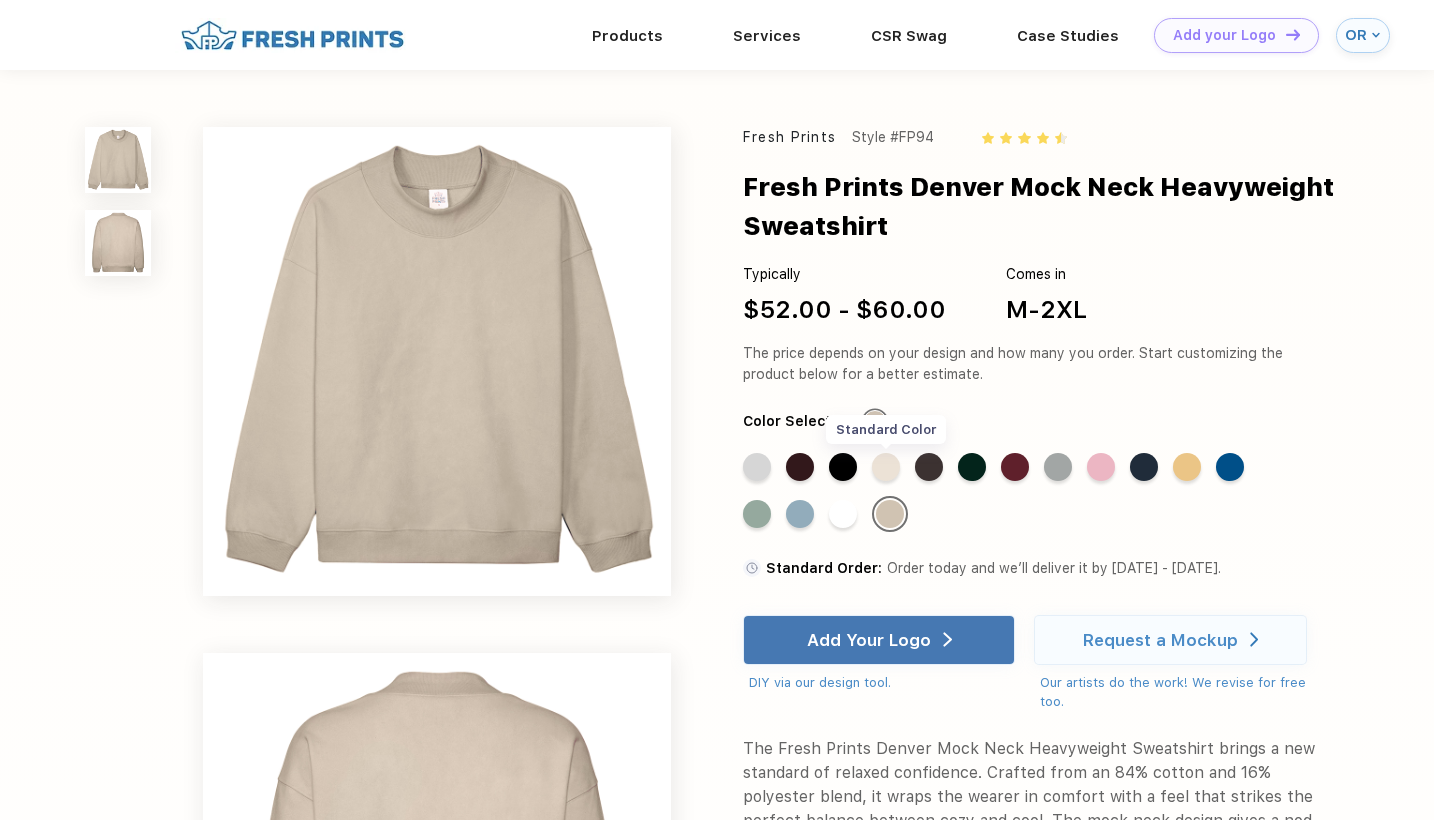 click on "Standard Color" at bounding box center (886, 467) 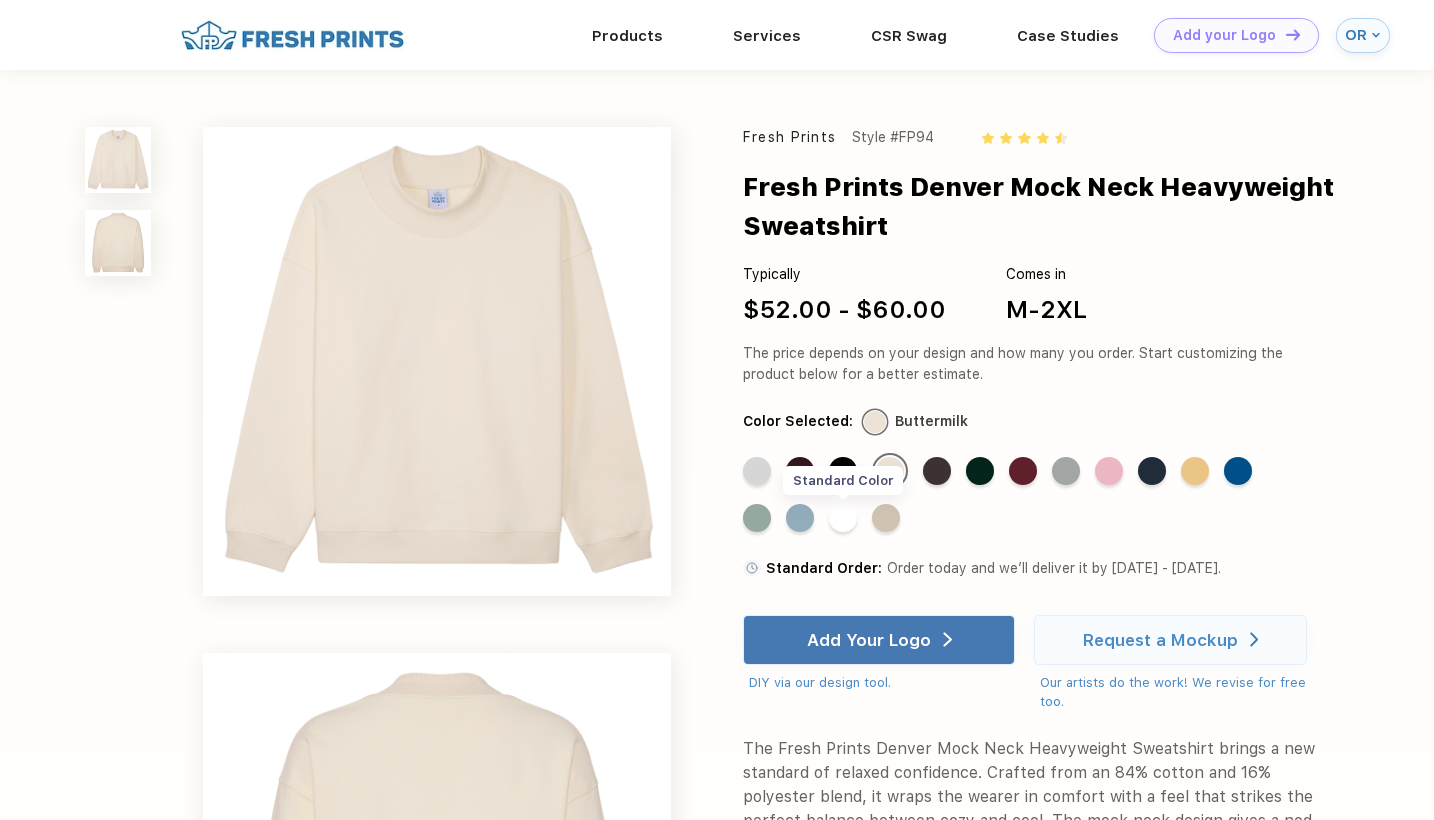 click on "Standard Color" at bounding box center [843, 518] 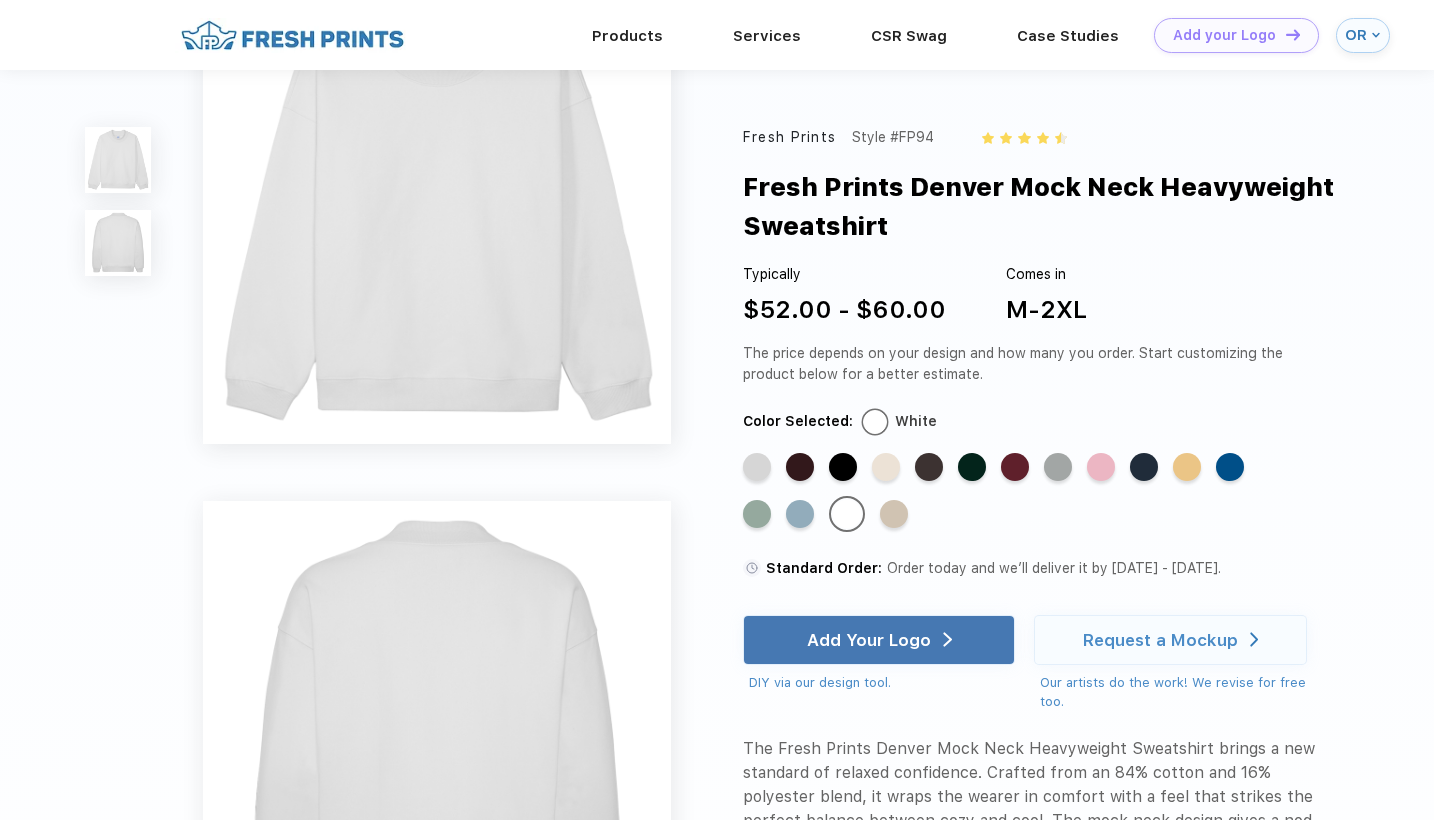 scroll, scrollTop: 0, scrollLeft: 0, axis: both 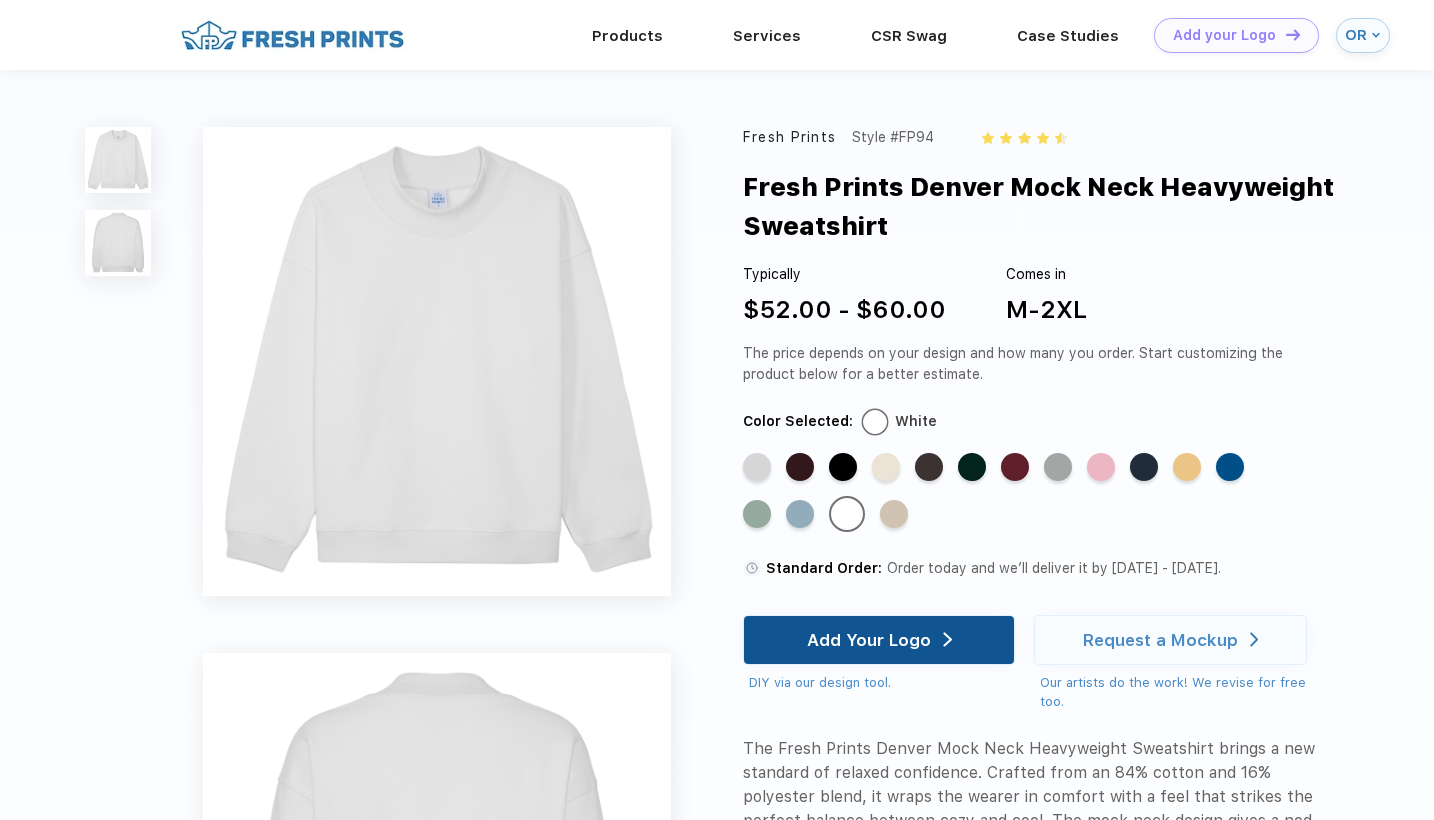click on "Add Your Logo" at bounding box center (879, 640) 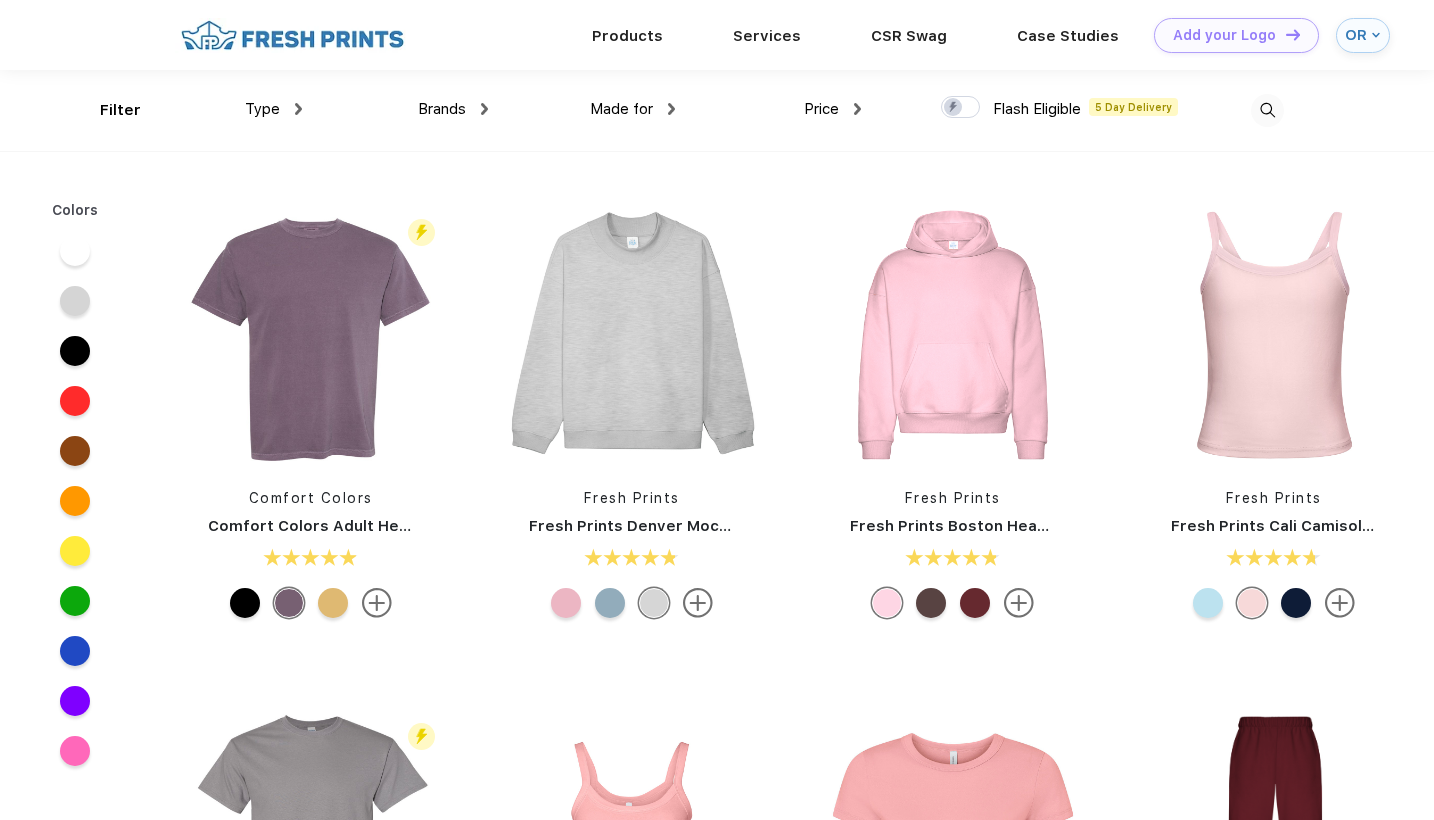 scroll, scrollTop: 0, scrollLeft: 0, axis: both 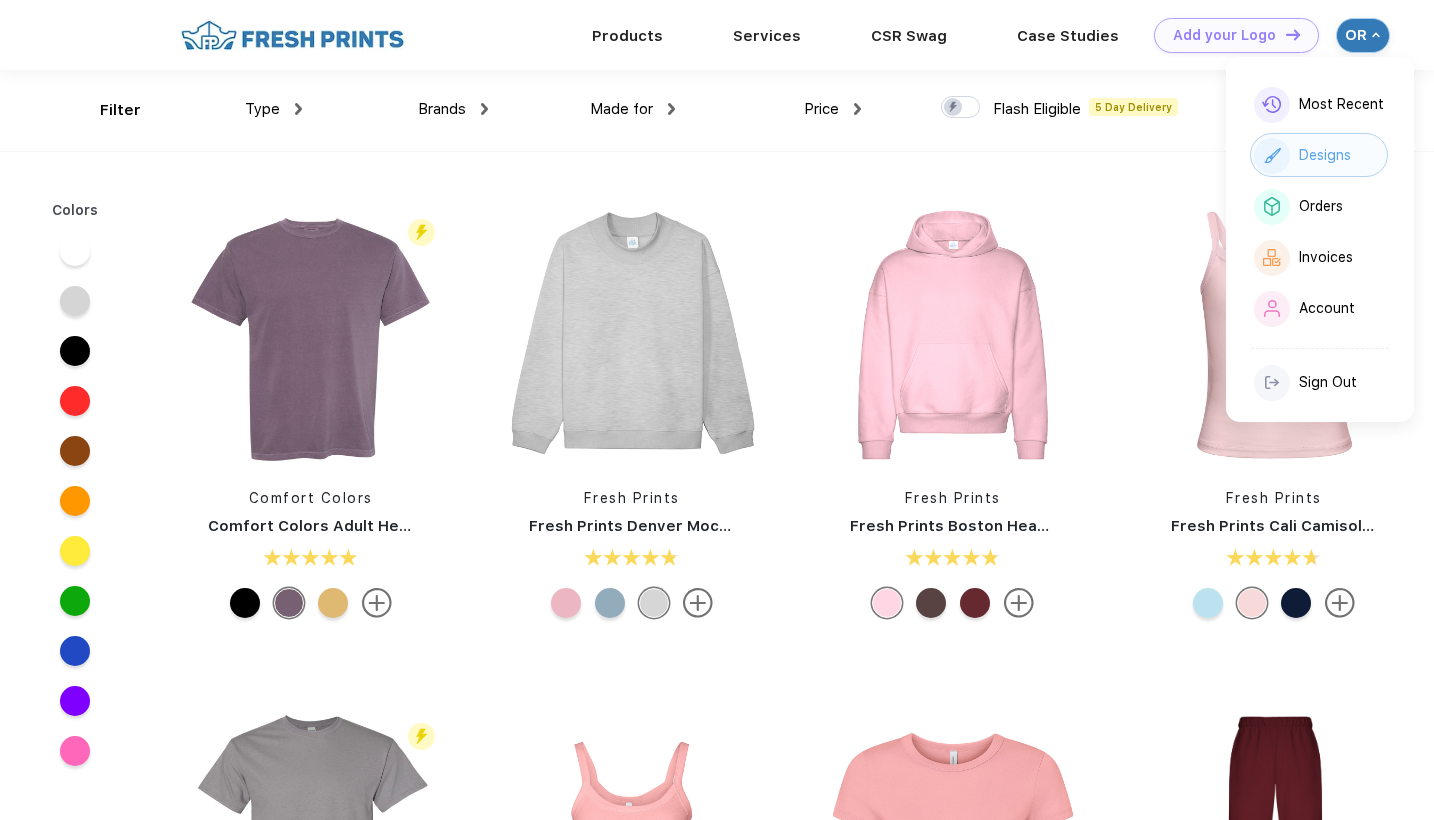click on "Designs" at bounding box center [1325, 155] 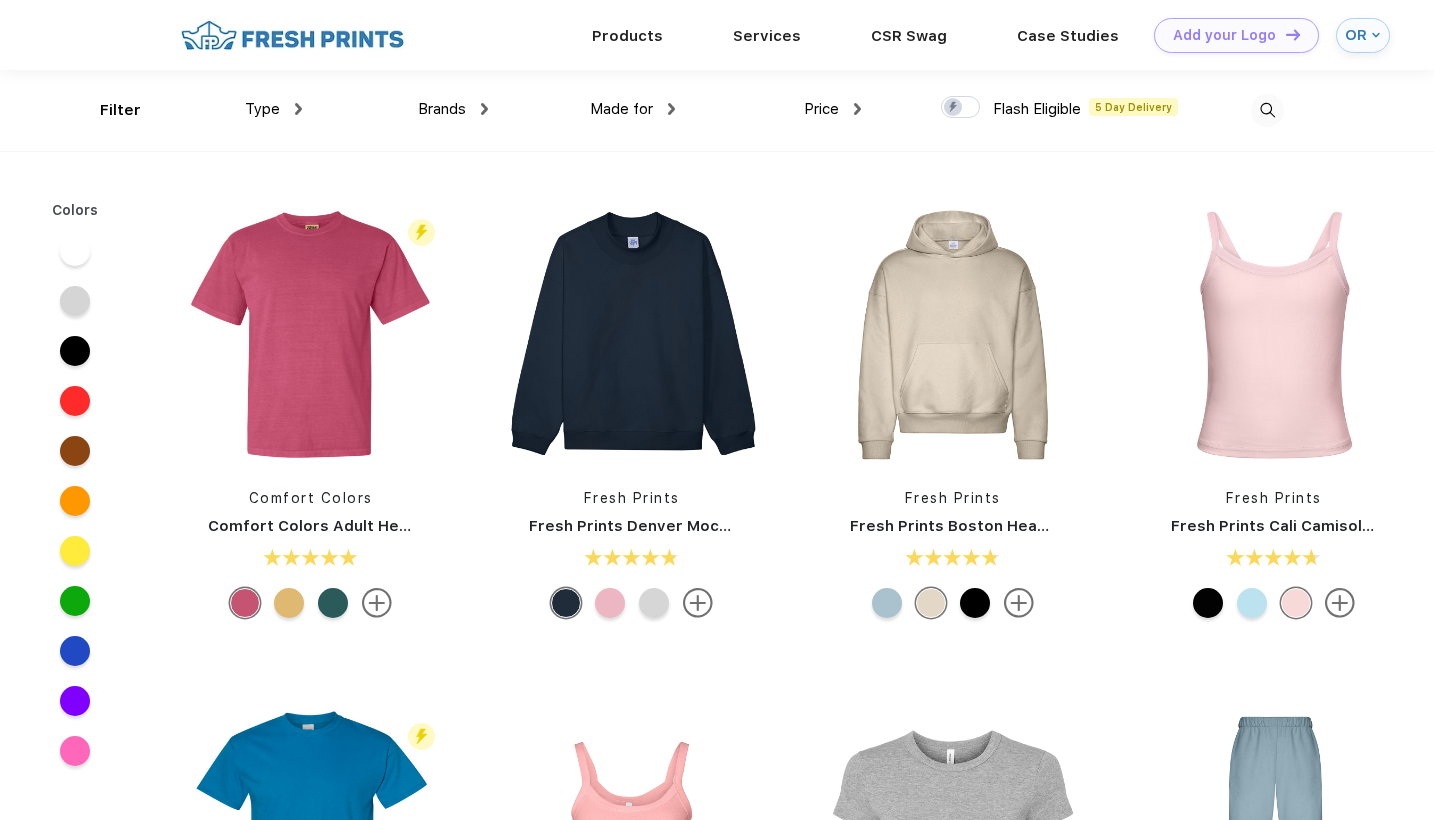 scroll, scrollTop: 0, scrollLeft: 0, axis: both 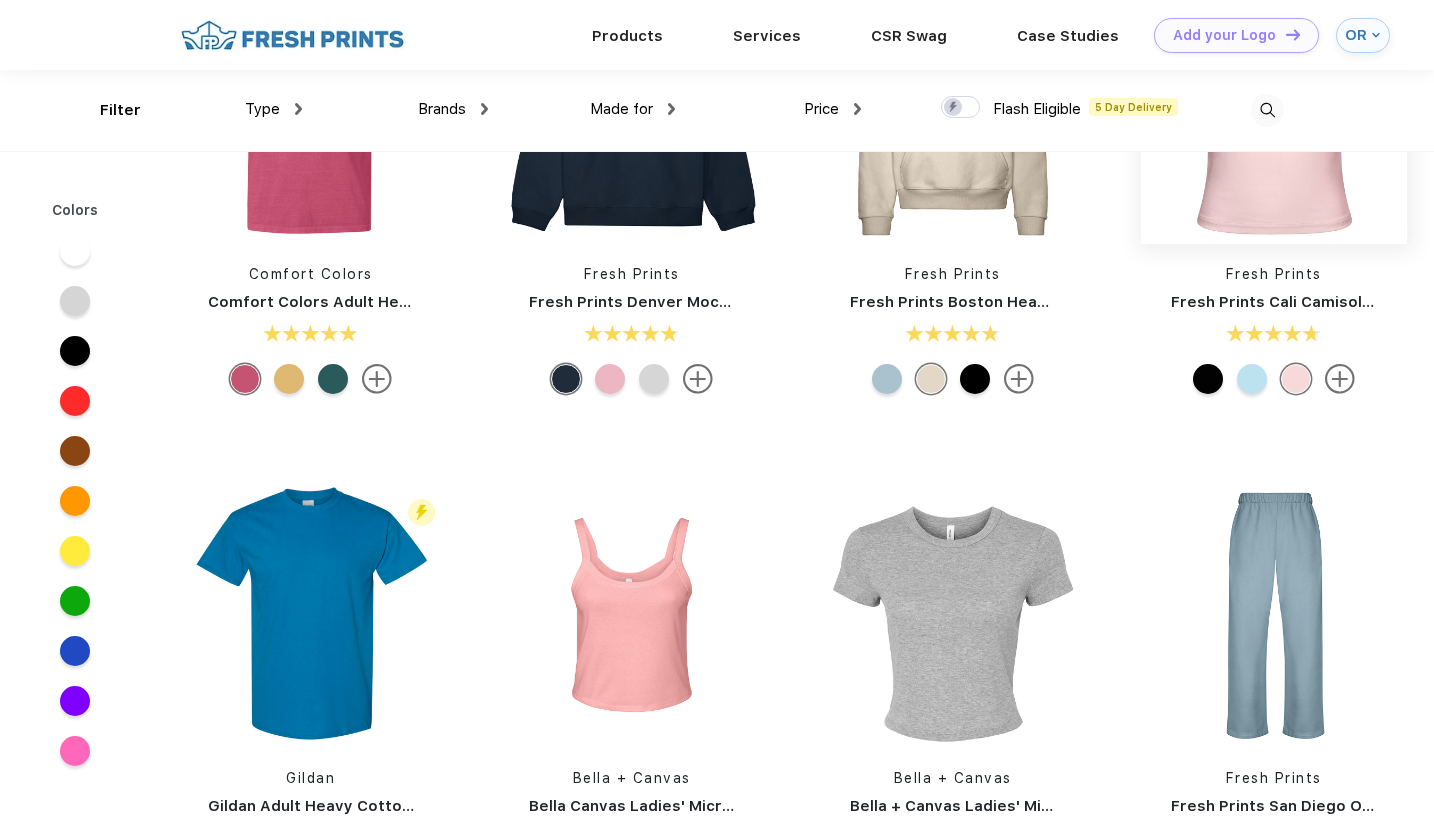 click at bounding box center (1274, 111) 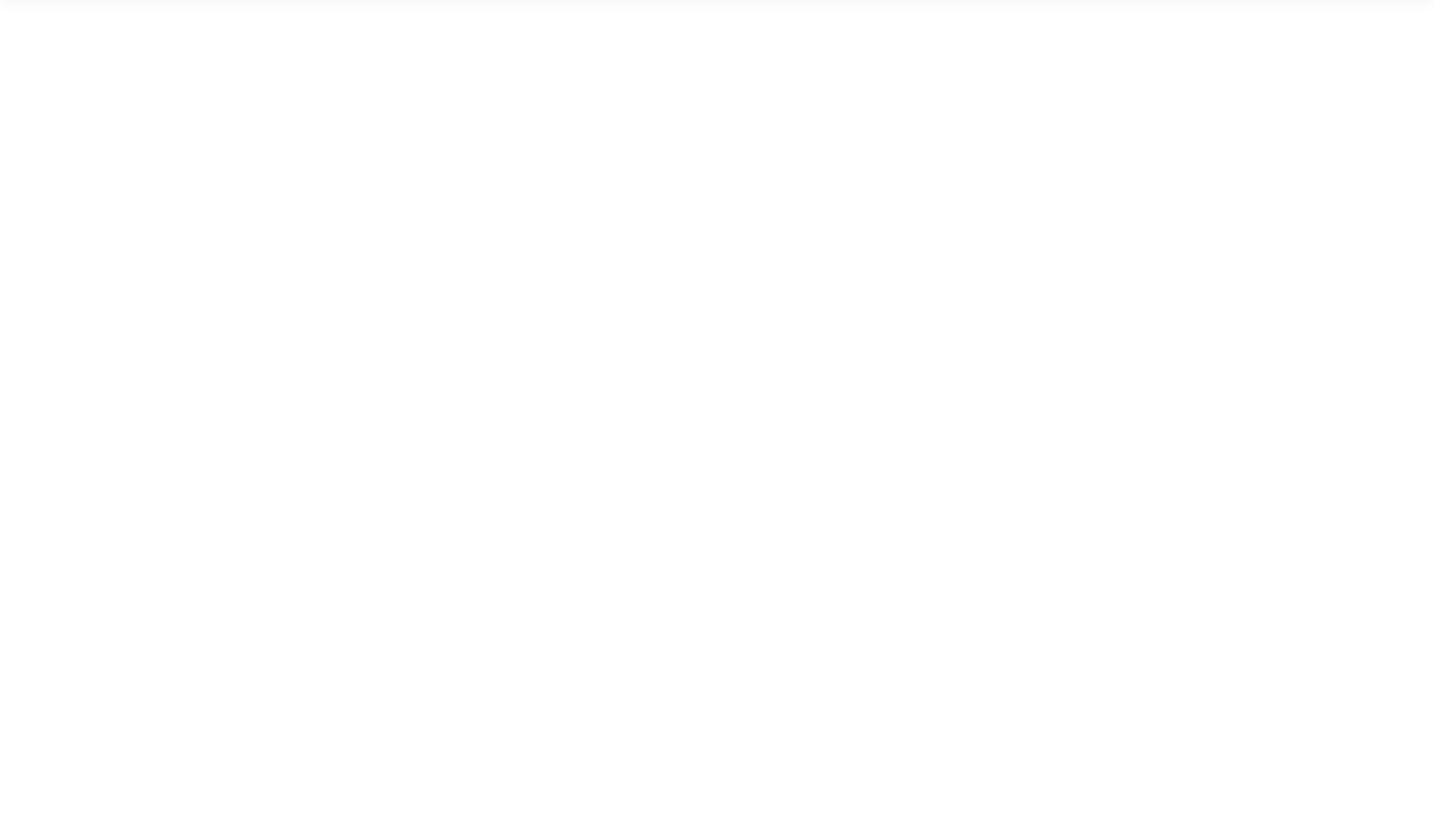 scroll, scrollTop: 0, scrollLeft: 0, axis: both 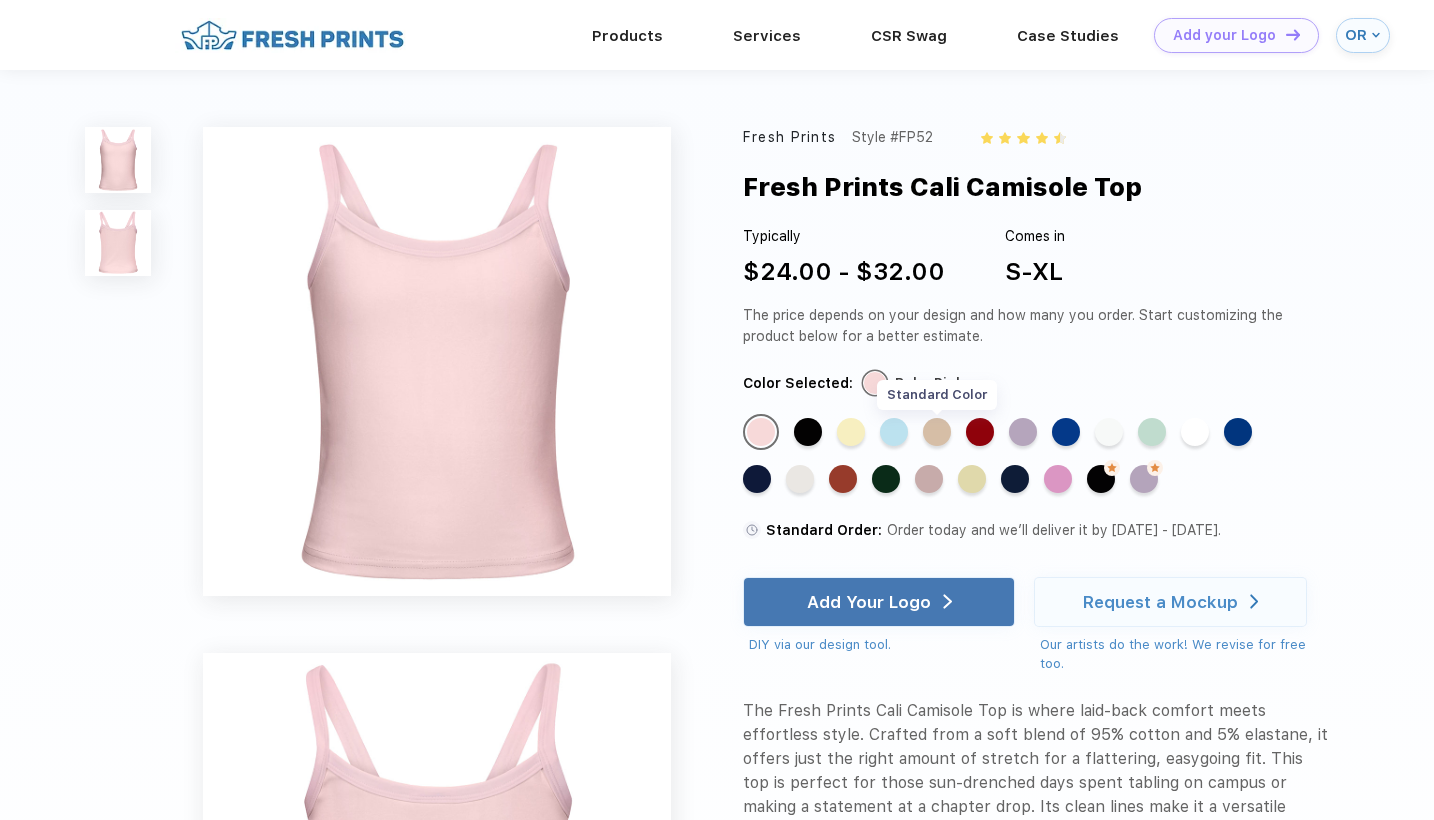 click on "Standard Color" at bounding box center (937, 432) 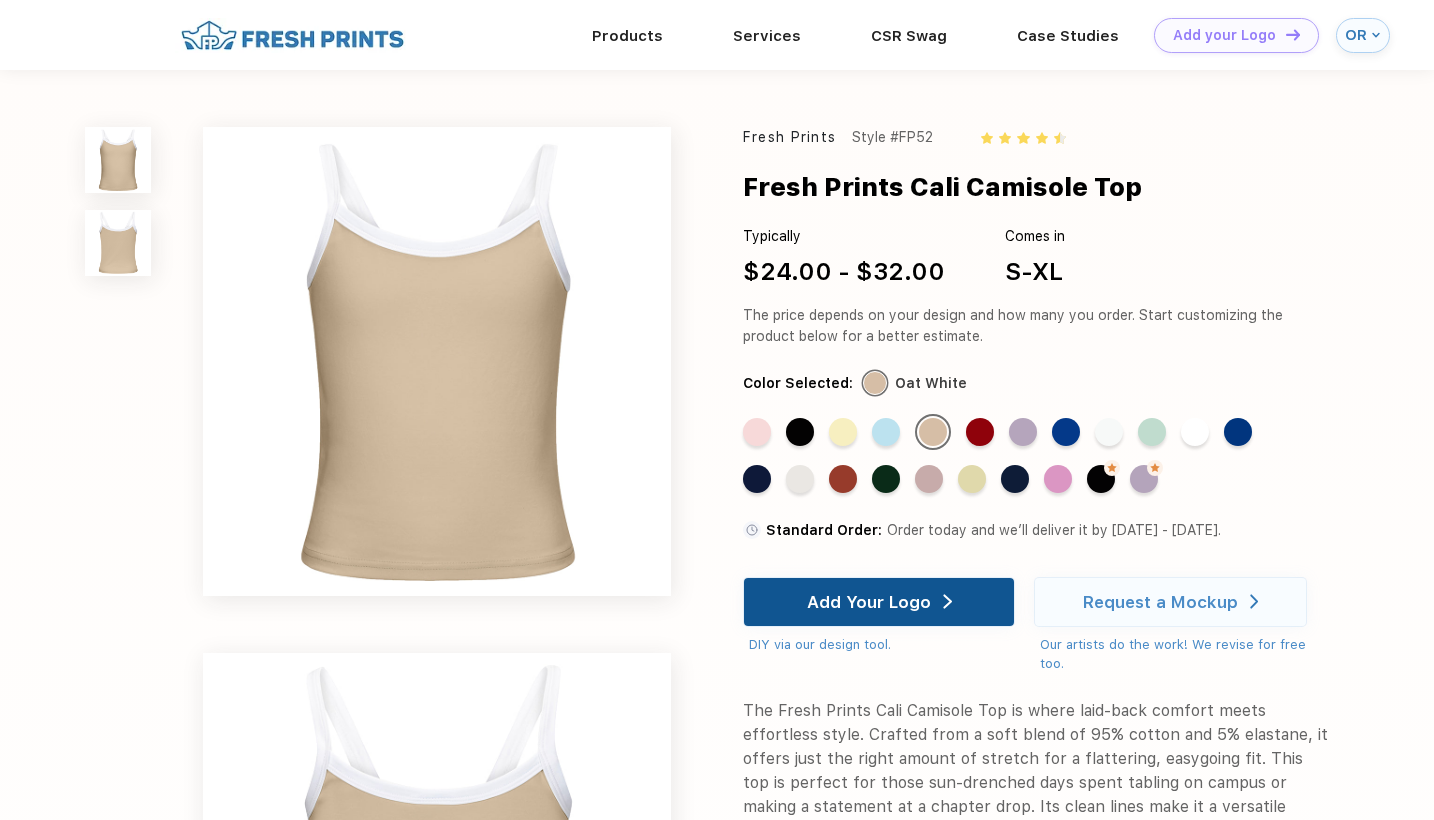 click on "Add Your Logo" at bounding box center [869, 602] 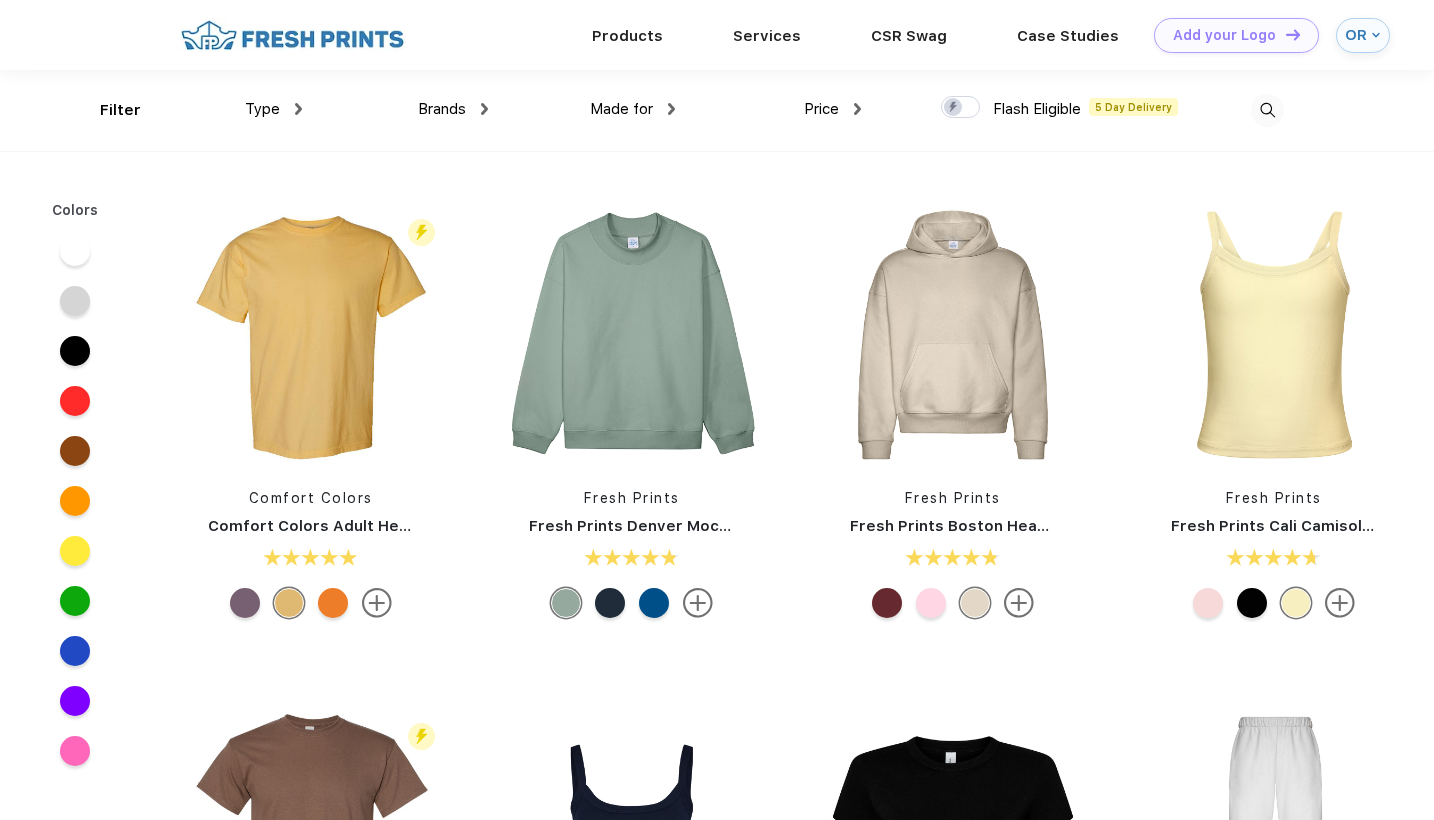 scroll, scrollTop: 0, scrollLeft: 0, axis: both 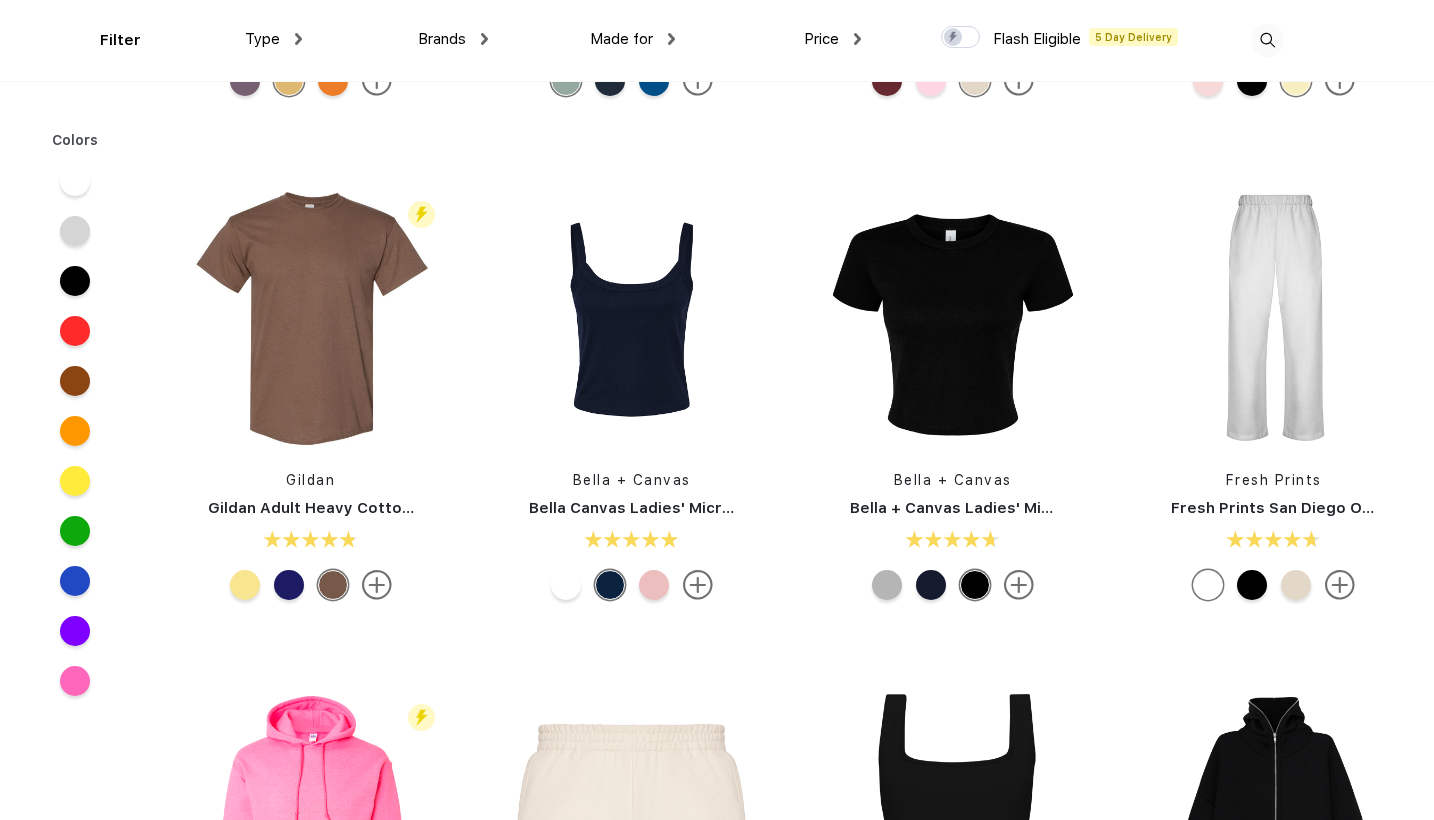 click at bounding box center [1296, 585] 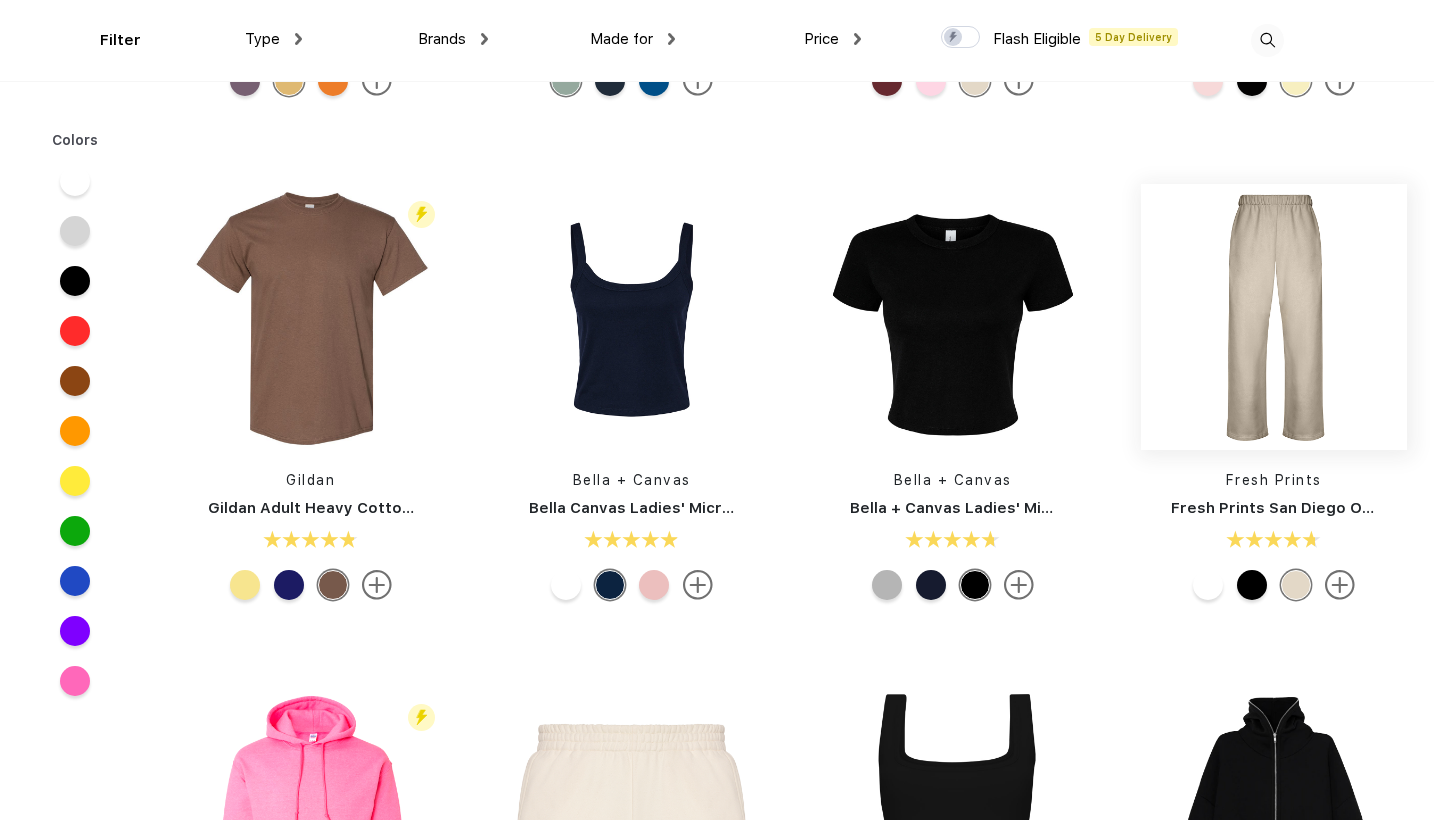 click at bounding box center (1274, 317) 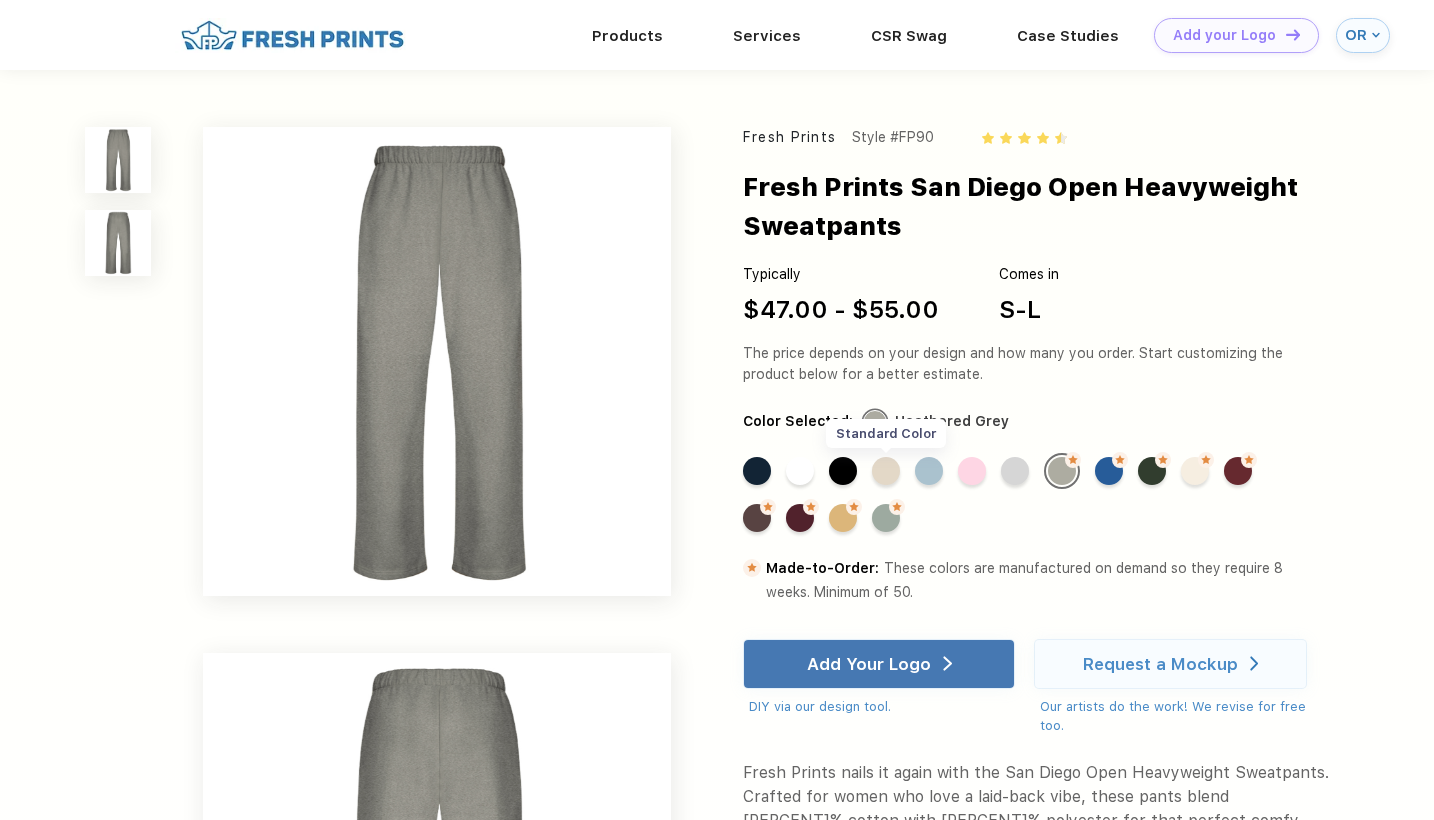 click on "Standard Color" at bounding box center [886, 471] 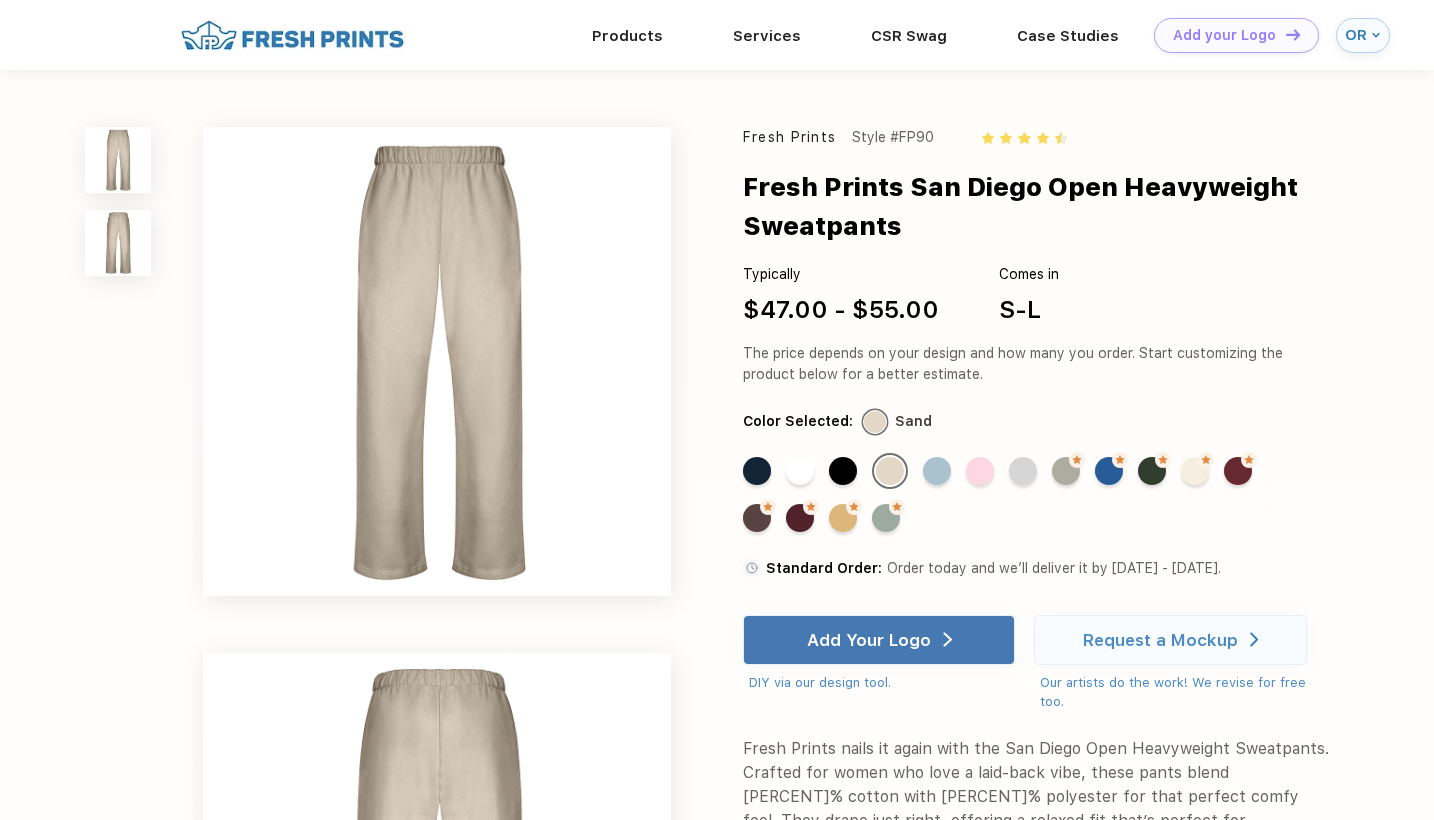 click at bounding box center [118, 243] 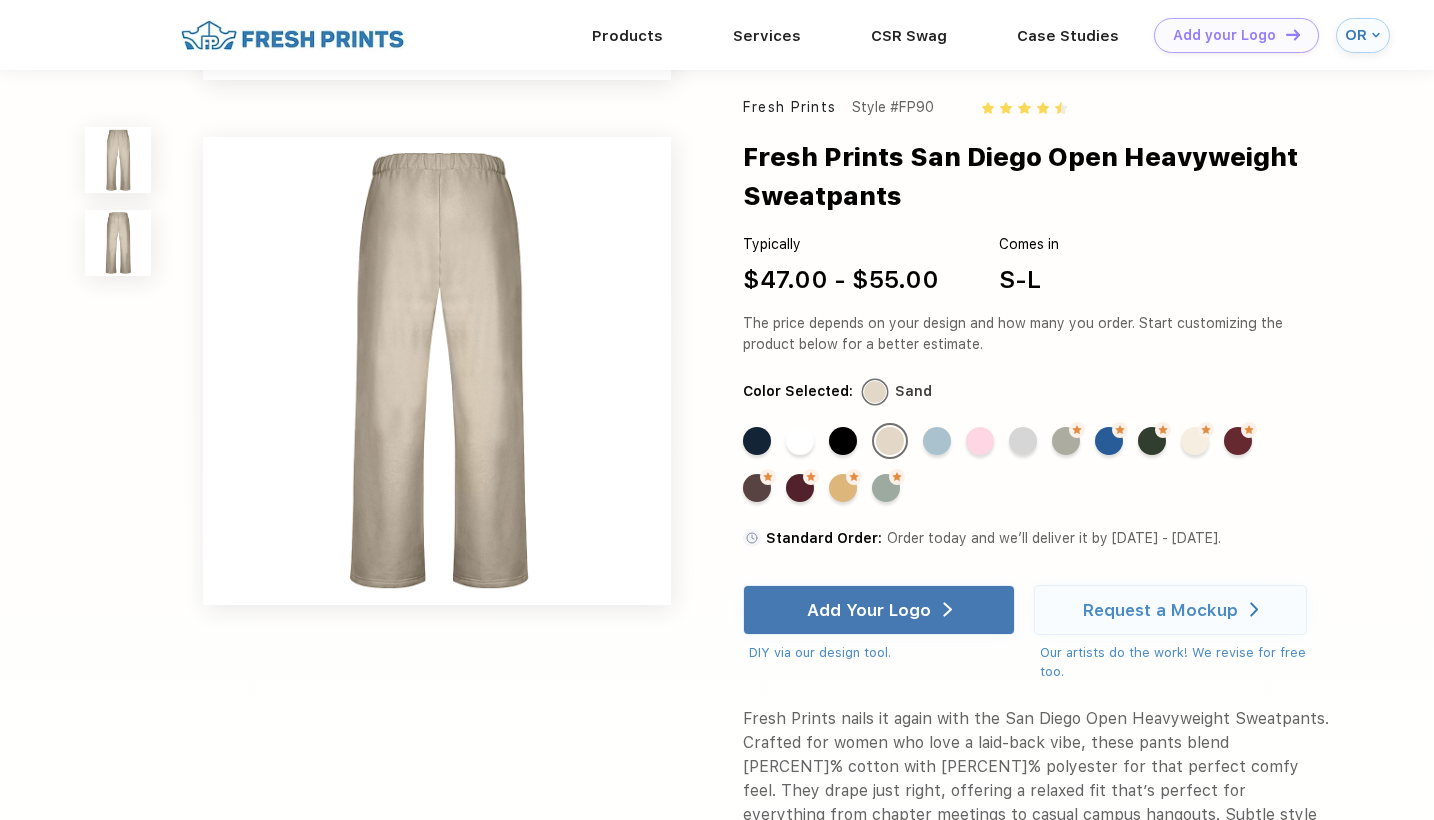 click at bounding box center [118, 160] 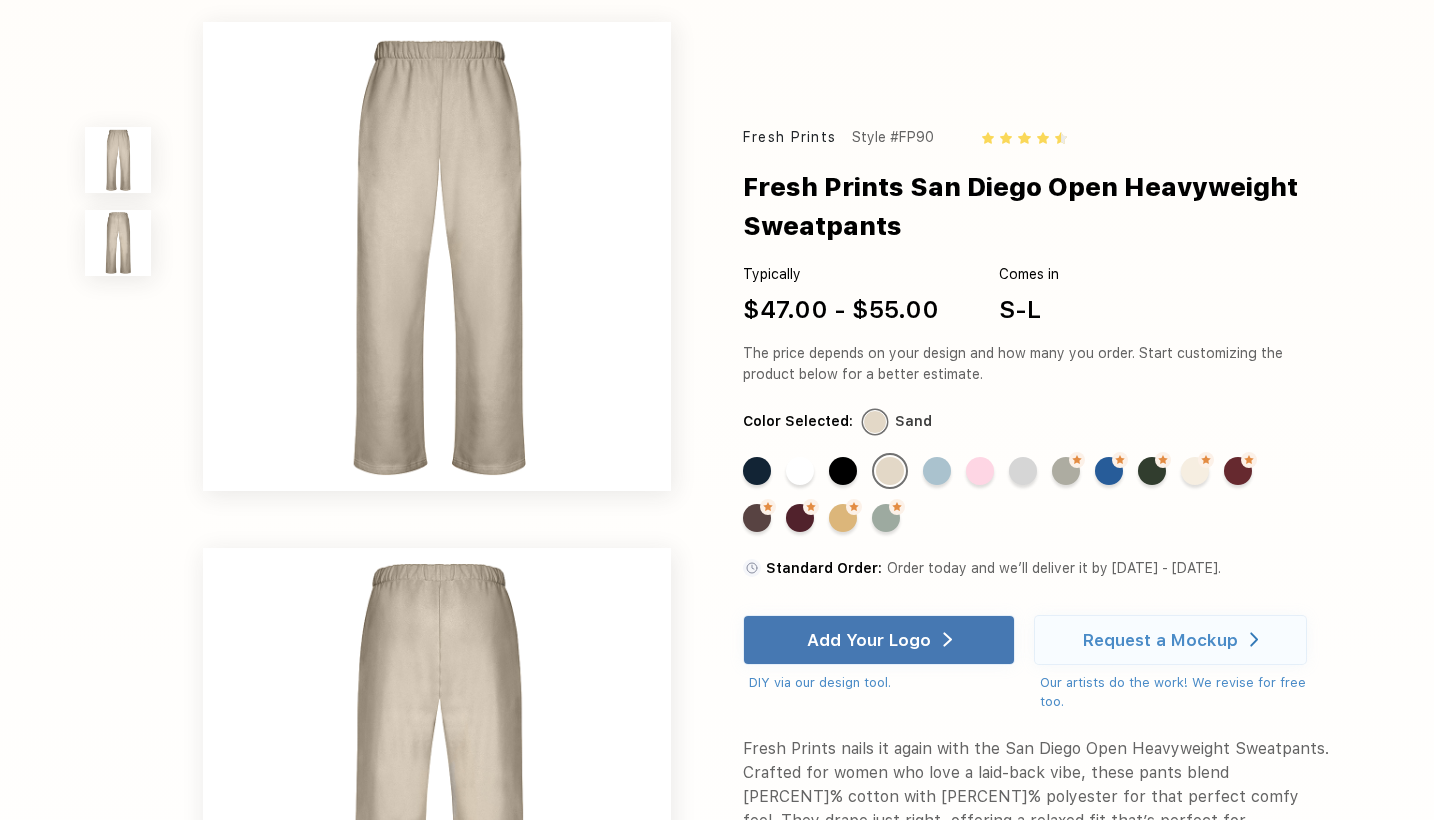 scroll, scrollTop: 0, scrollLeft: 0, axis: both 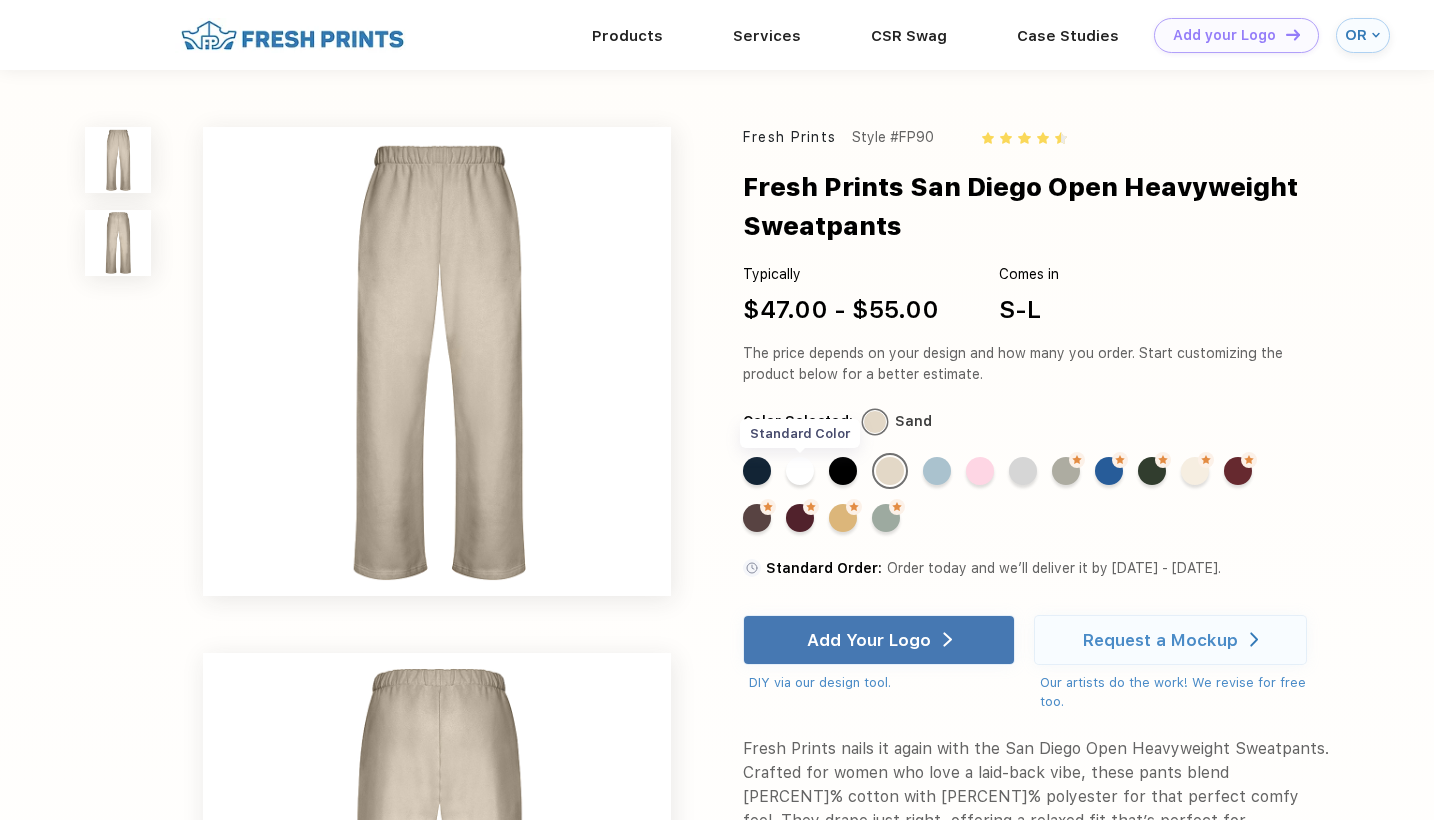 click on "Standard Color" at bounding box center (800, 471) 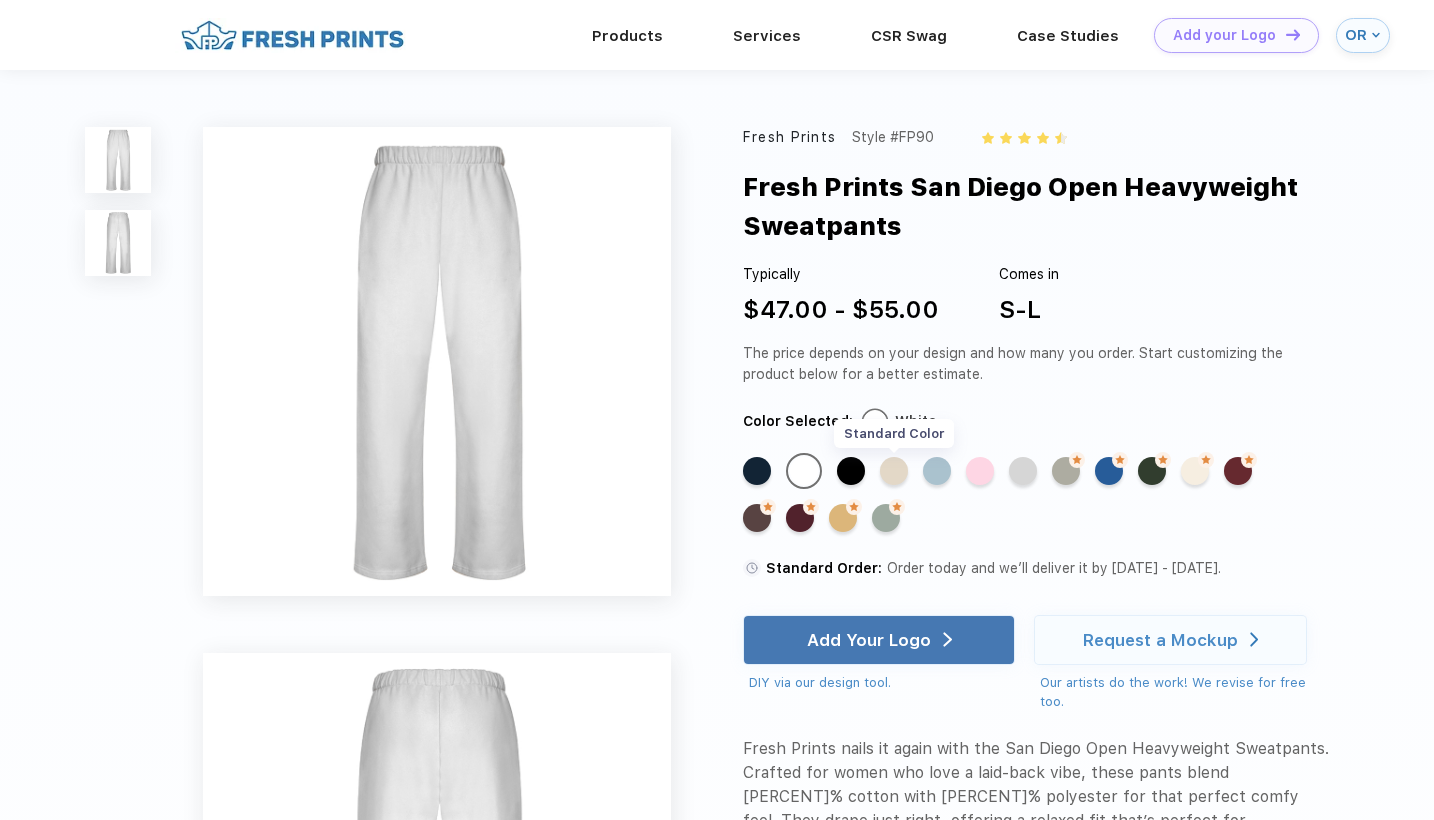 click on "Standard Color" at bounding box center [894, 471] 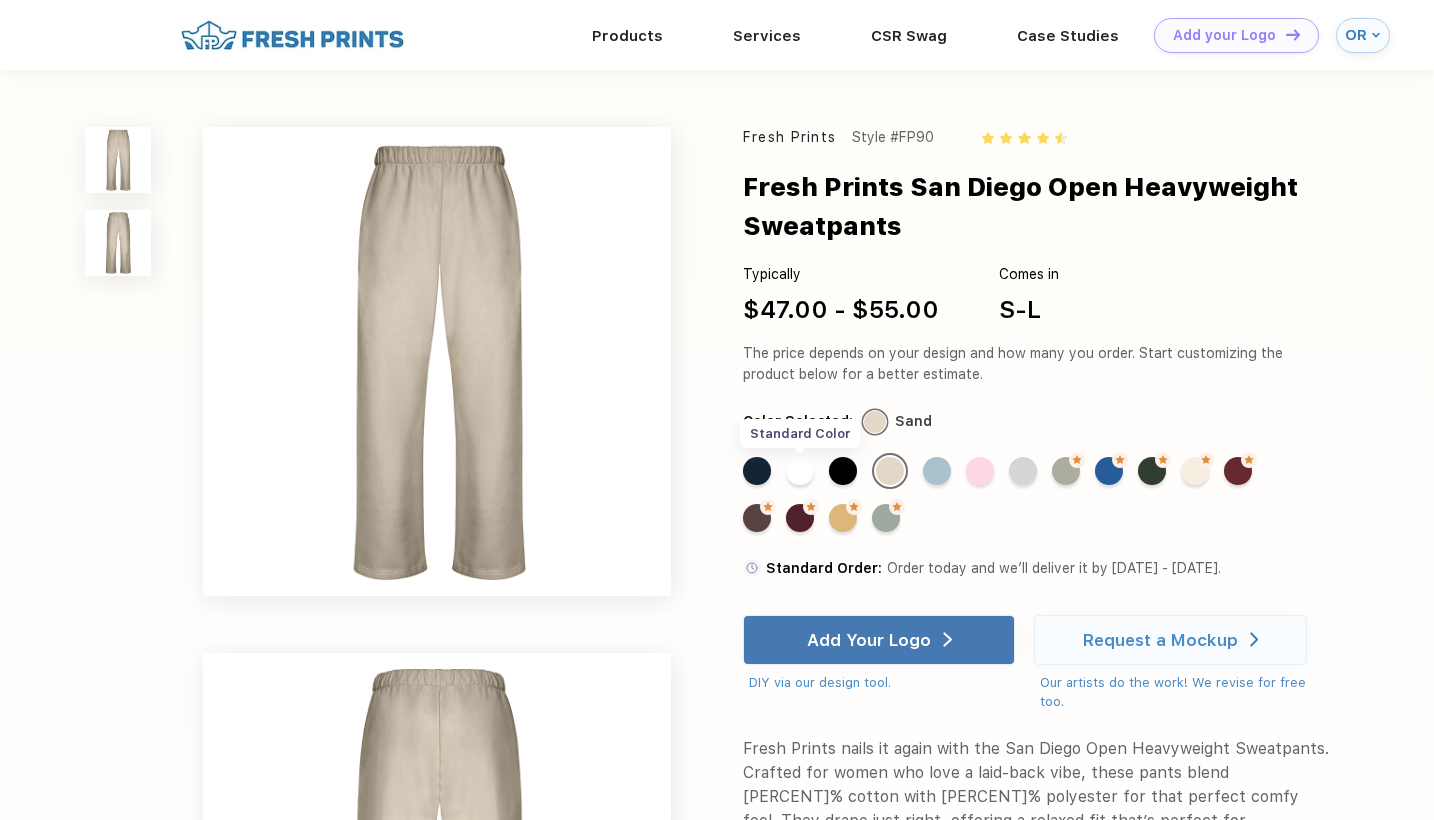 click on "Standard Color" at bounding box center (800, 471) 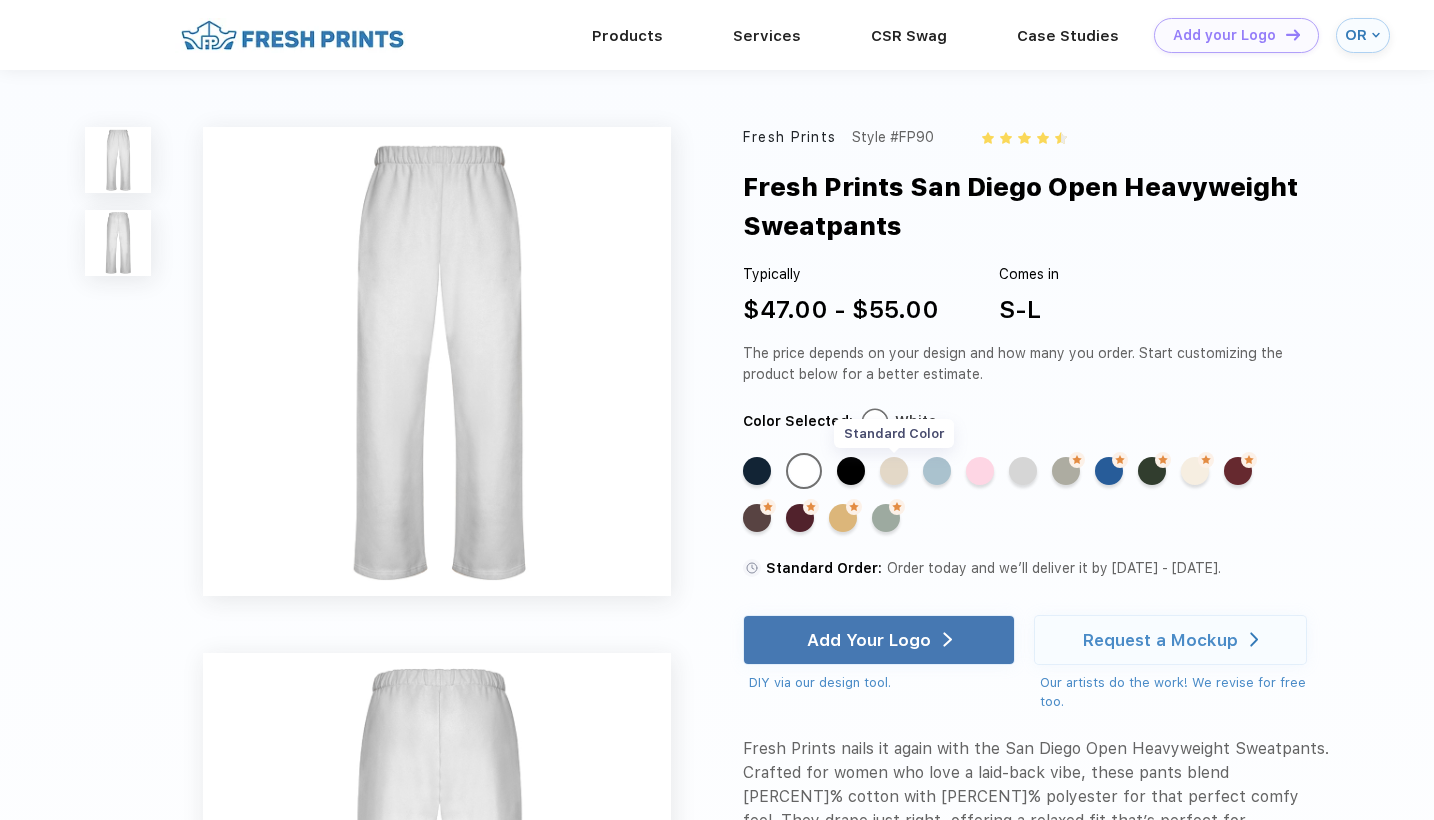 click on "Standard Color" at bounding box center (894, 471) 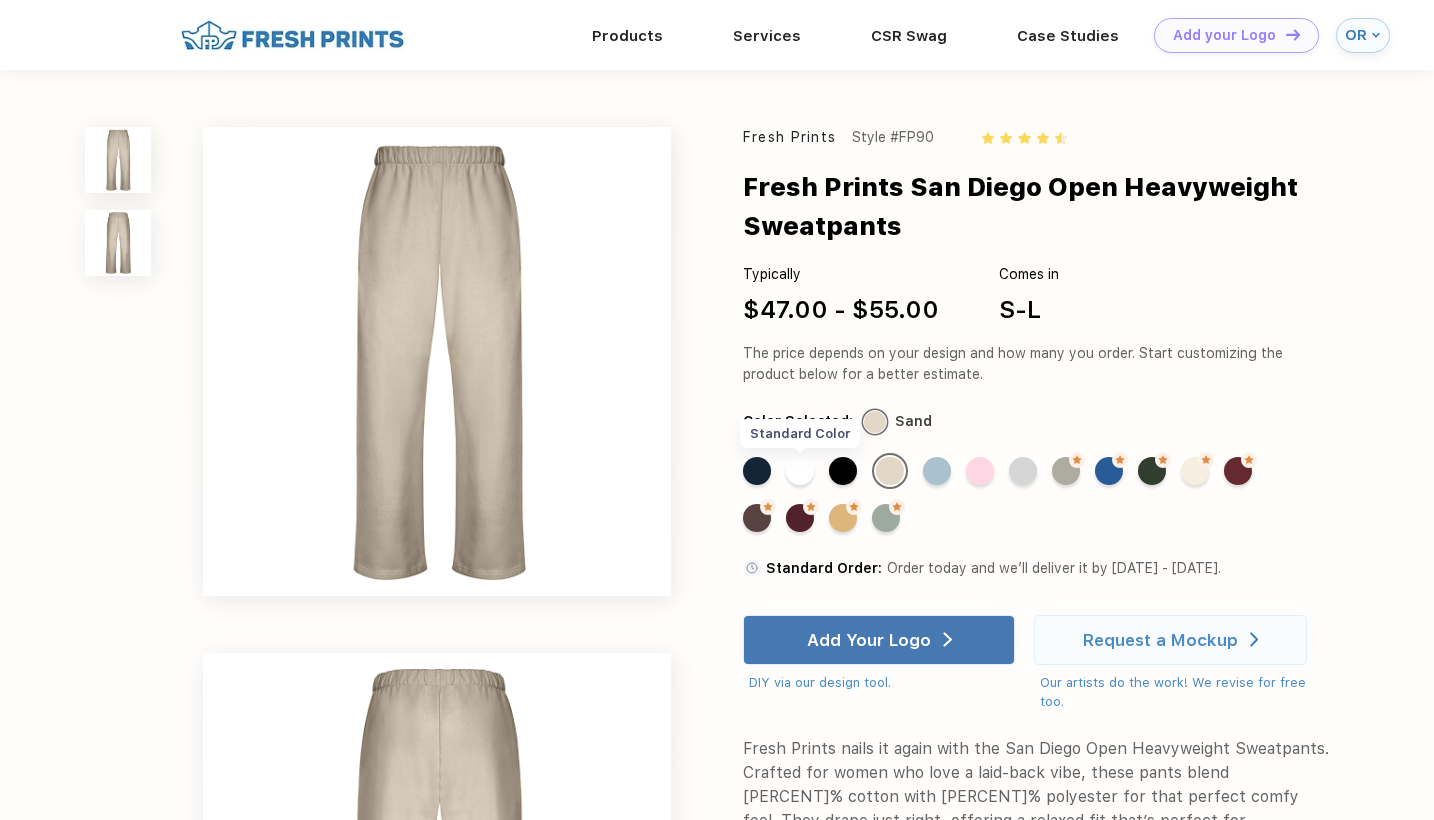 click on "Standard Color" at bounding box center [800, 471] 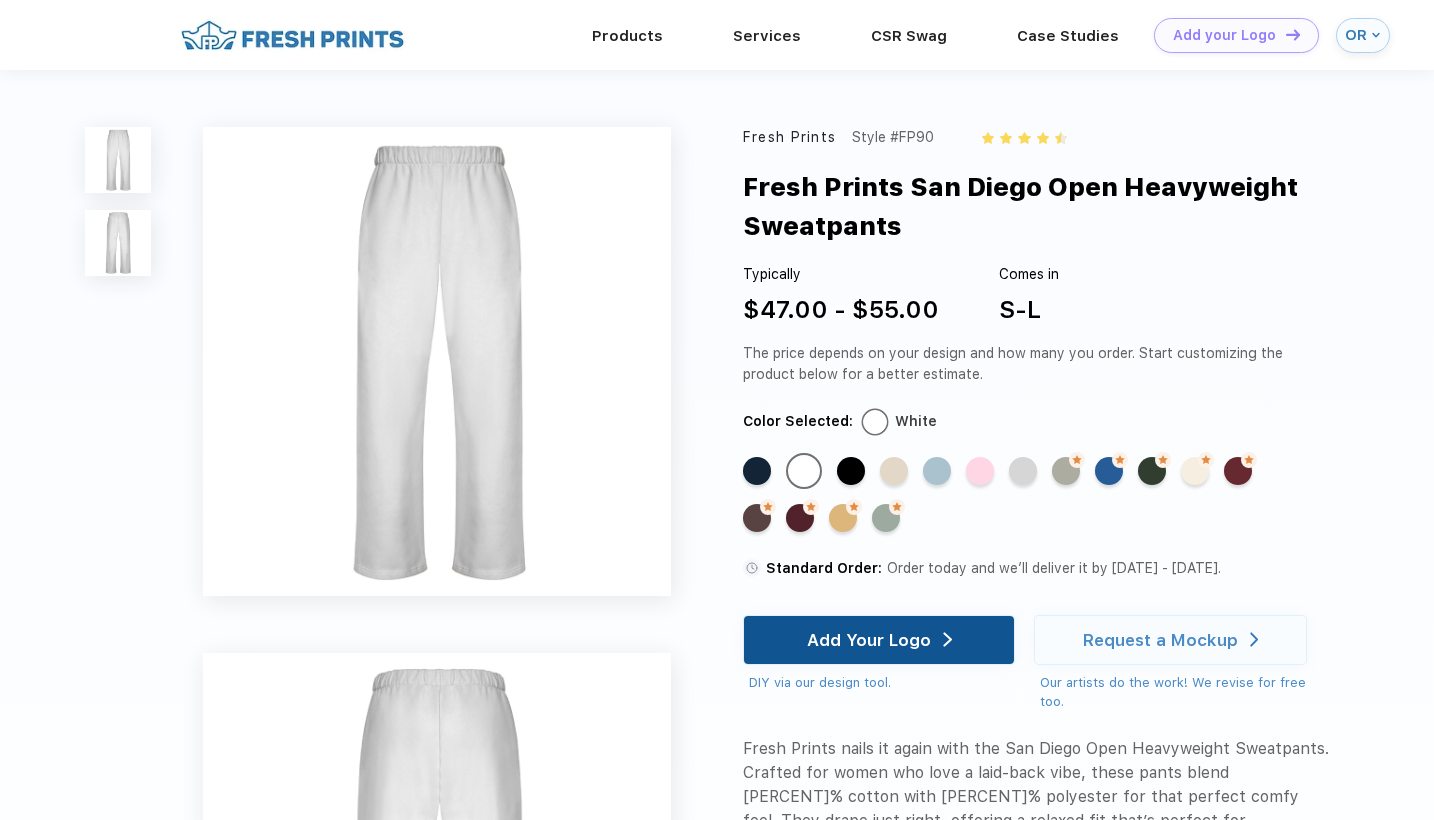 click on "Add Your Logo" at bounding box center (869, 640) 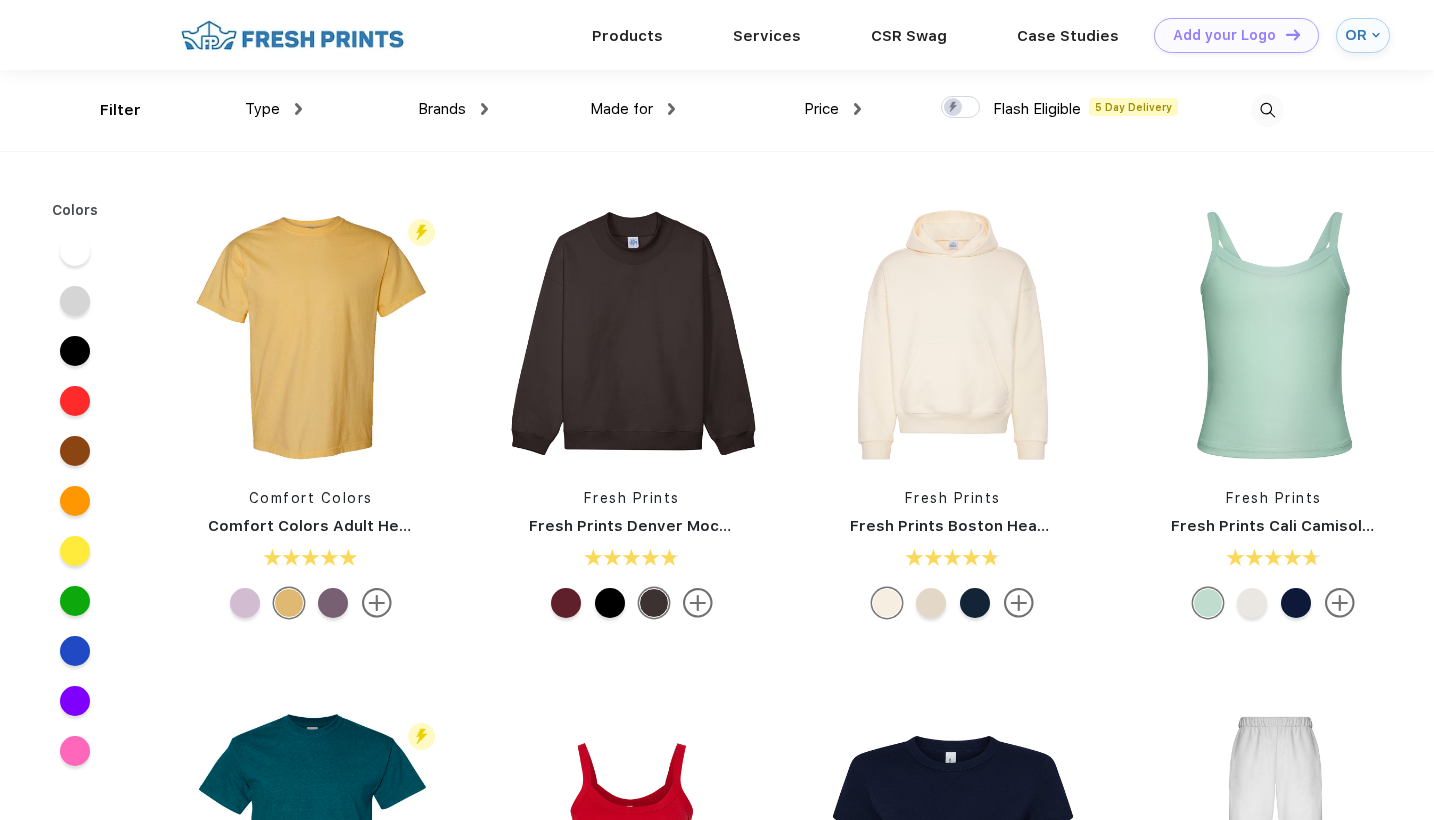 scroll, scrollTop: 0, scrollLeft: 0, axis: both 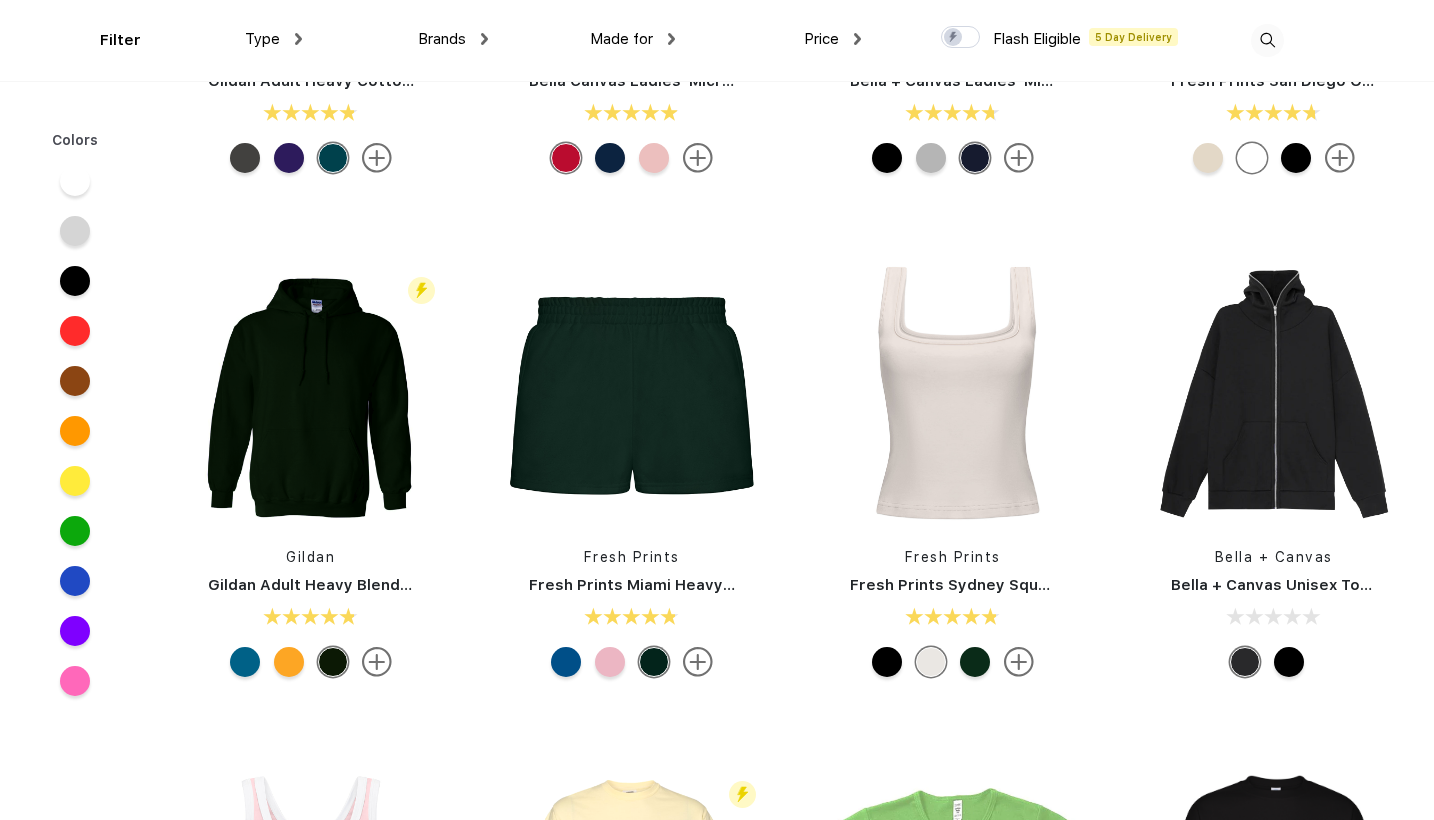 click at bounding box center [698, 662] 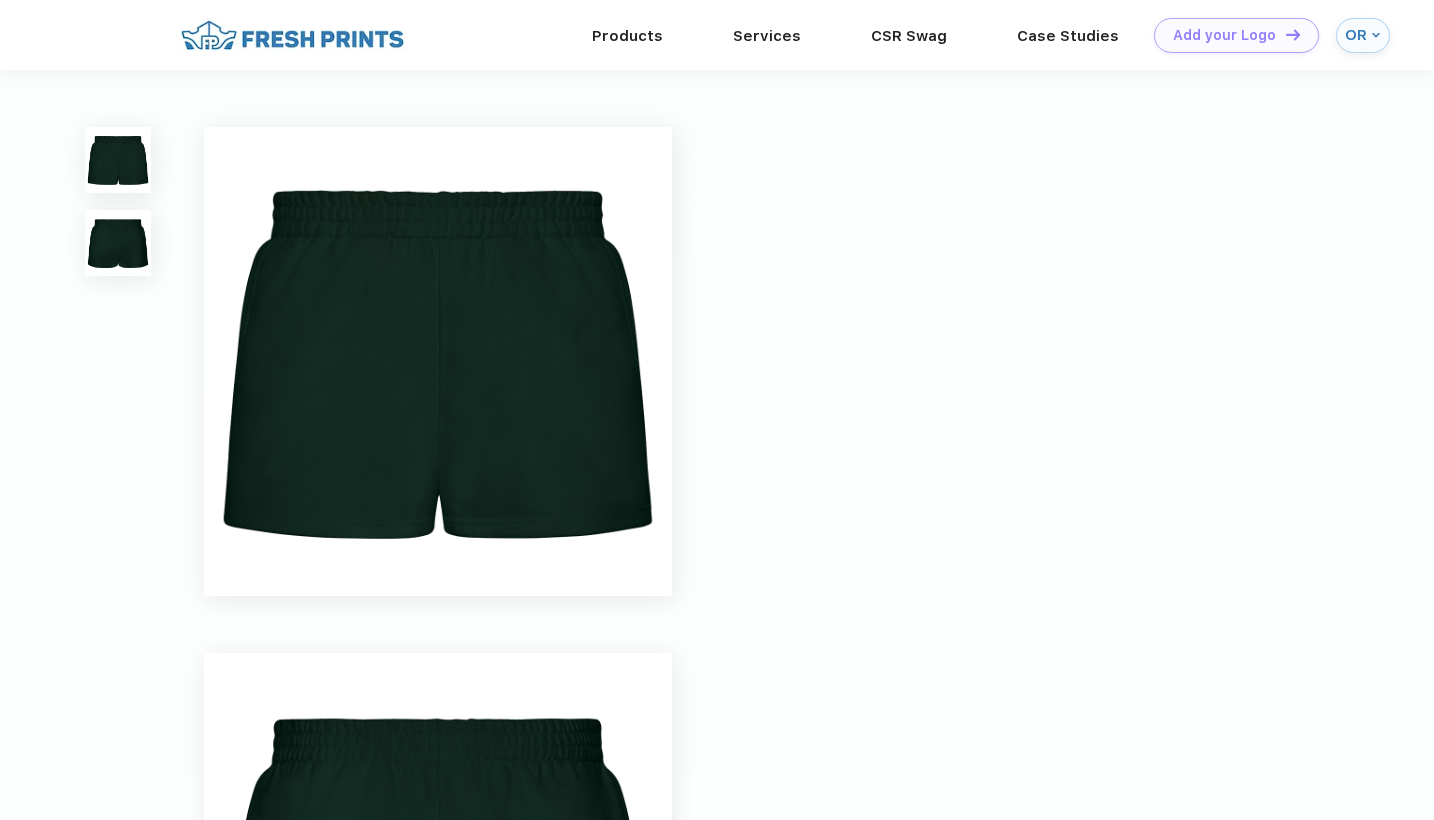 scroll, scrollTop: 0, scrollLeft: 0, axis: both 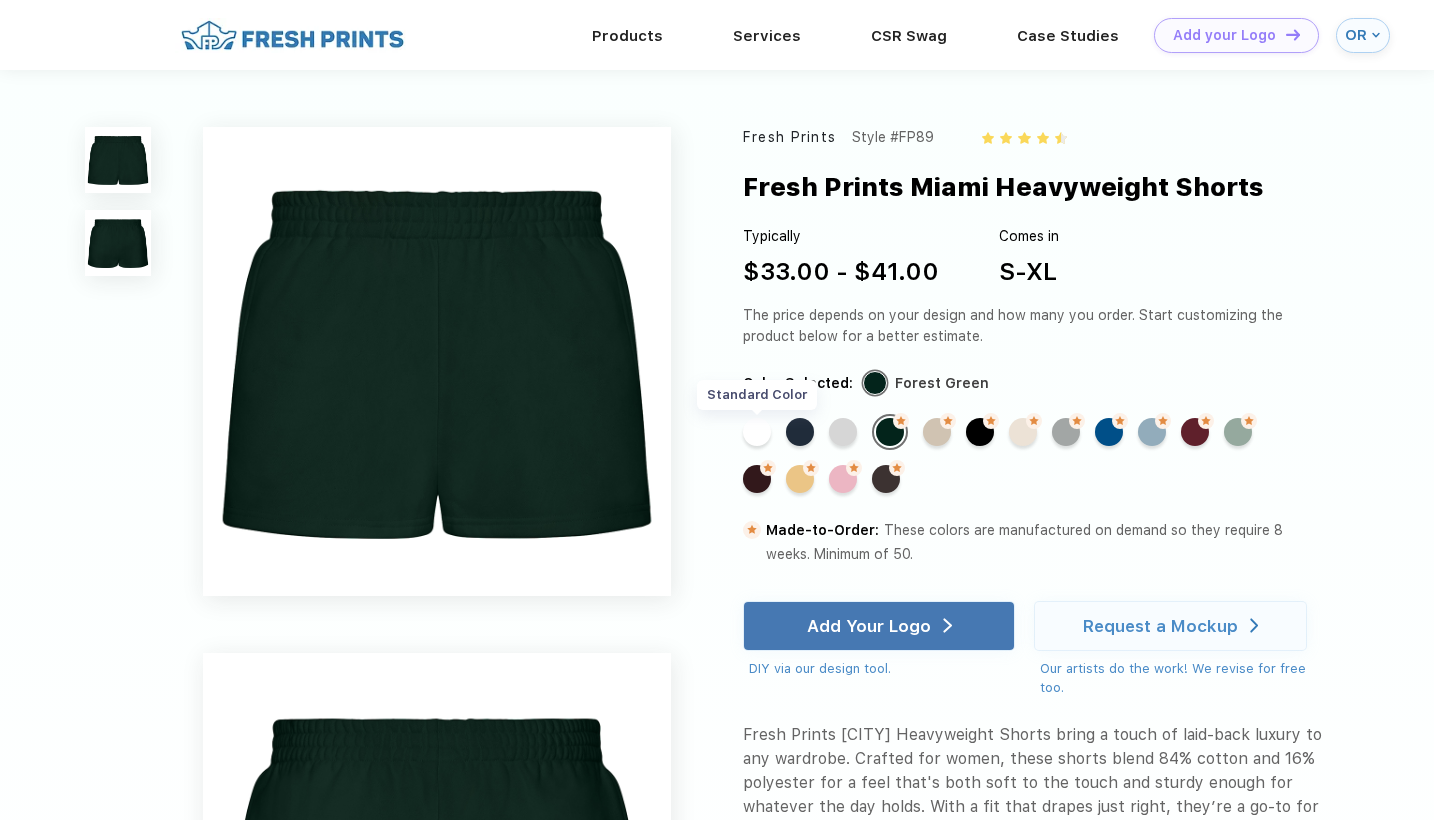 click on "Standard Color" at bounding box center [757, 432] 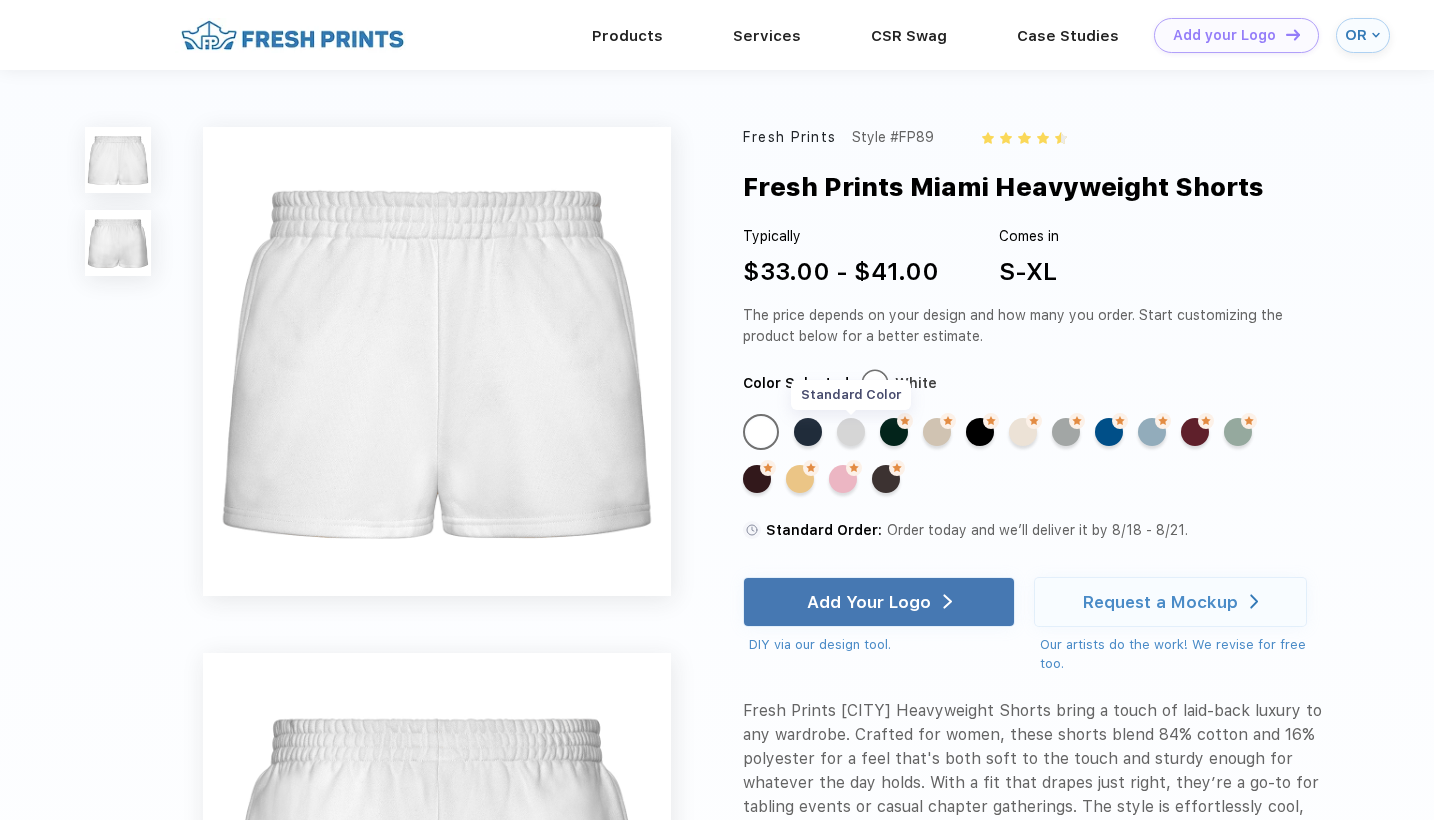click on "Standard Color" at bounding box center [851, 432] 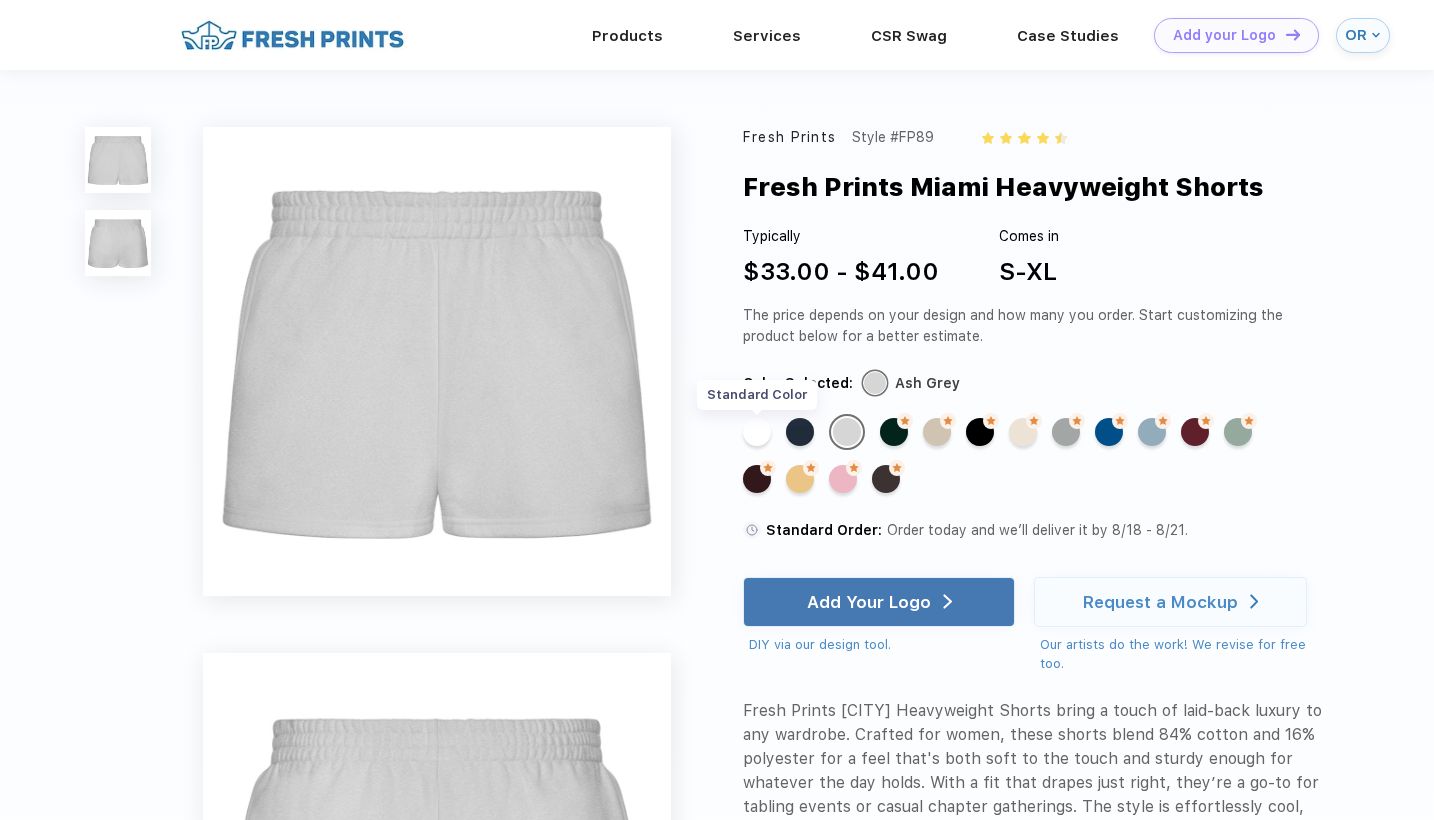 click on "Standard Color" at bounding box center [757, 432] 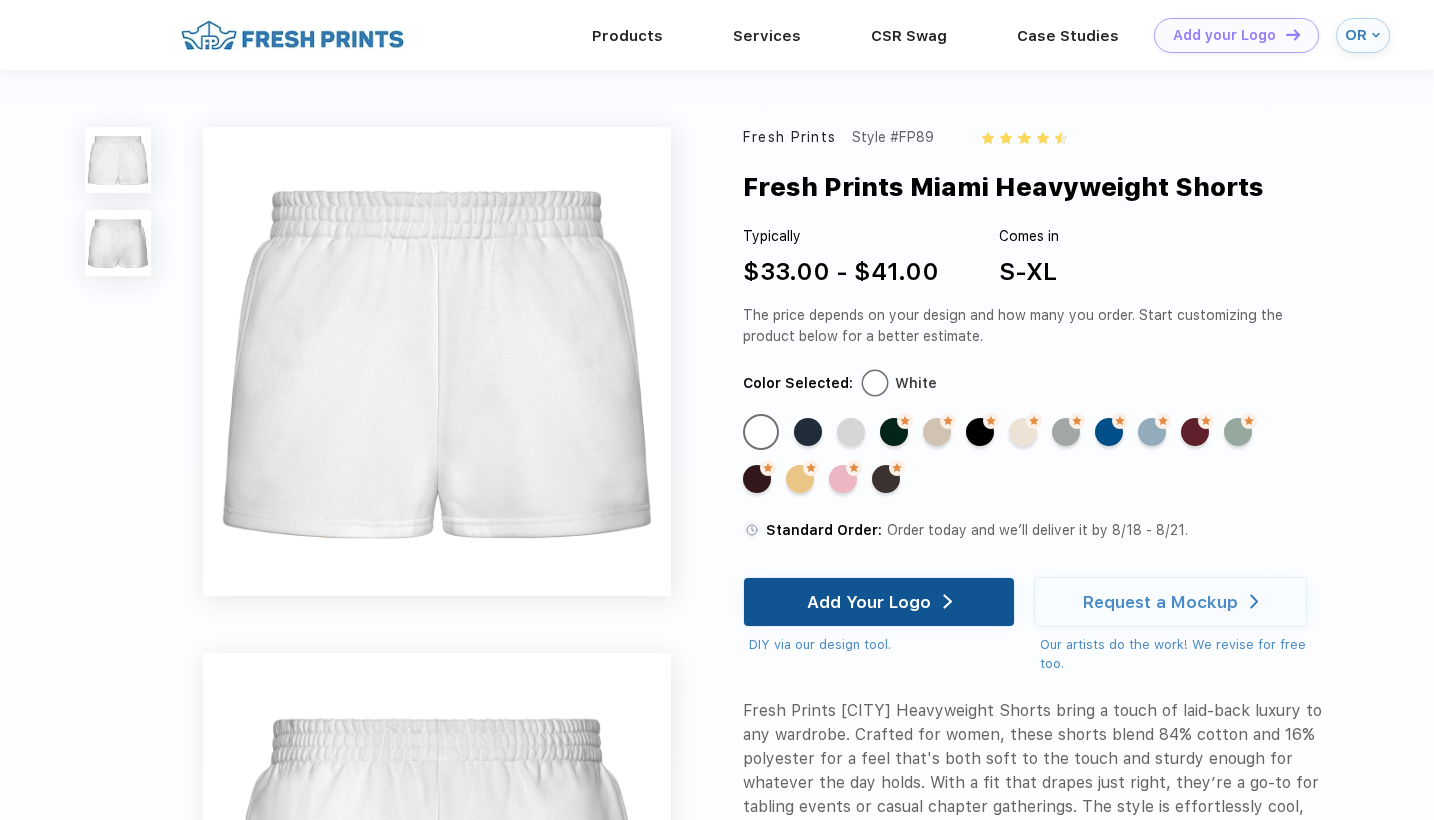 click on "Add Your Logo" at bounding box center (869, 602) 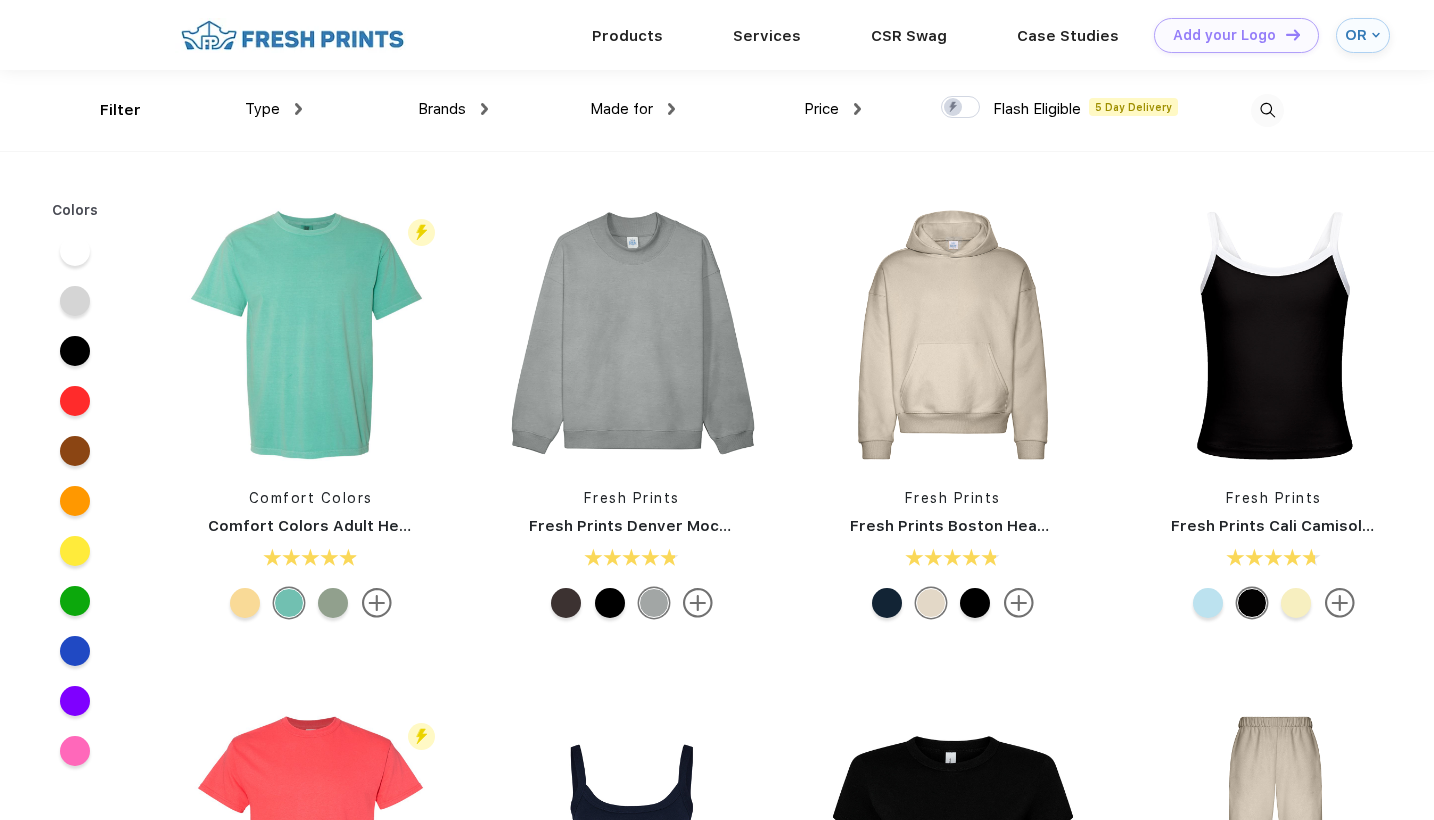 scroll, scrollTop: 0, scrollLeft: 0, axis: both 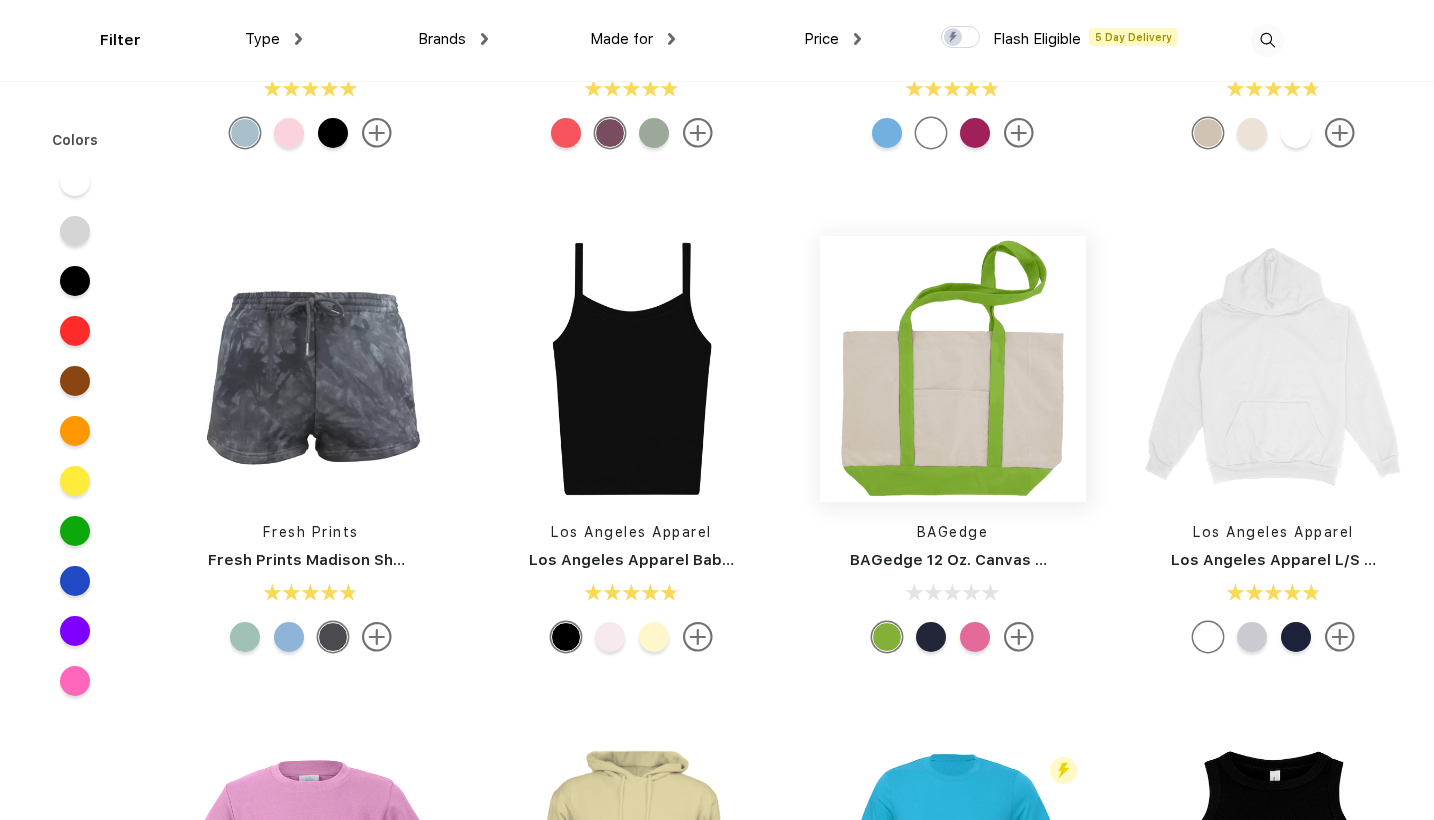 click at bounding box center [953, 369] 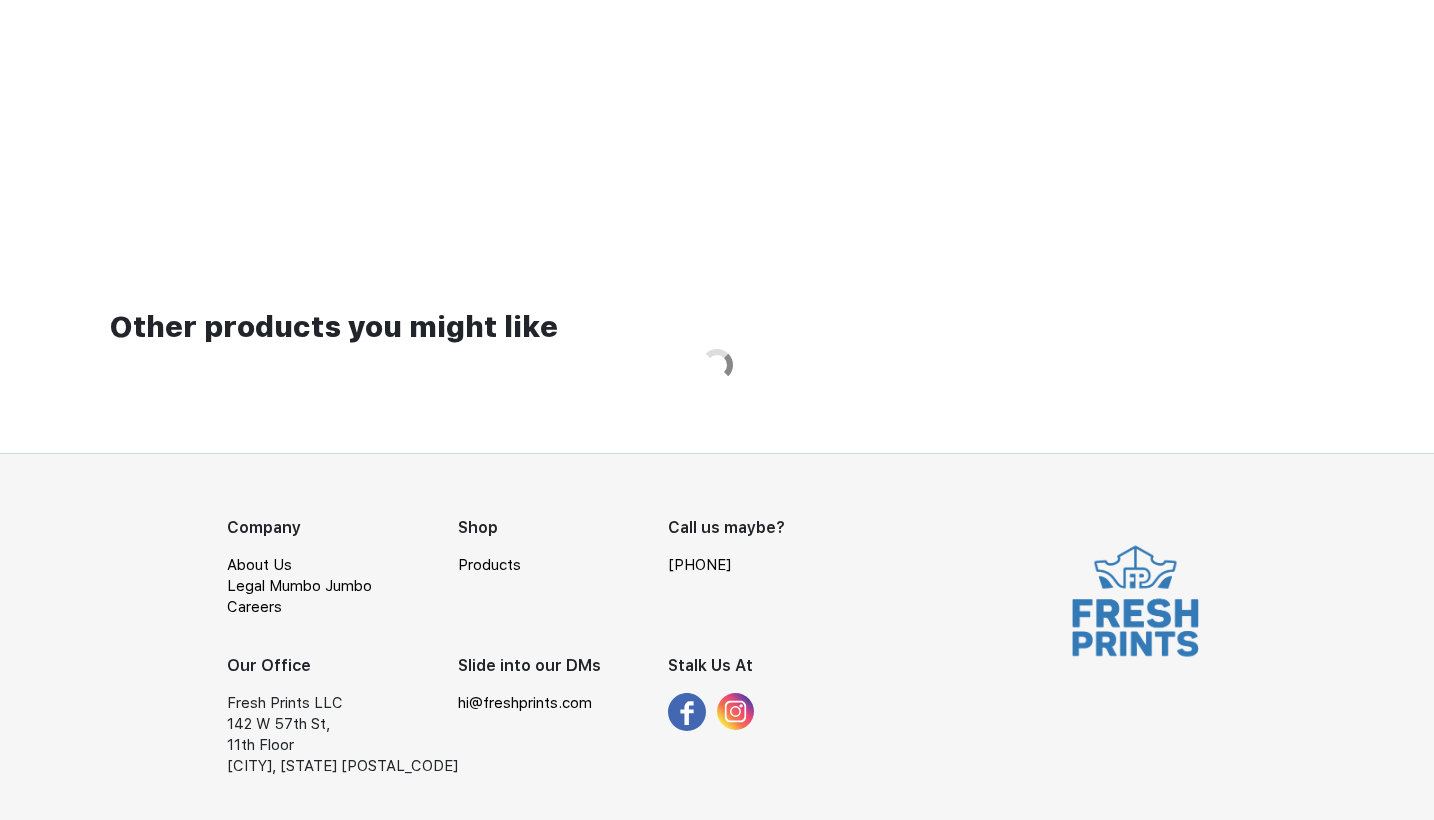 scroll, scrollTop: 0, scrollLeft: 0, axis: both 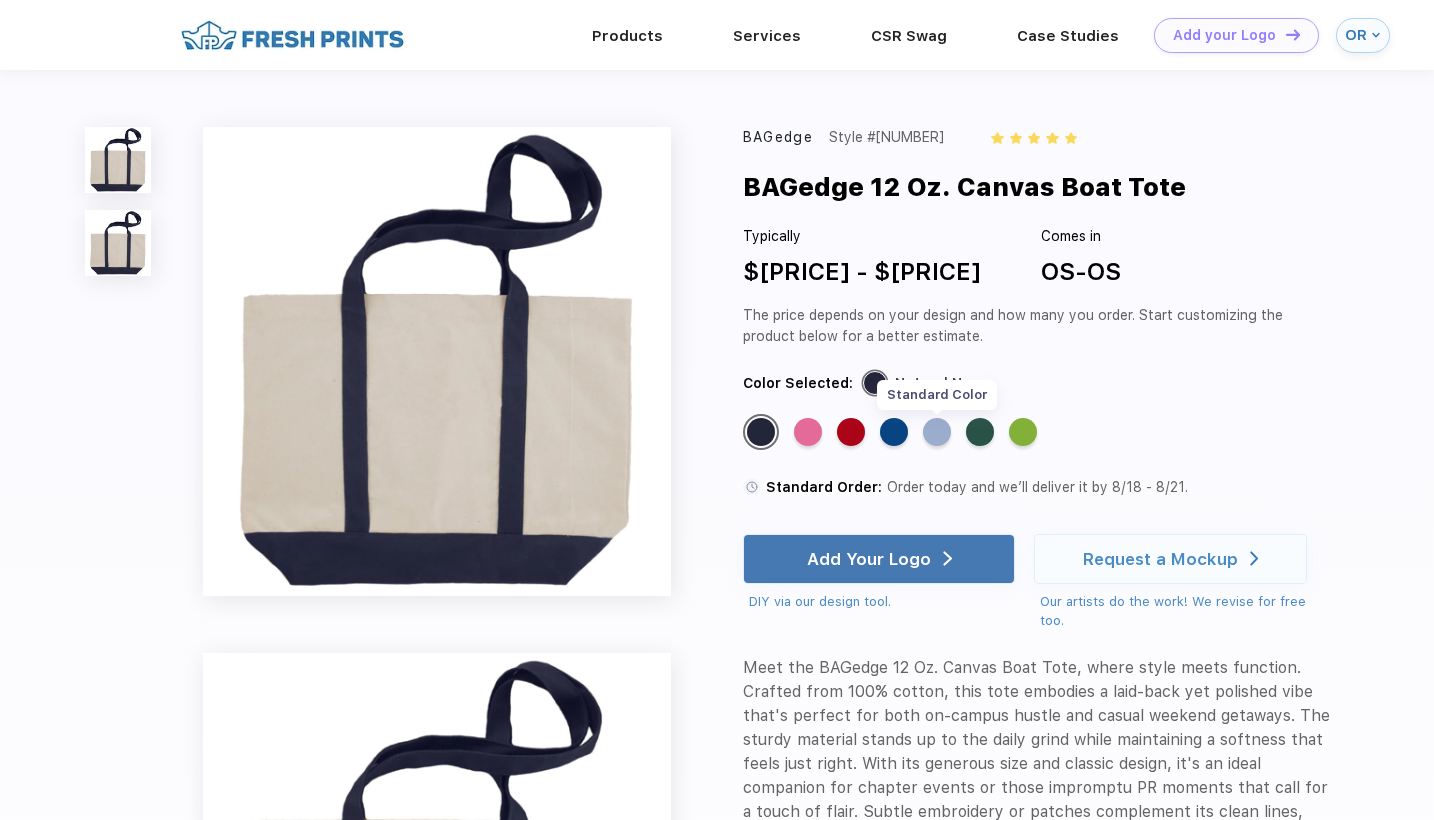 click on "Standard Color" at bounding box center (937, 432) 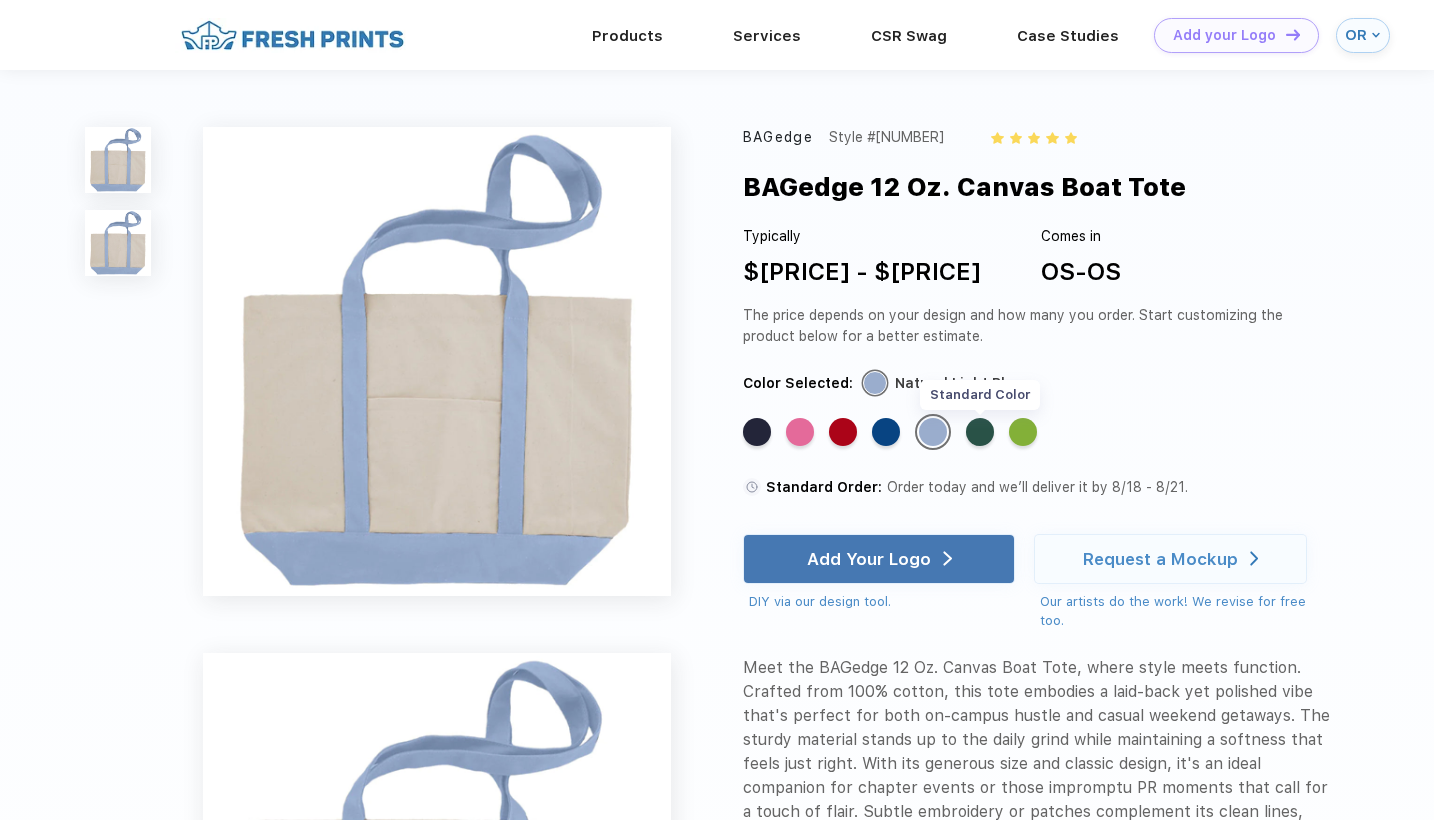 click on "Standard Color" at bounding box center (980, 432) 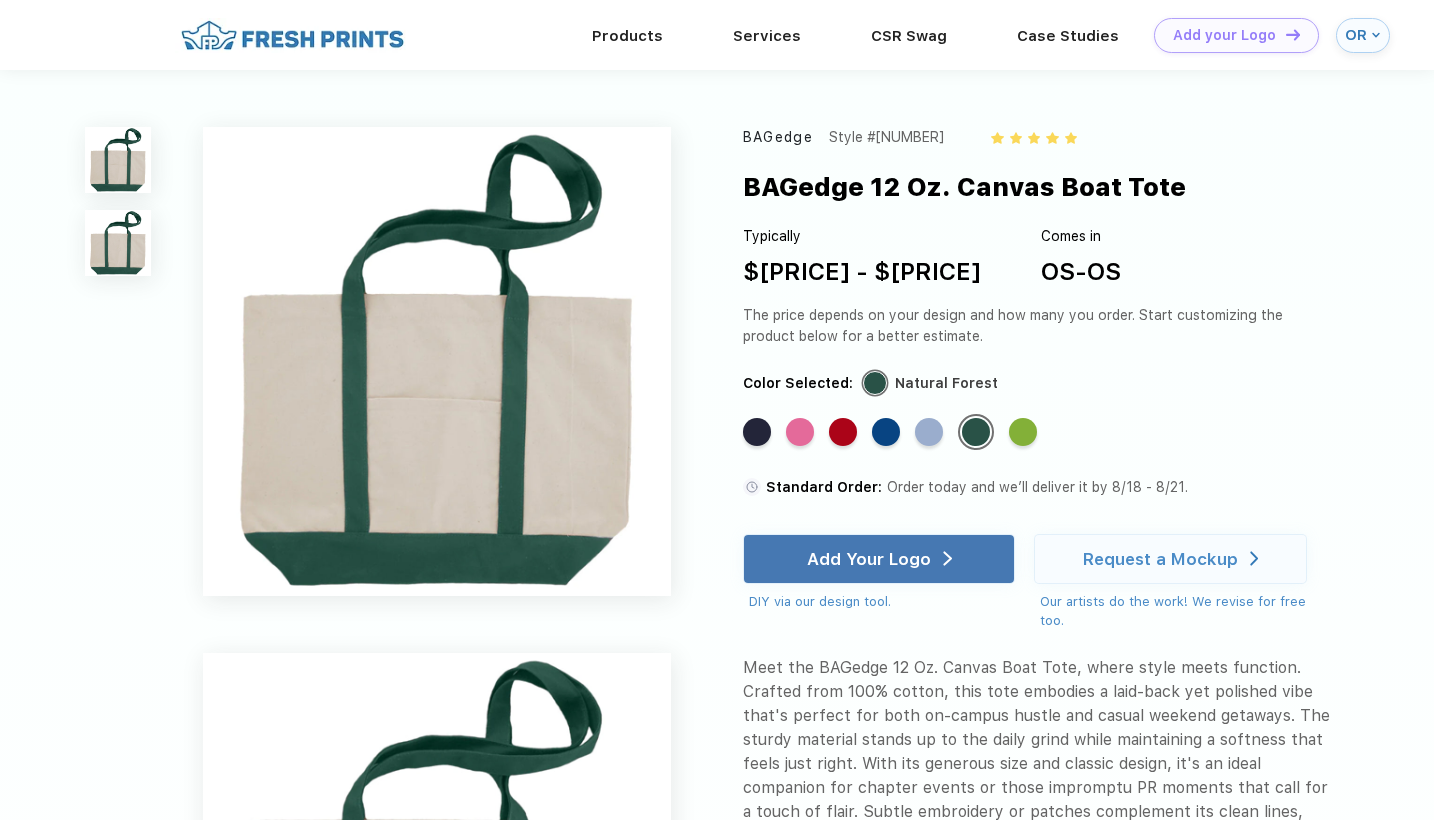 click at bounding box center (118, 243) 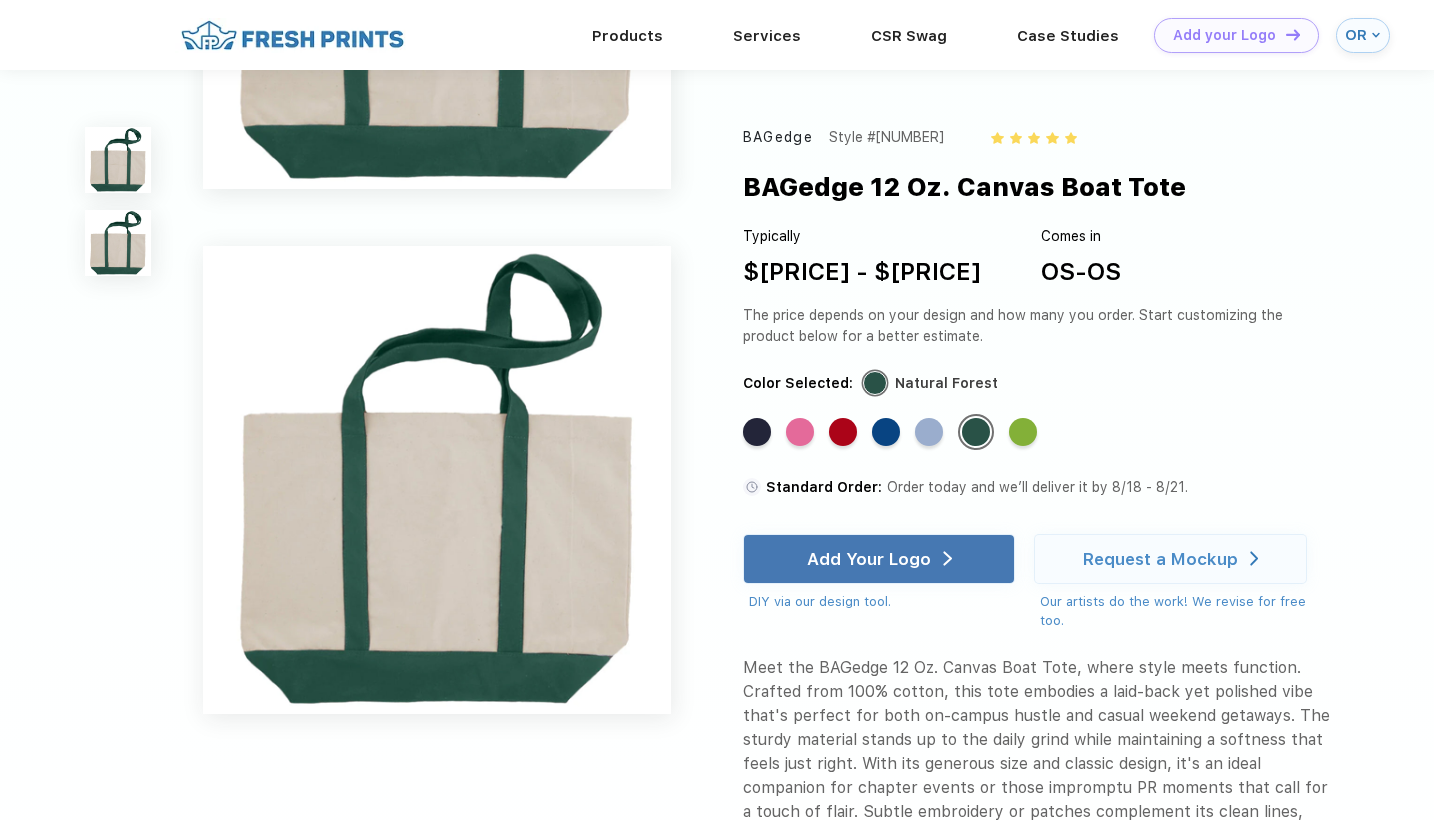 scroll, scrollTop: 446, scrollLeft: 0, axis: vertical 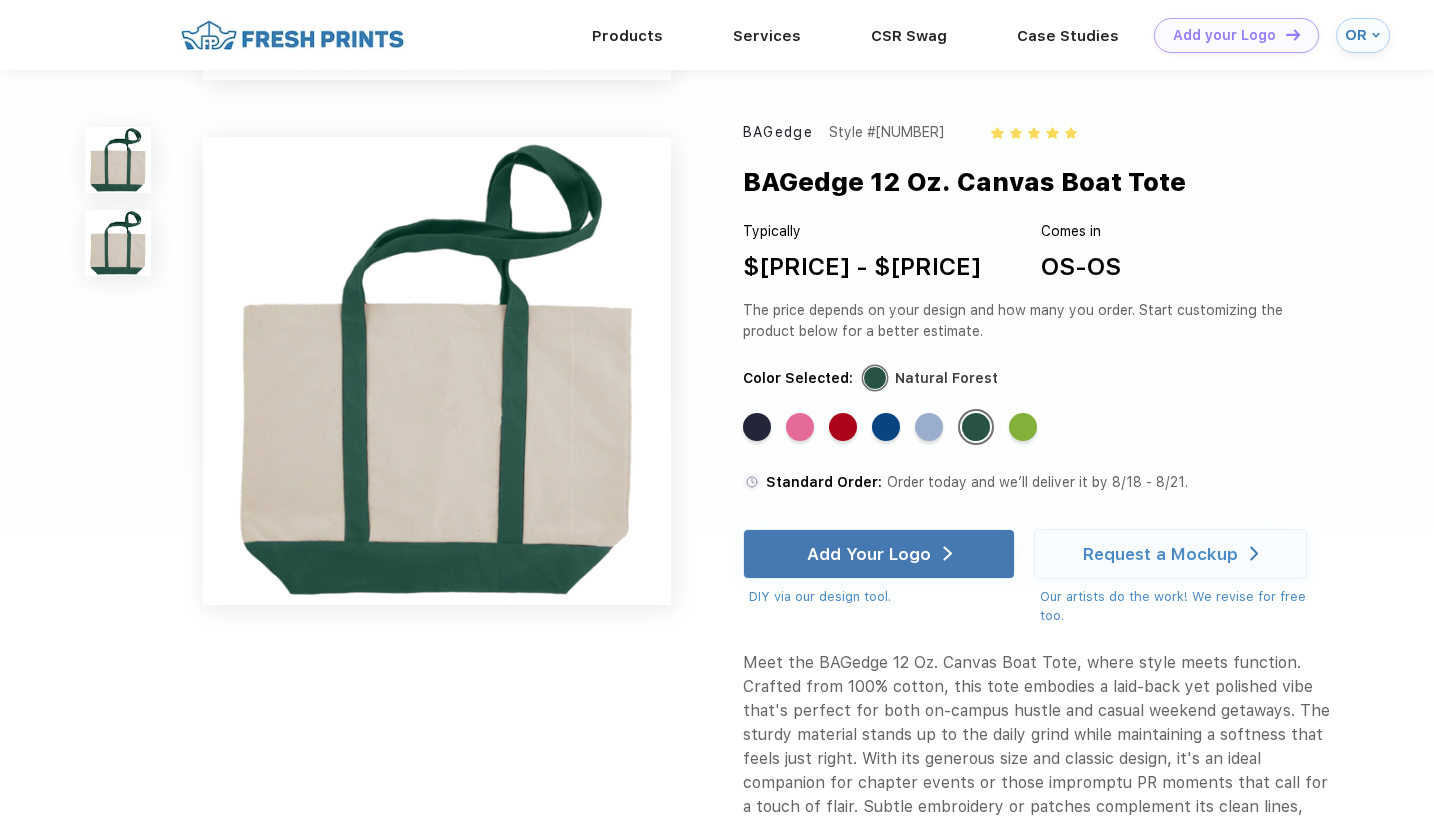 click at bounding box center [118, 160] 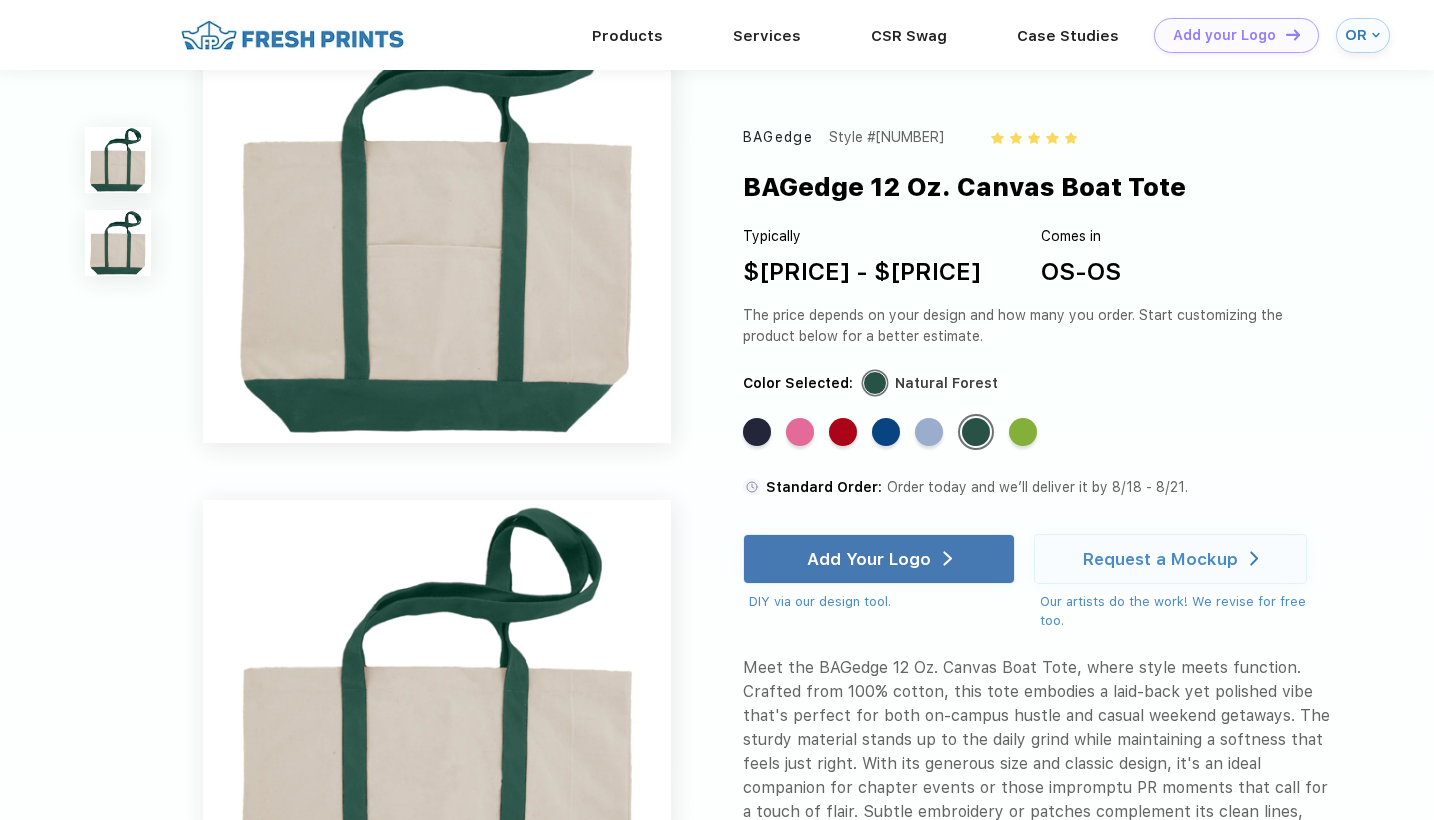 scroll, scrollTop: 0, scrollLeft: 0, axis: both 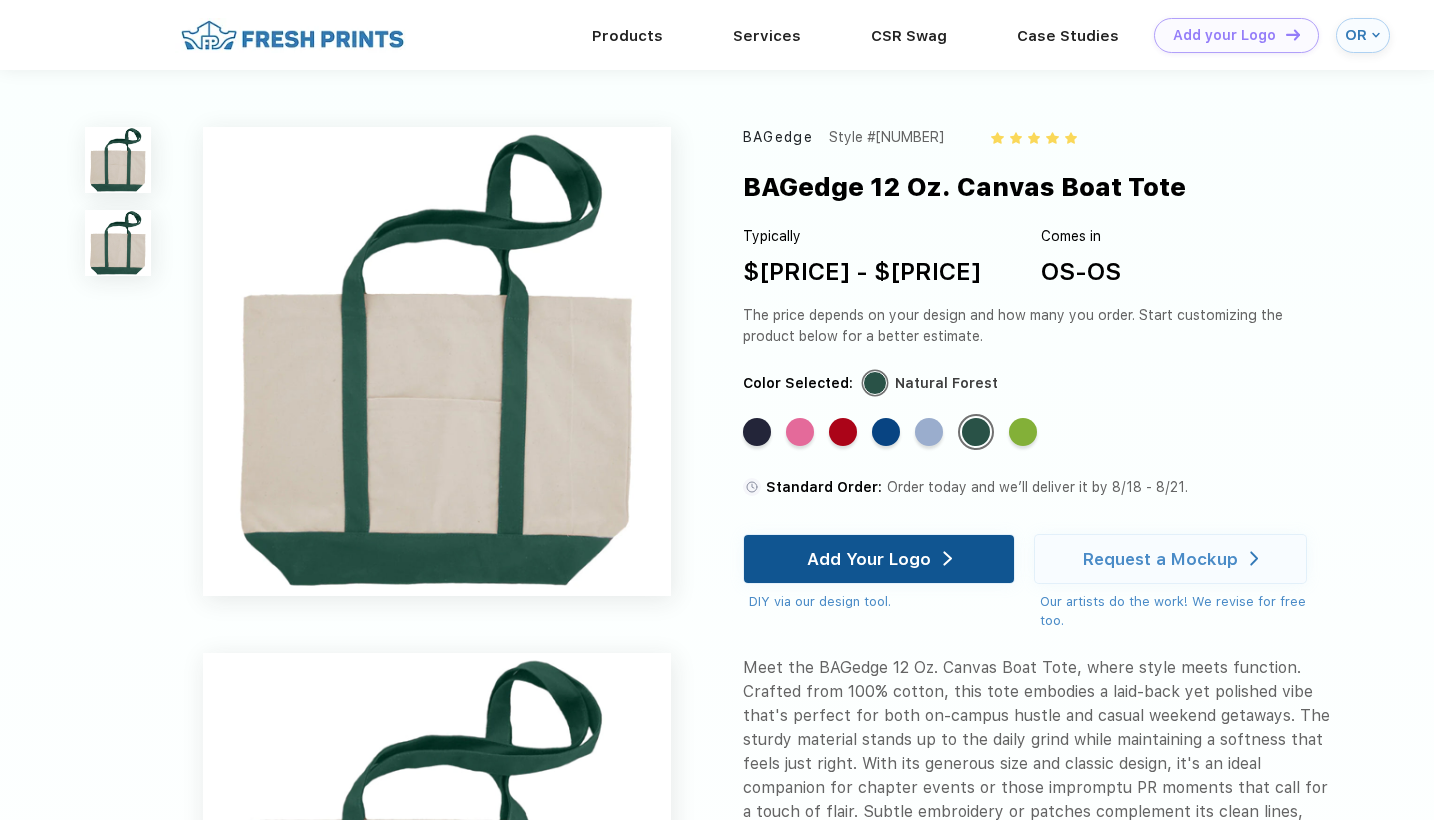 click on "Add Your Logo" at bounding box center (879, 559) 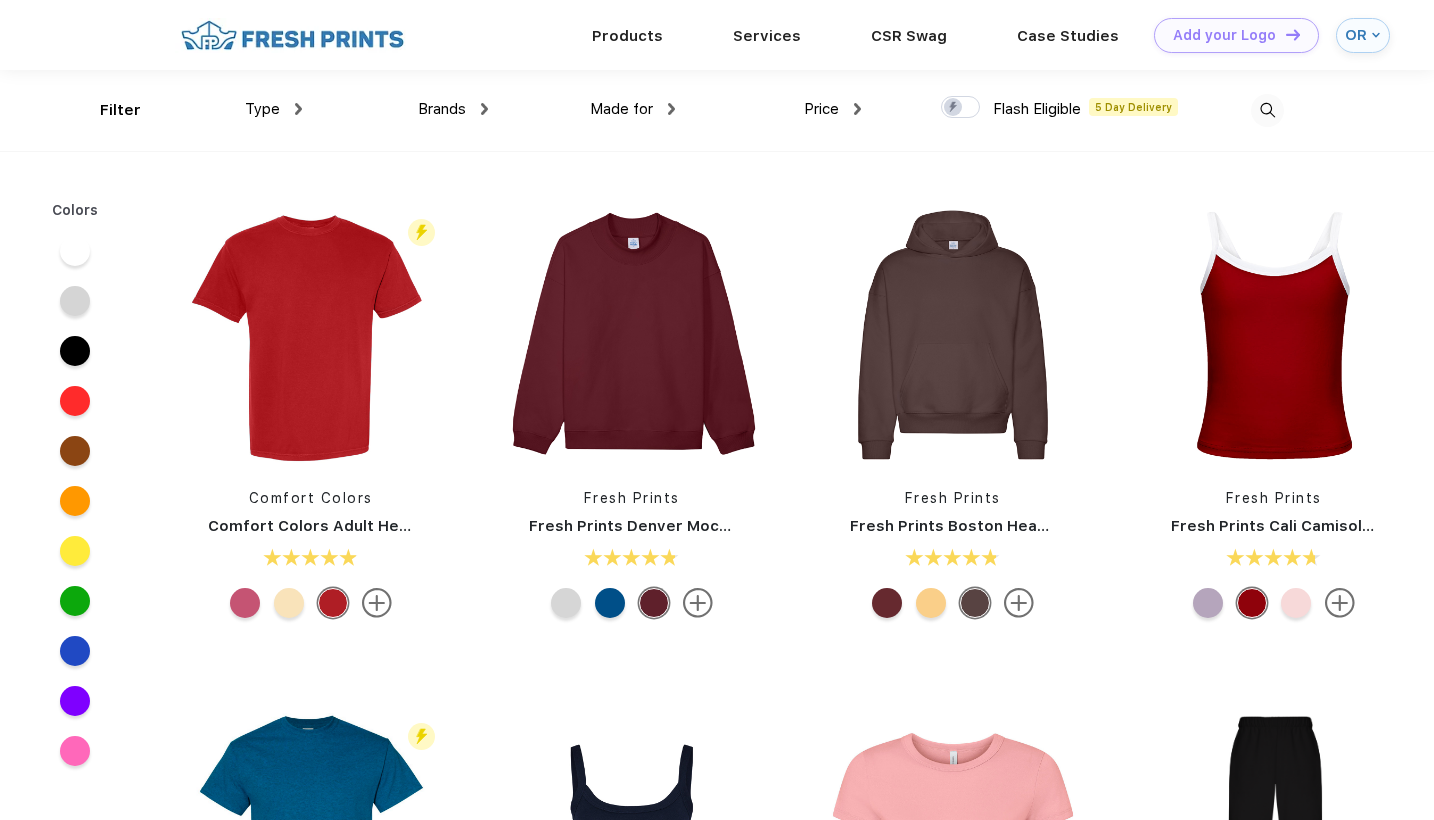 scroll, scrollTop: 0, scrollLeft: 0, axis: both 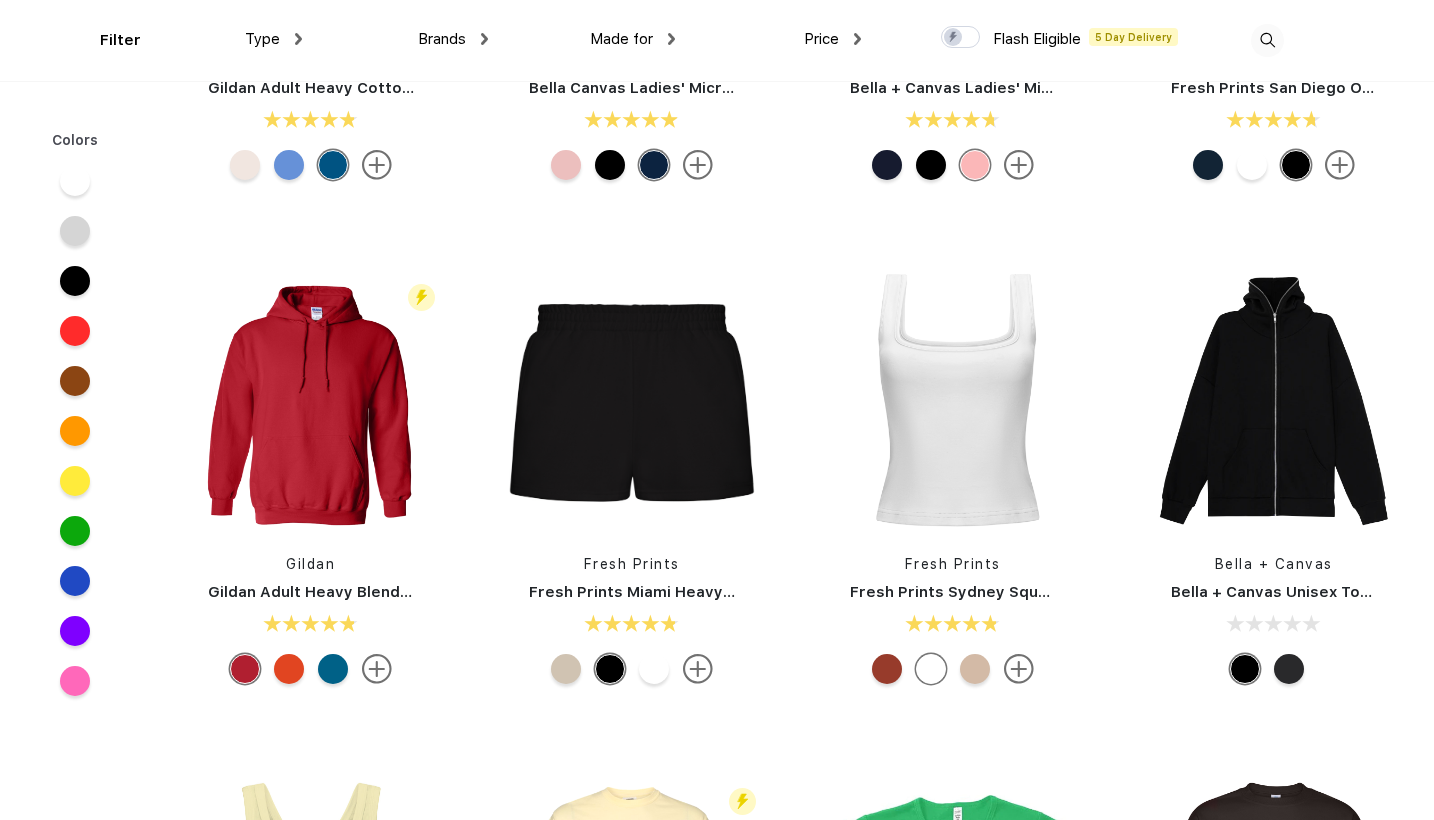 click on "Bella + Canvas   Bella + Canvas Unisex Total Zip Hoodie" at bounding box center (1273, 480) 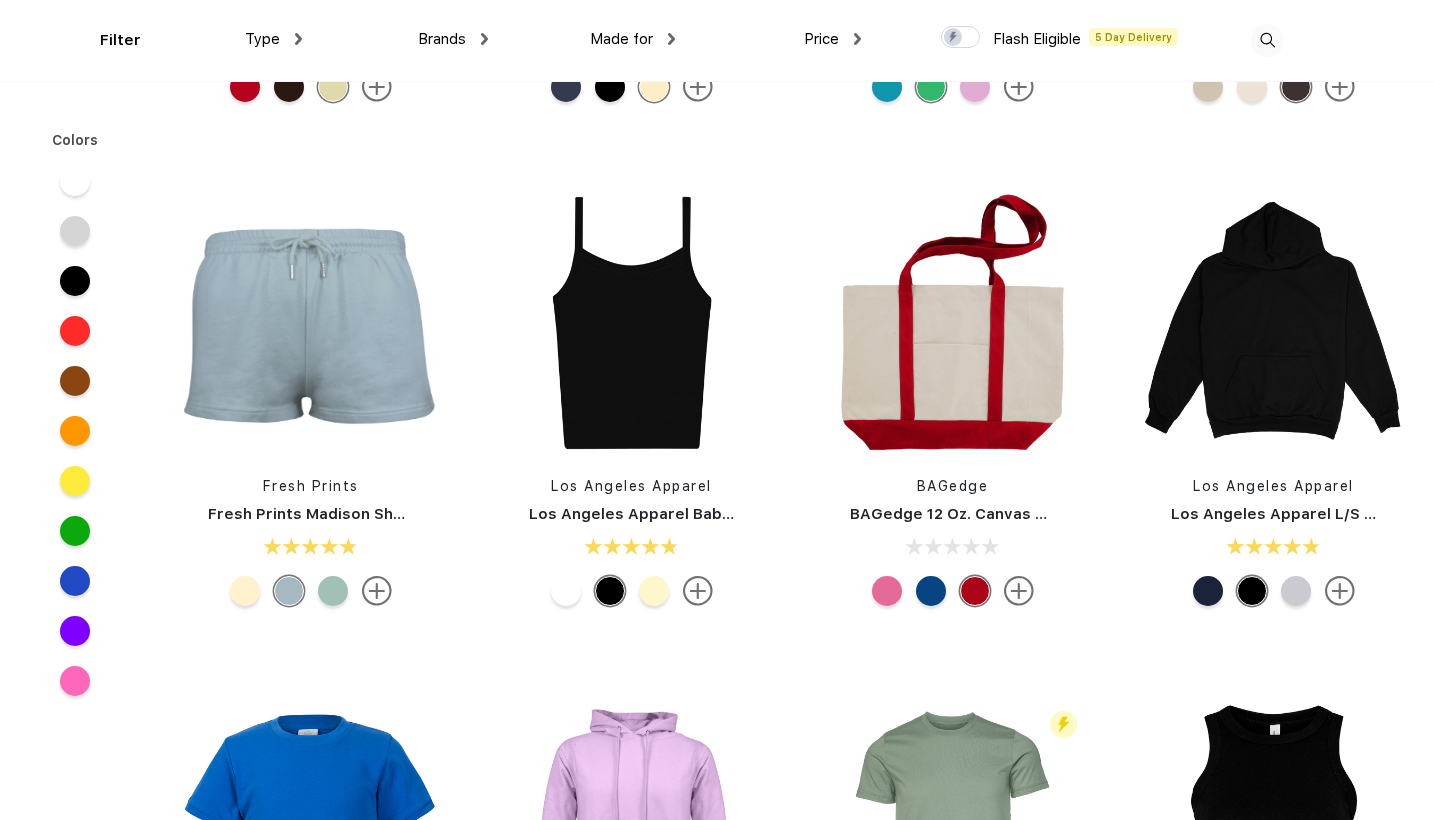 scroll, scrollTop: 1956, scrollLeft: 0, axis: vertical 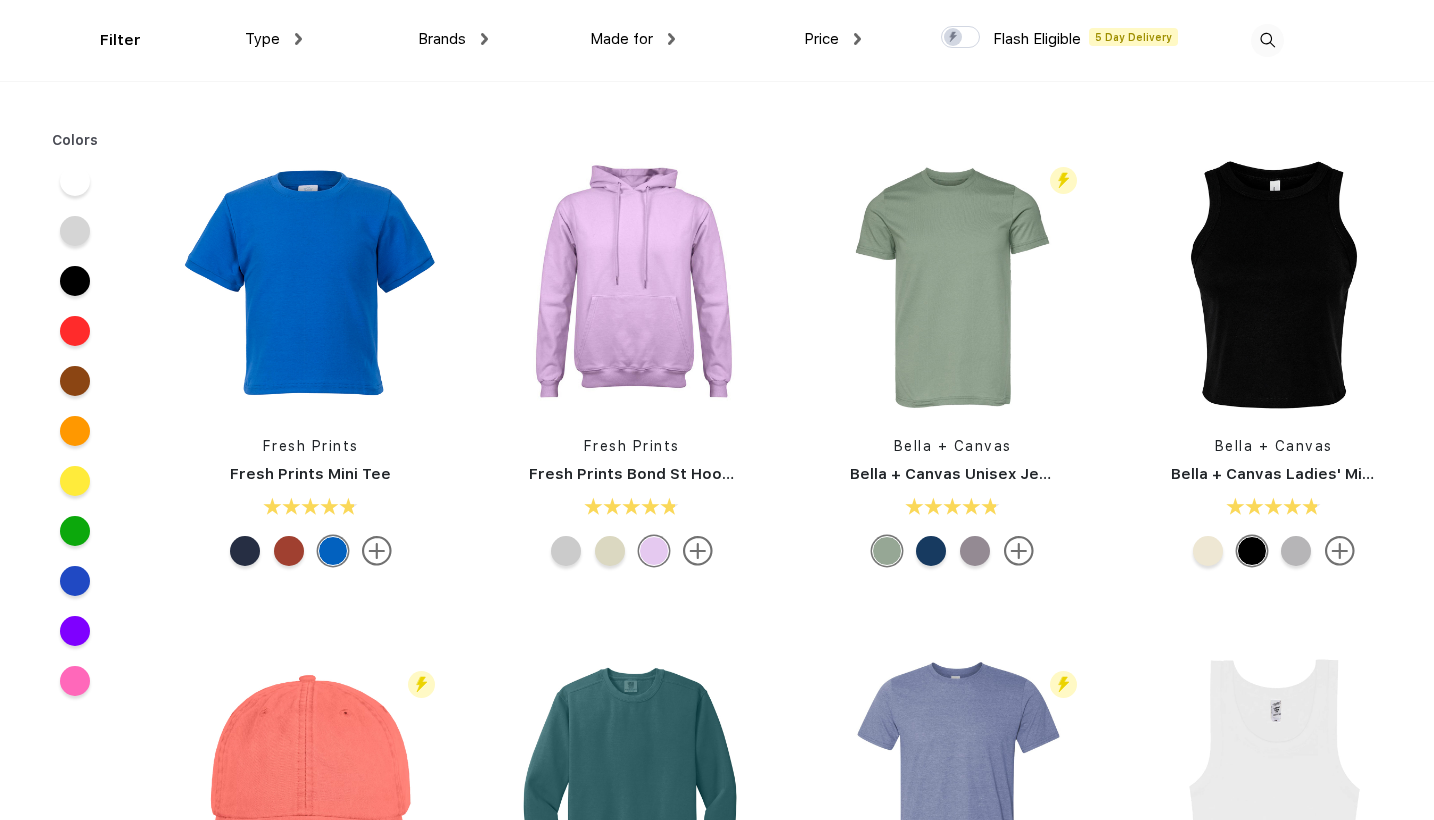 click at bounding box center (1208, 551) 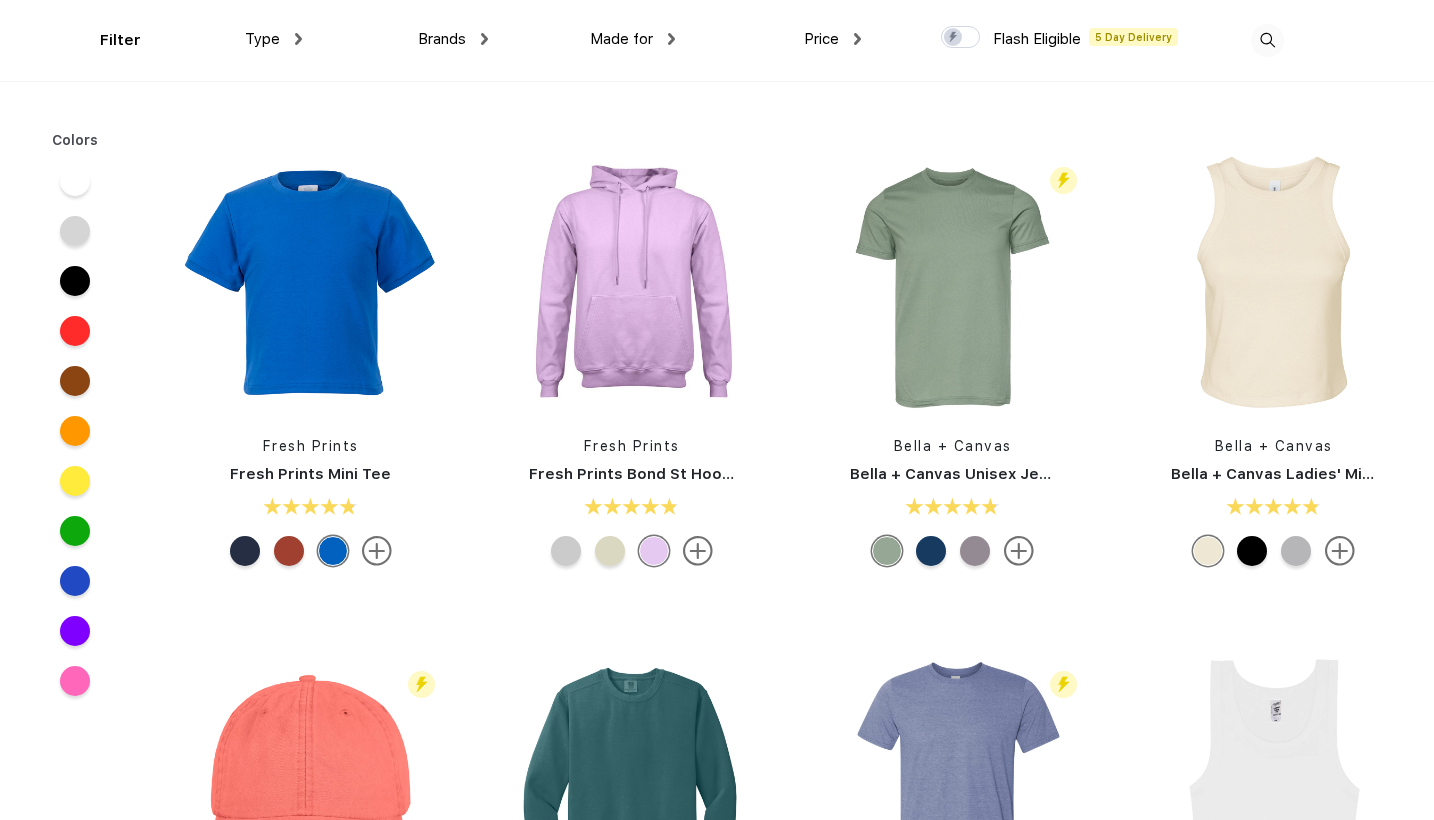 click at bounding box center (1296, 551) 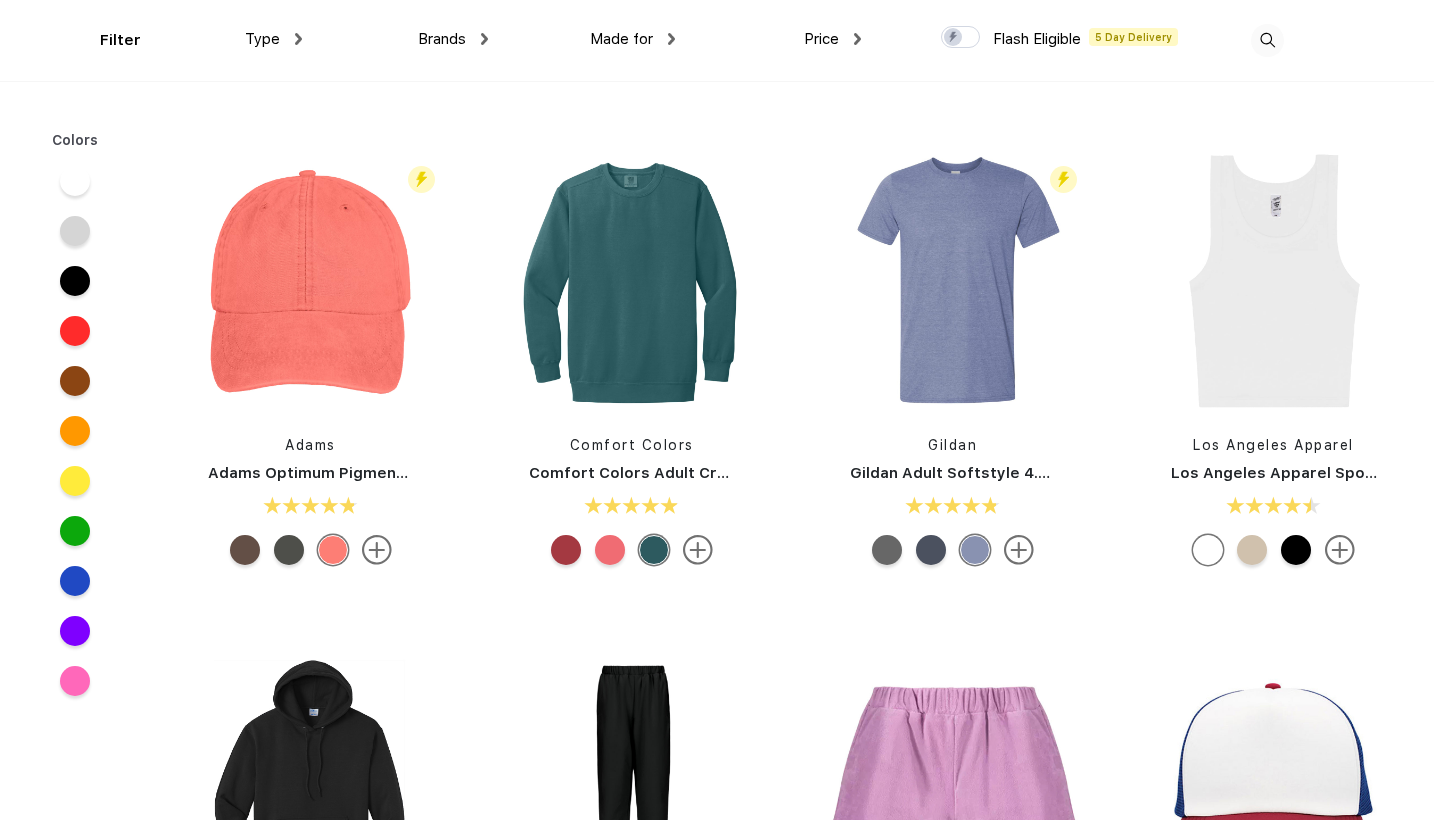 scroll, scrollTop: 3027, scrollLeft: 0, axis: vertical 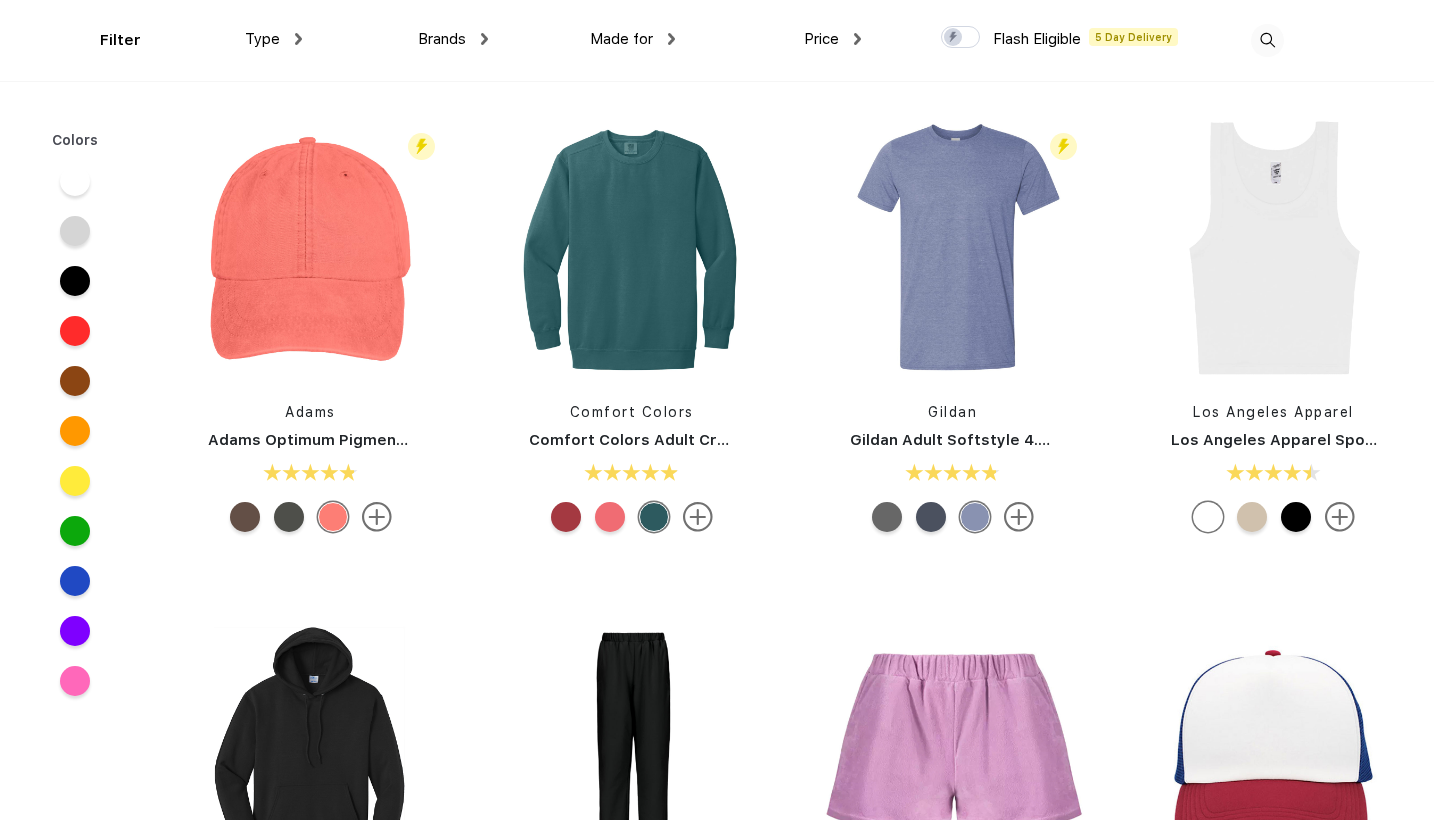click at bounding box center [1252, 517] 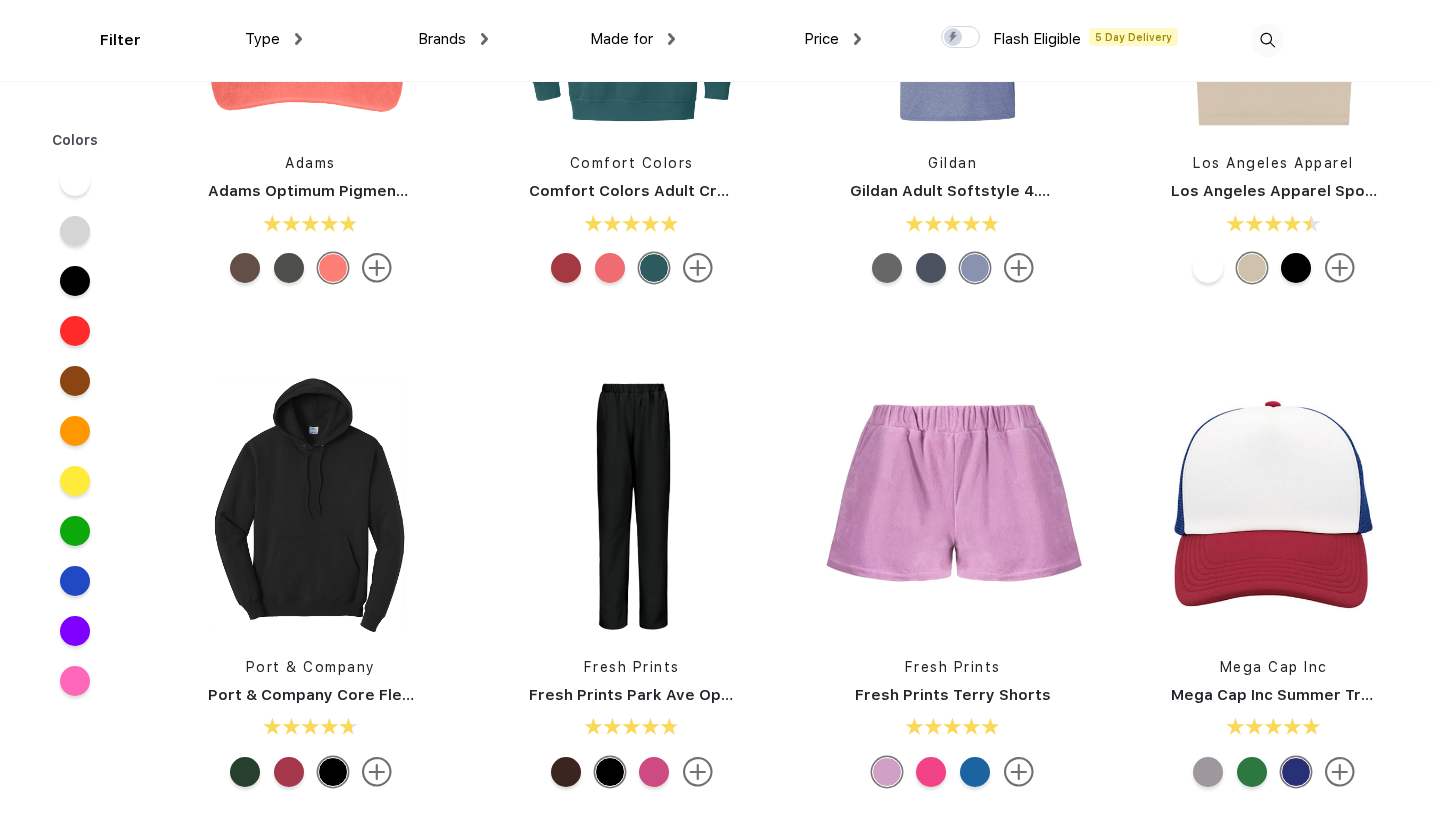 scroll, scrollTop: 3282, scrollLeft: 0, axis: vertical 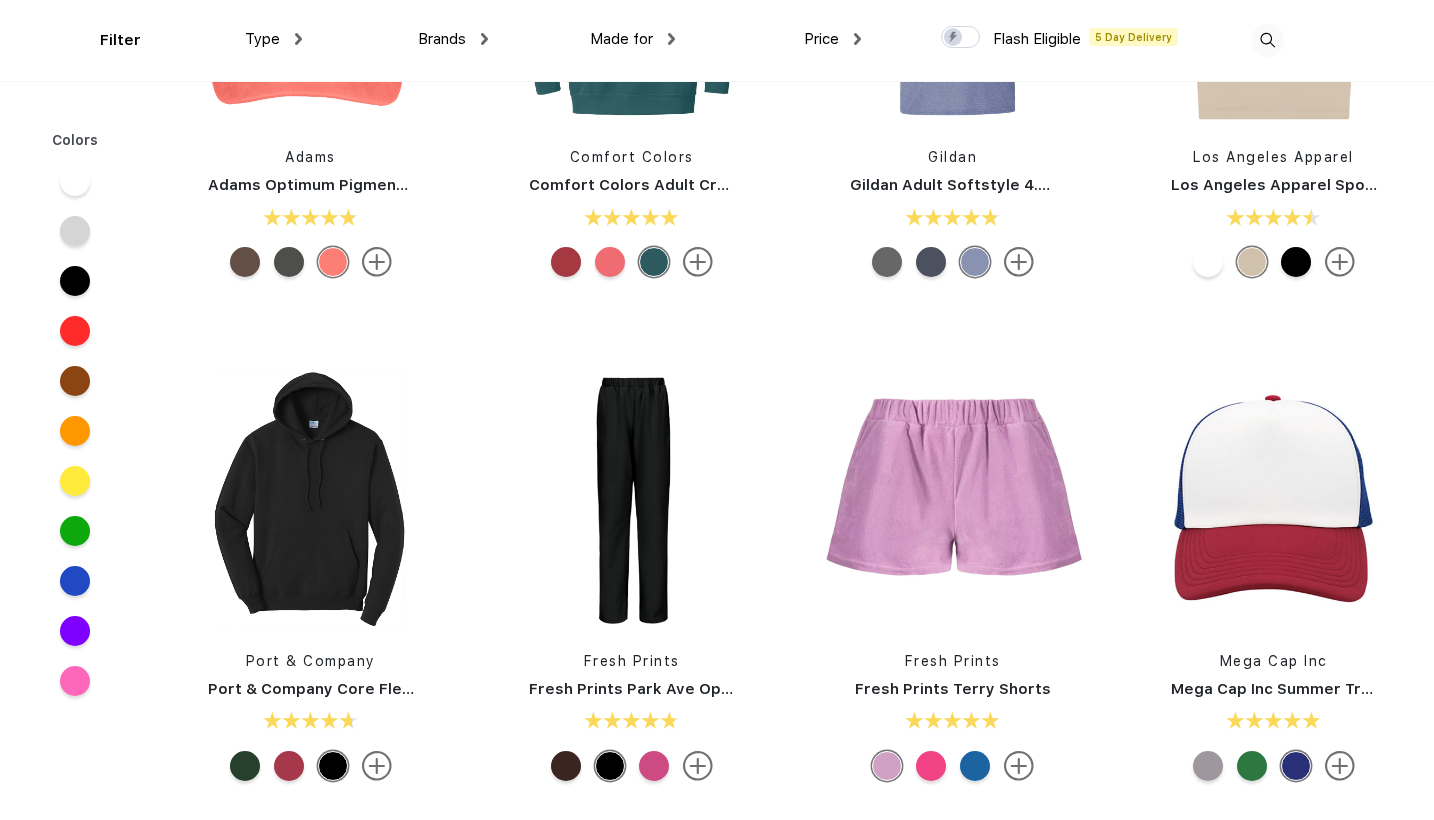 click at bounding box center [1252, 766] 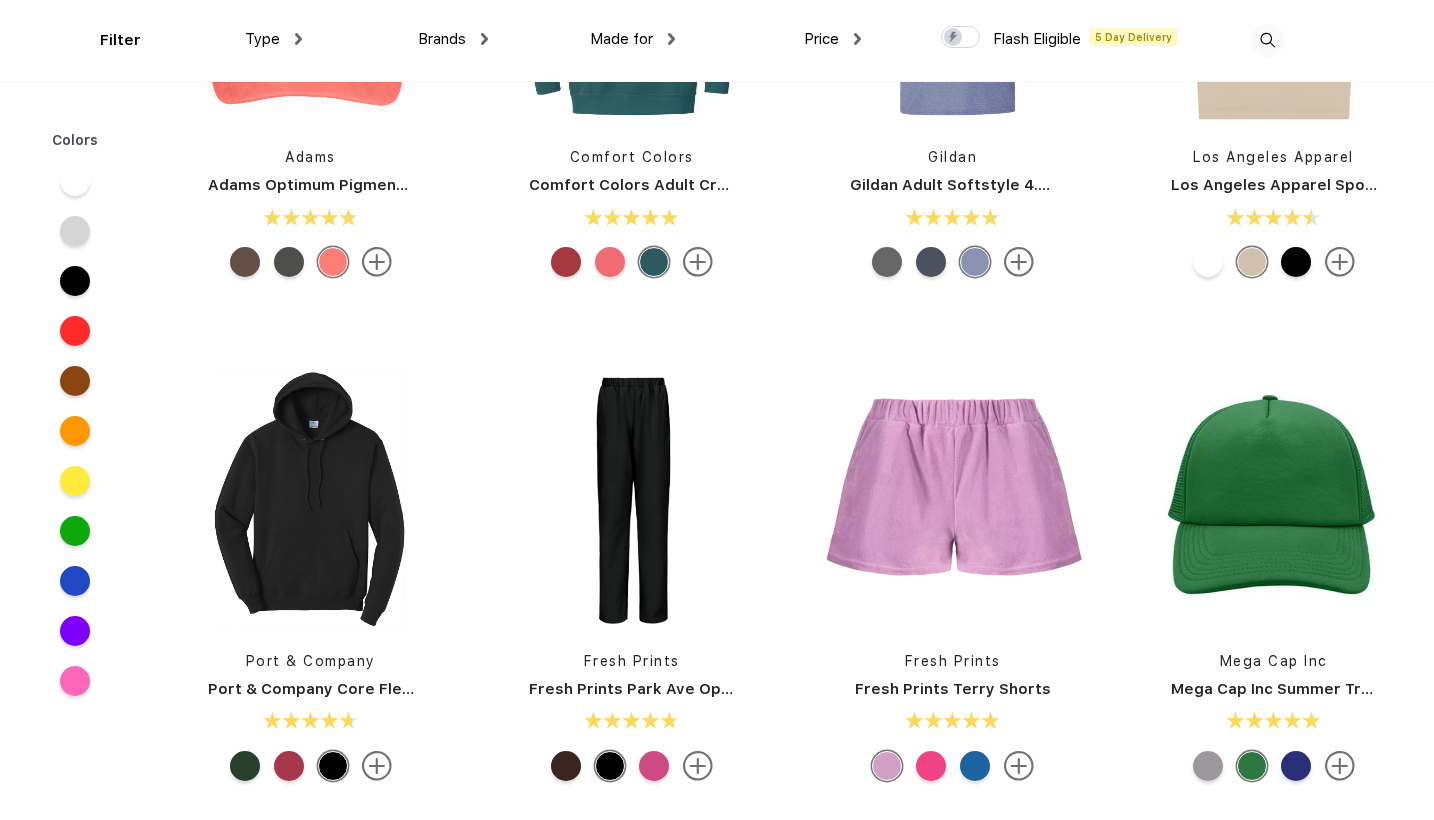 click at bounding box center [1208, 766] 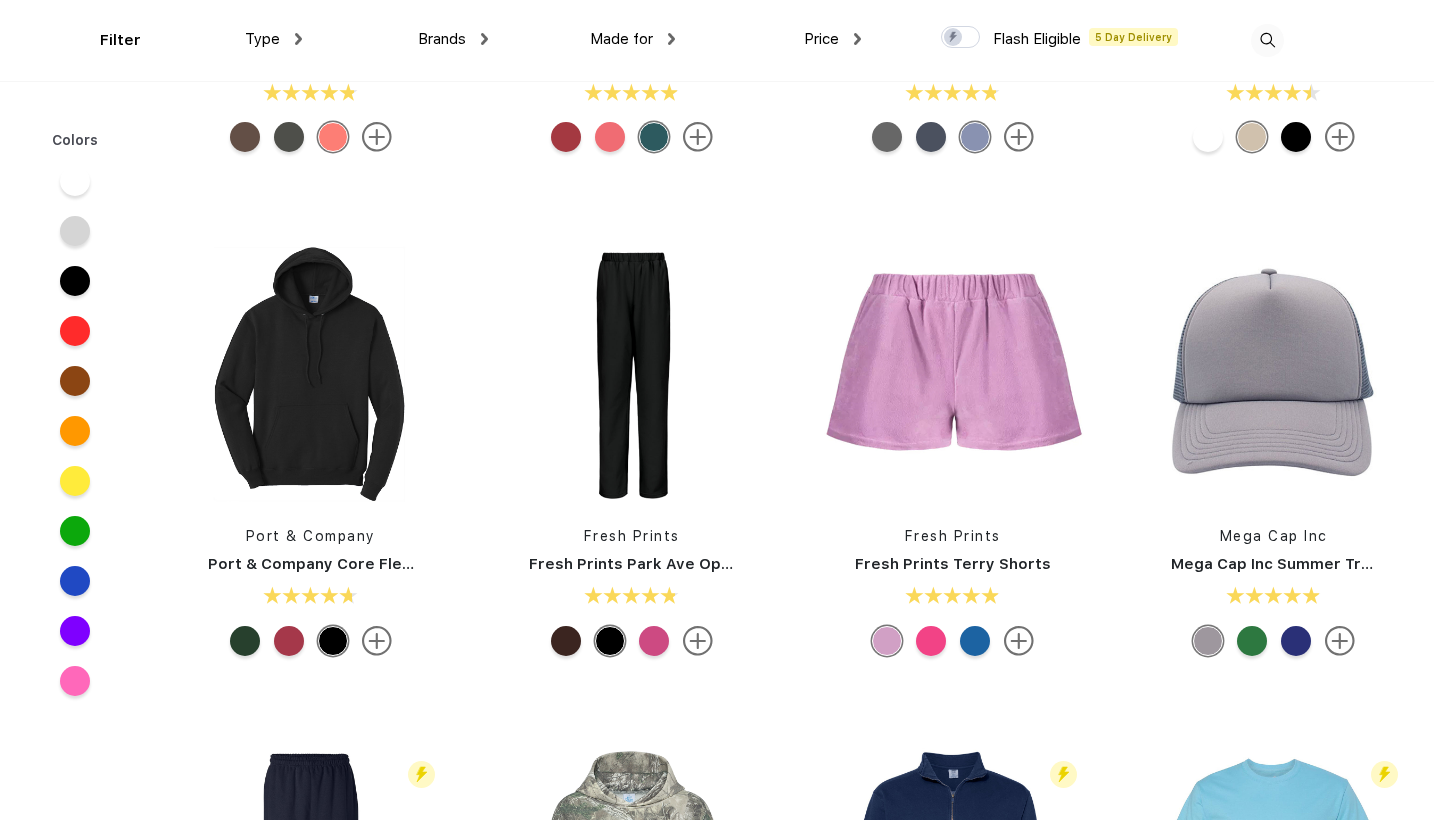 scroll, scrollTop: 3412, scrollLeft: 0, axis: vertical 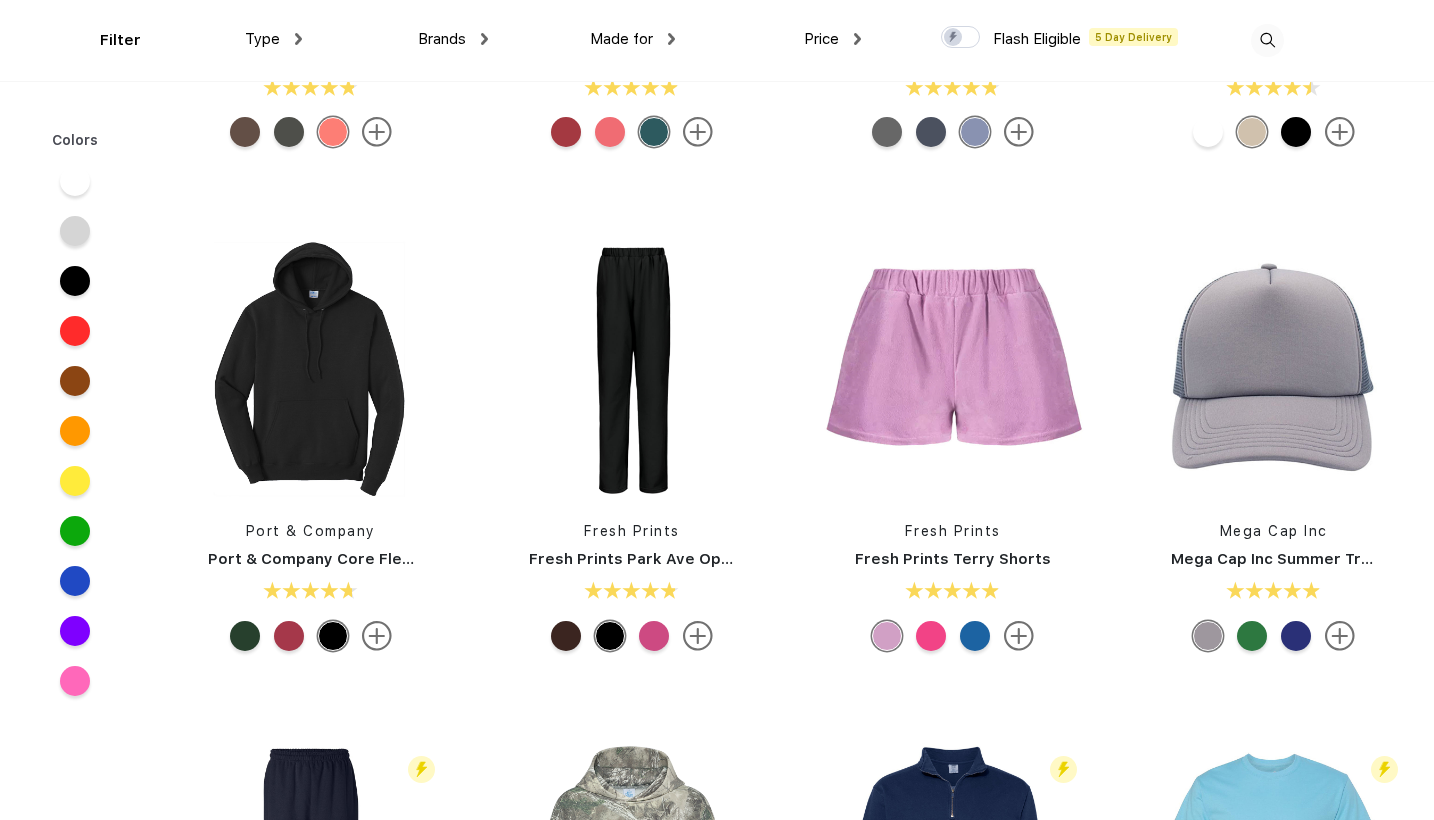 click at bounding box center [931, 636] 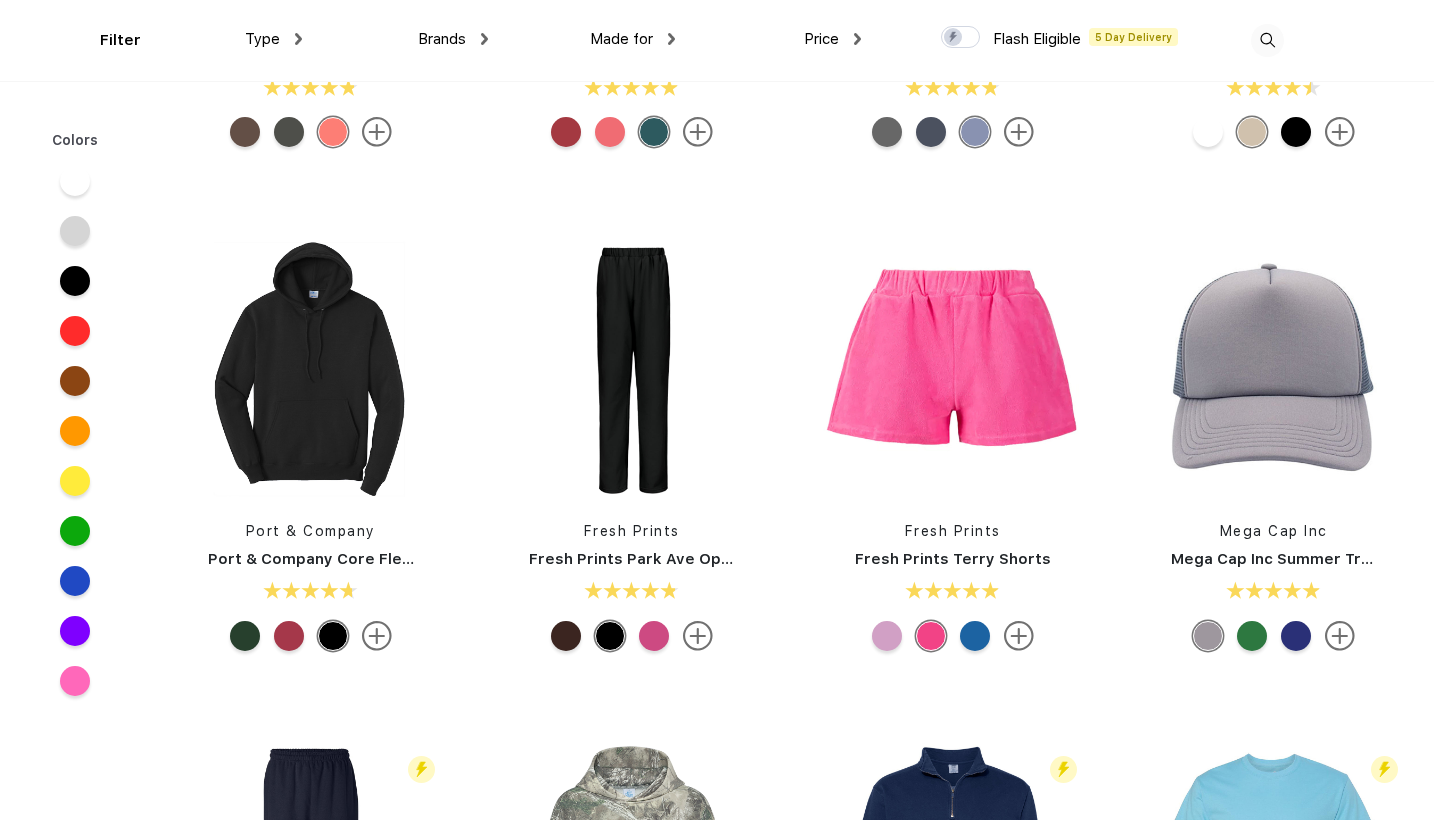 click at bounding box center [938, 636] 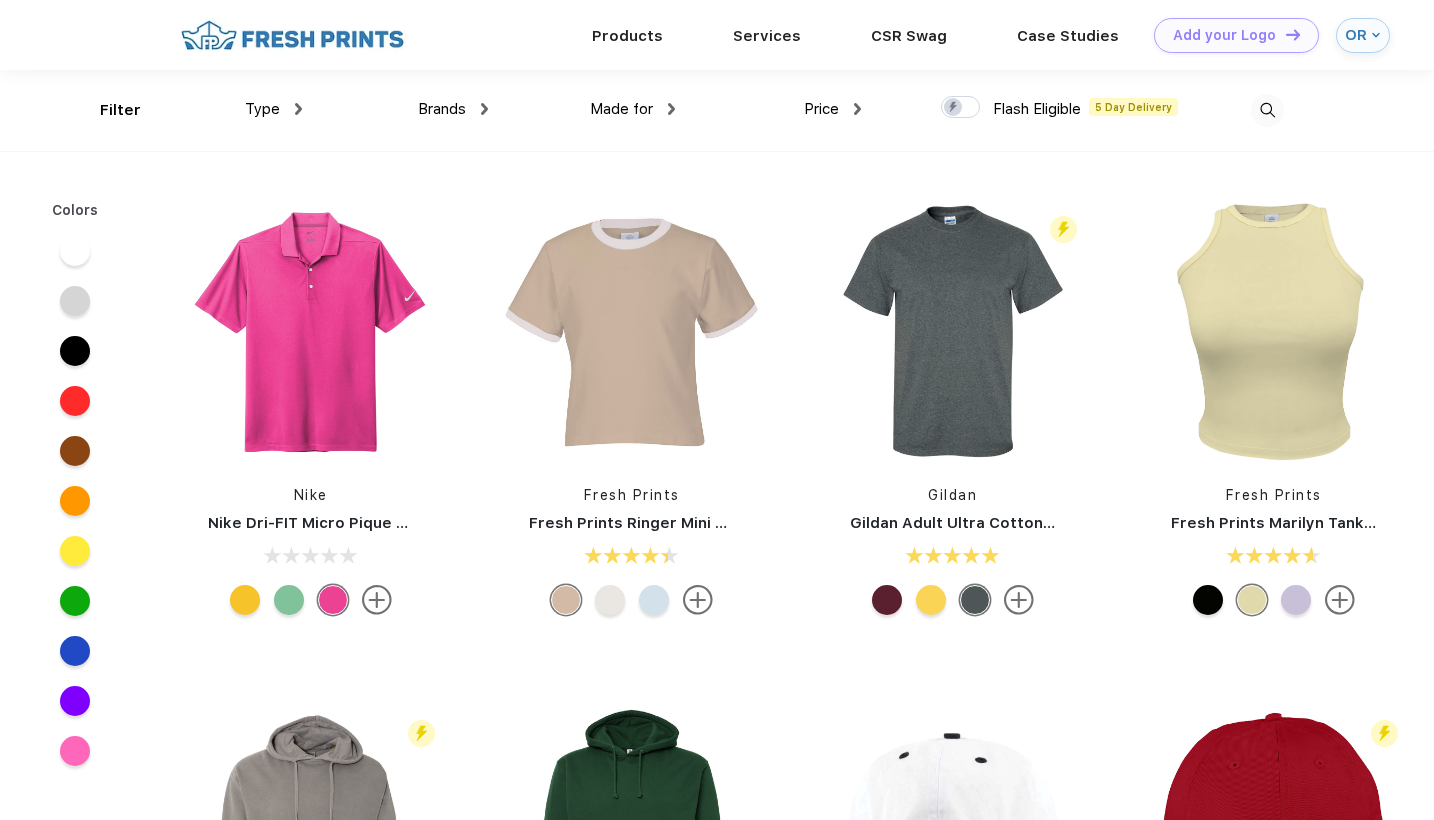 scroll, scrollTop: 4868, scrollLeft: 0, axis: vertical 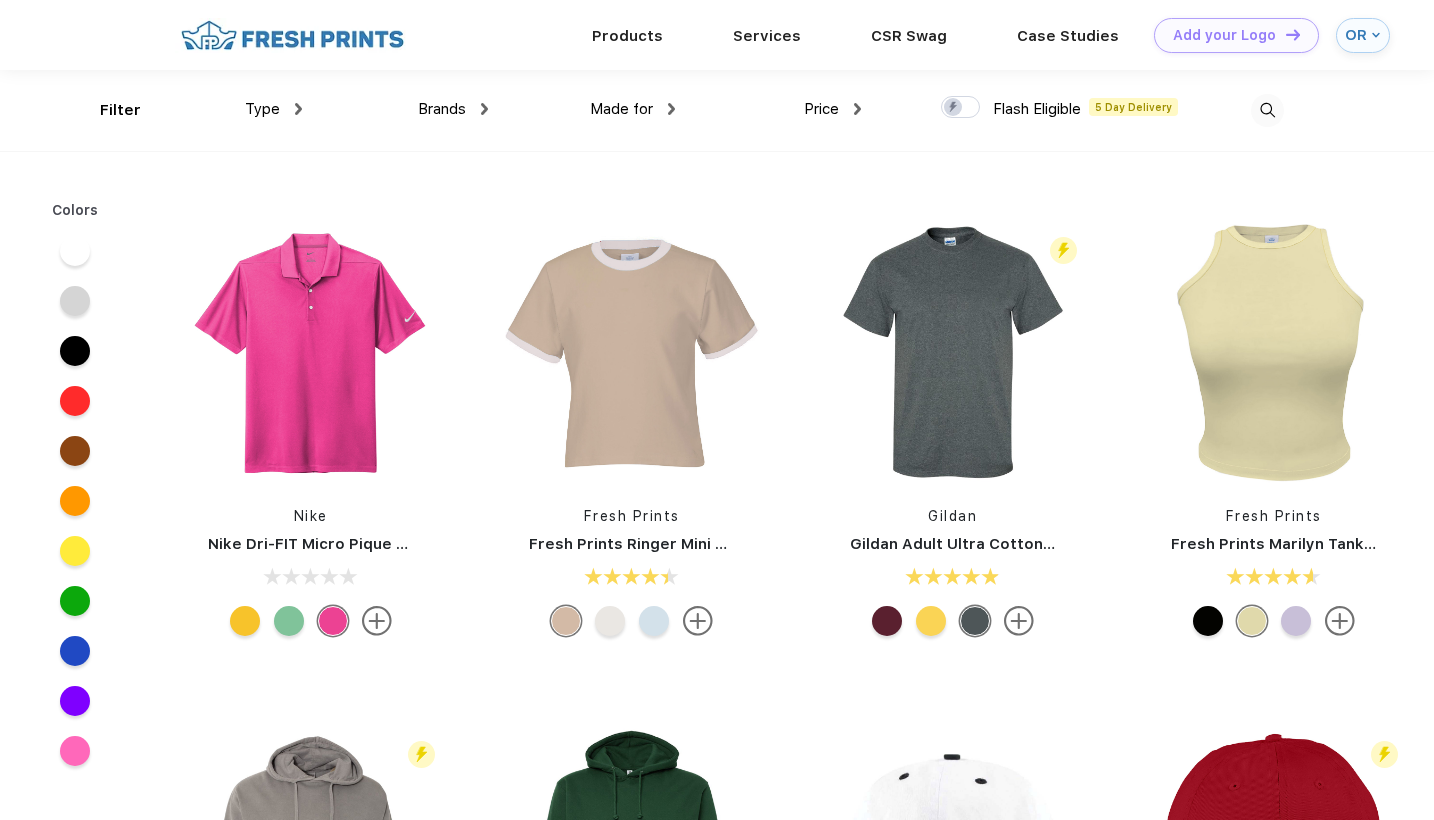 click at bounding box center [1296, 621] 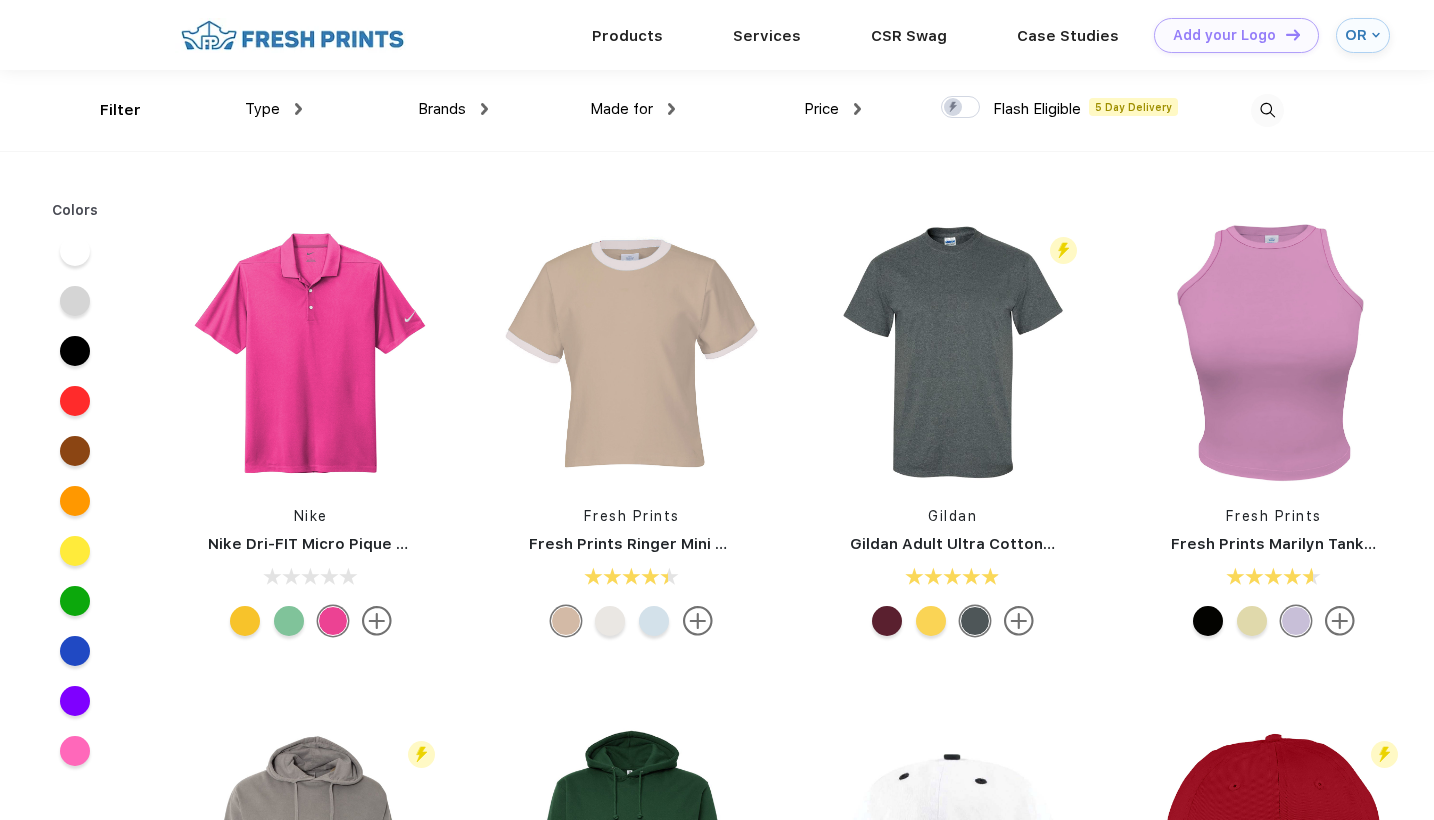 click at bounding box center (1296, 621) 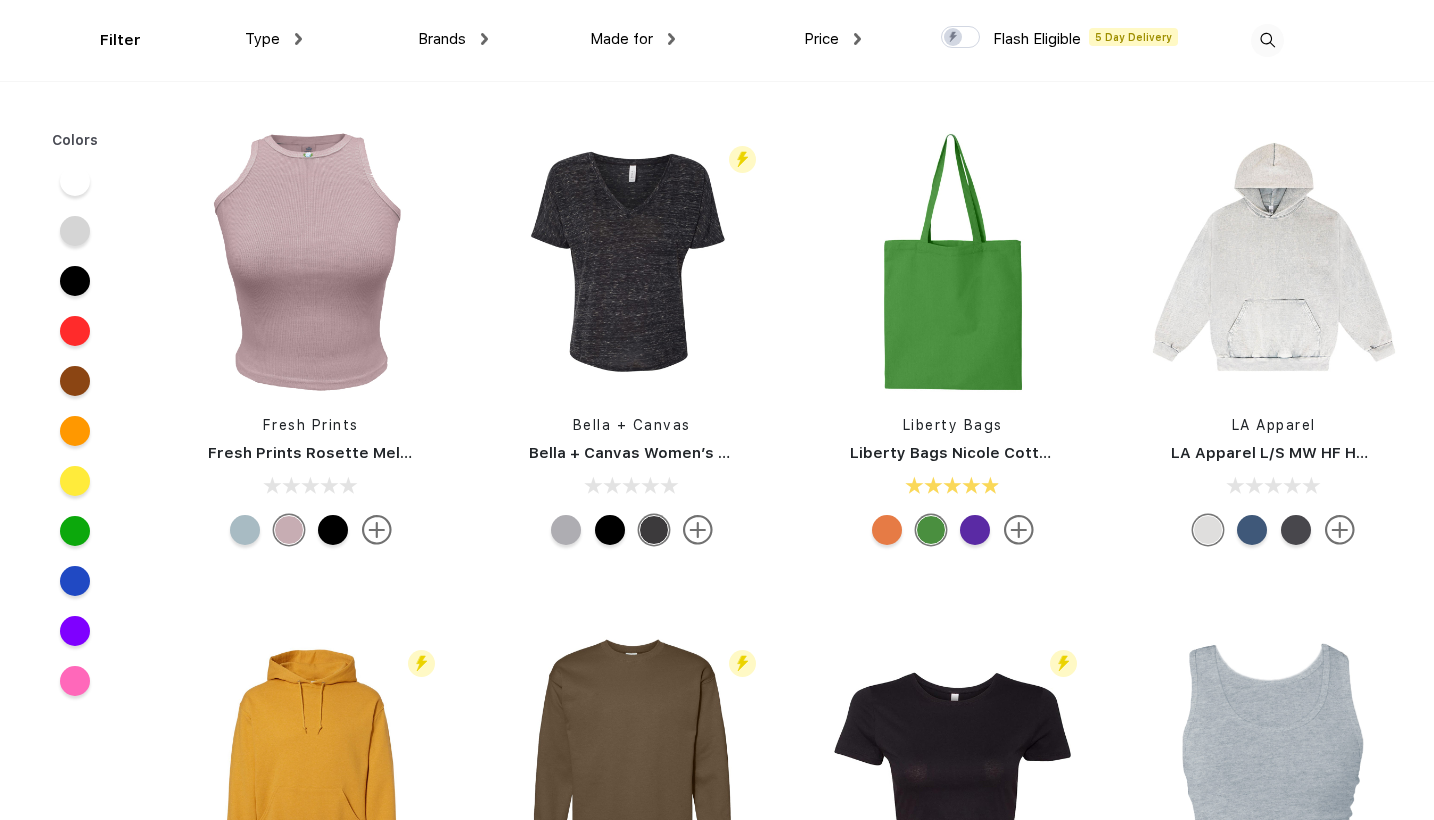 scroll, scrollTop: 9344, scrollLeft: 0, axis: vertical 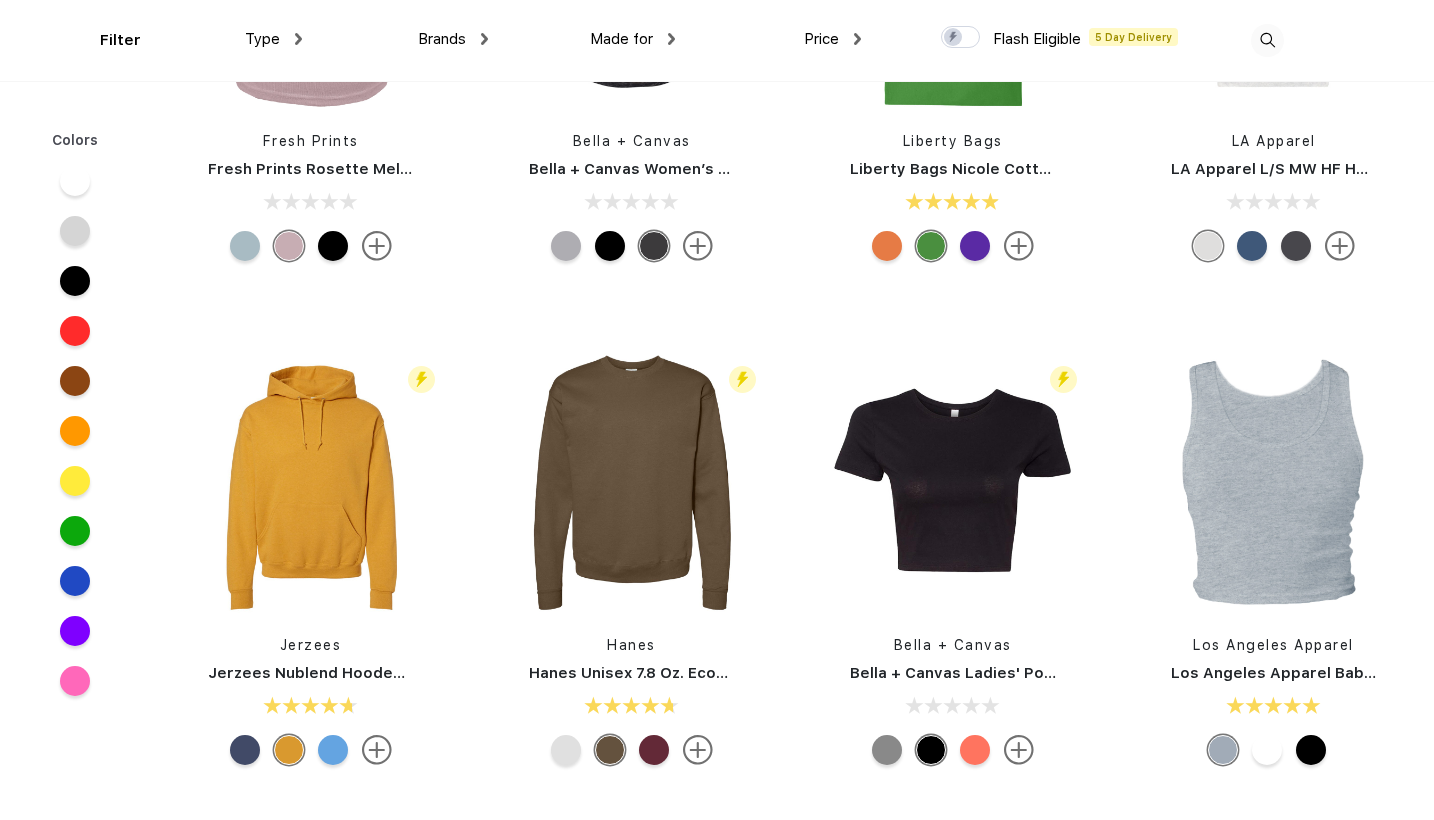 click at bounding box center (1267, 750) 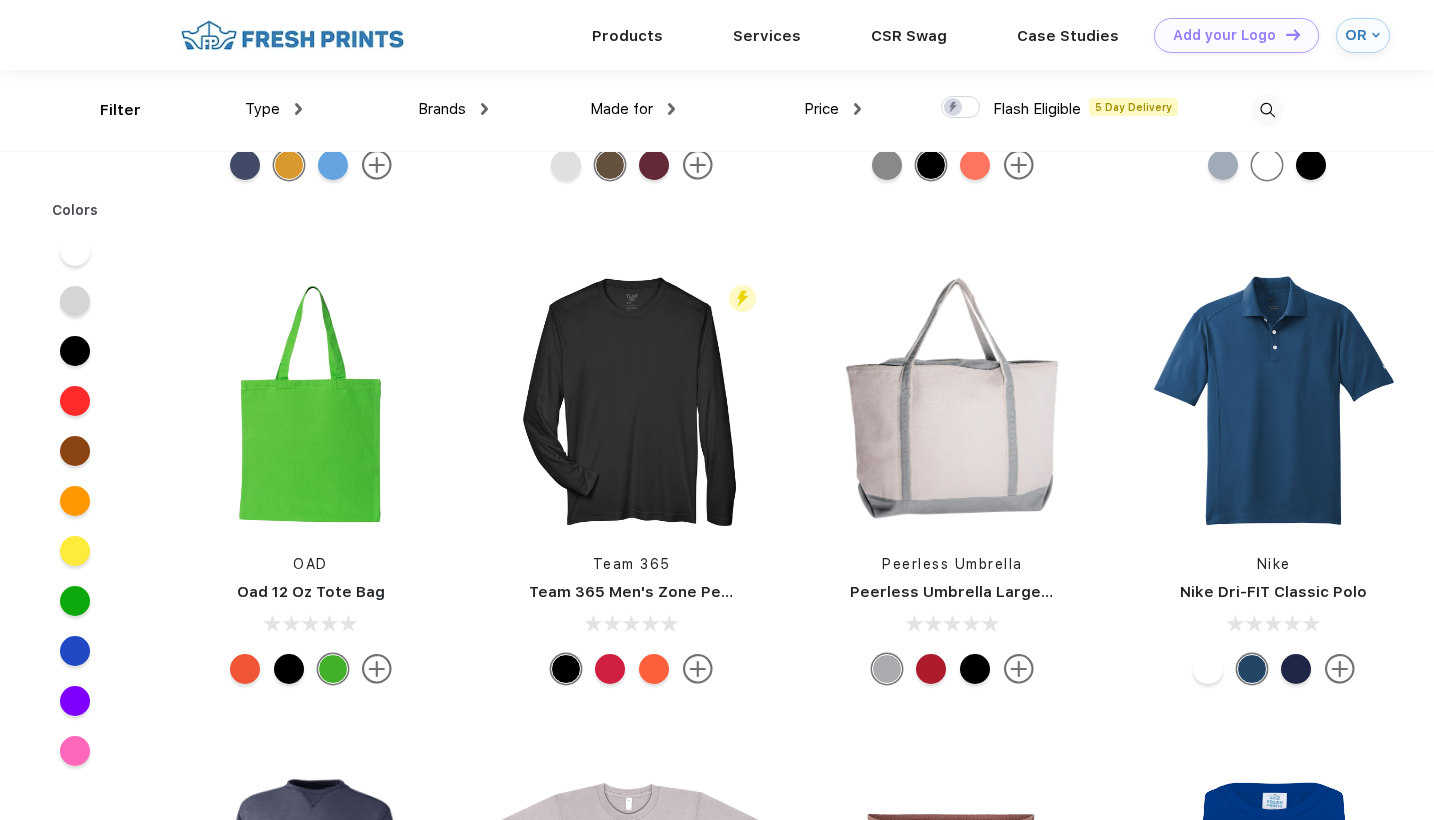 scroll, scrollTop: 9841, scrollLeft: 0, axis: vertical 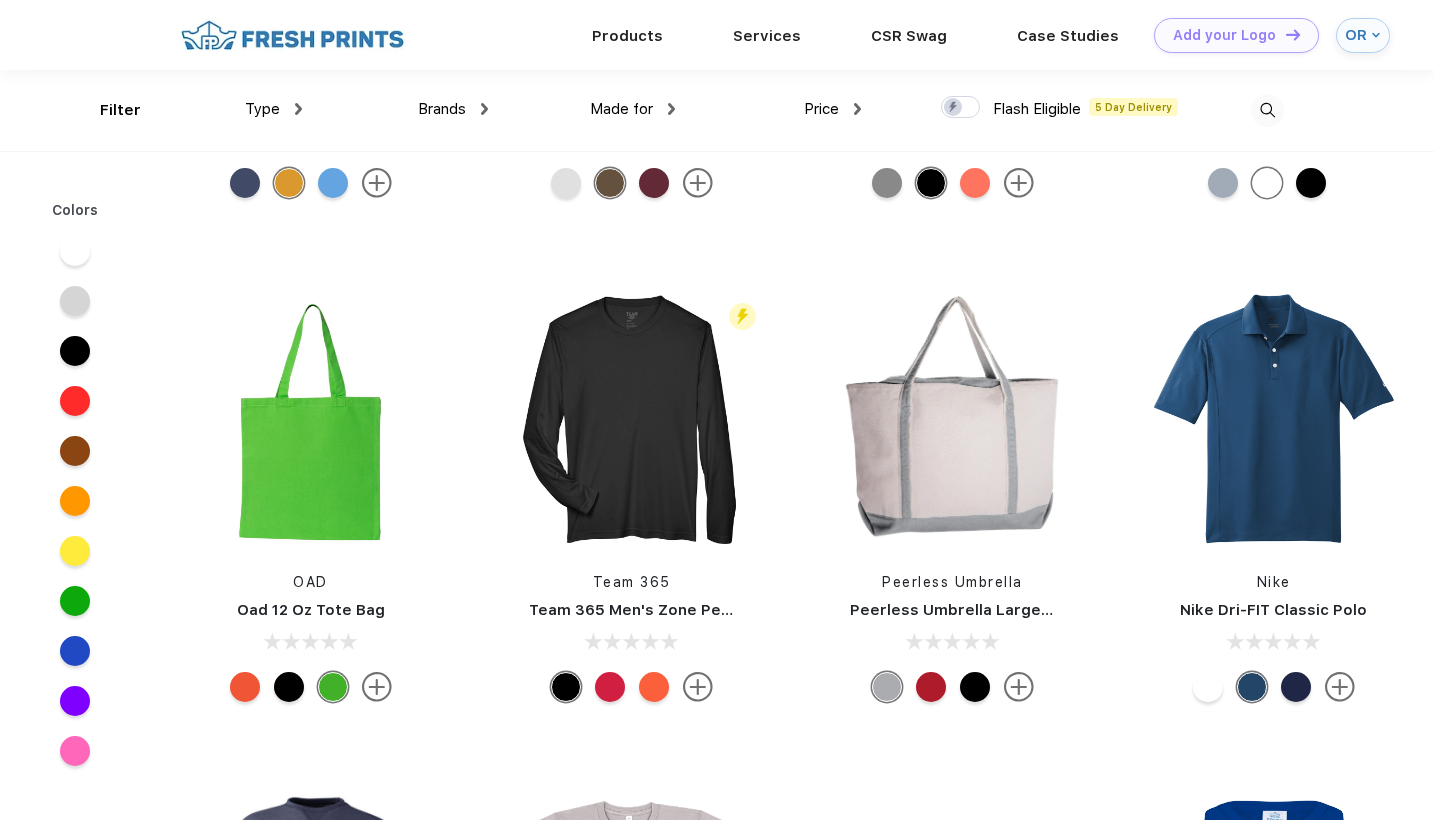 click at bounding box center [931, 687] 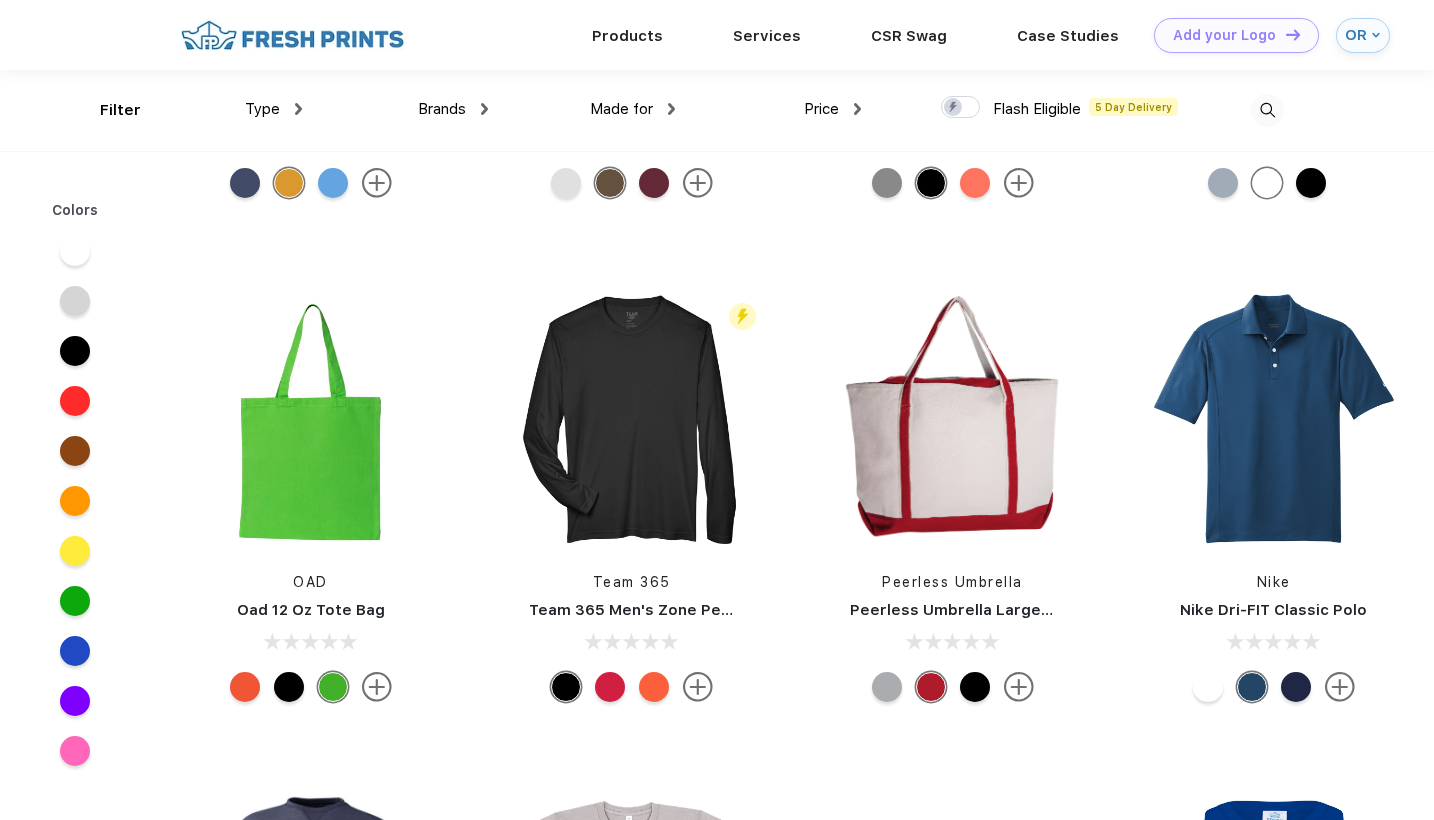 click at bounding box center (931, 687) 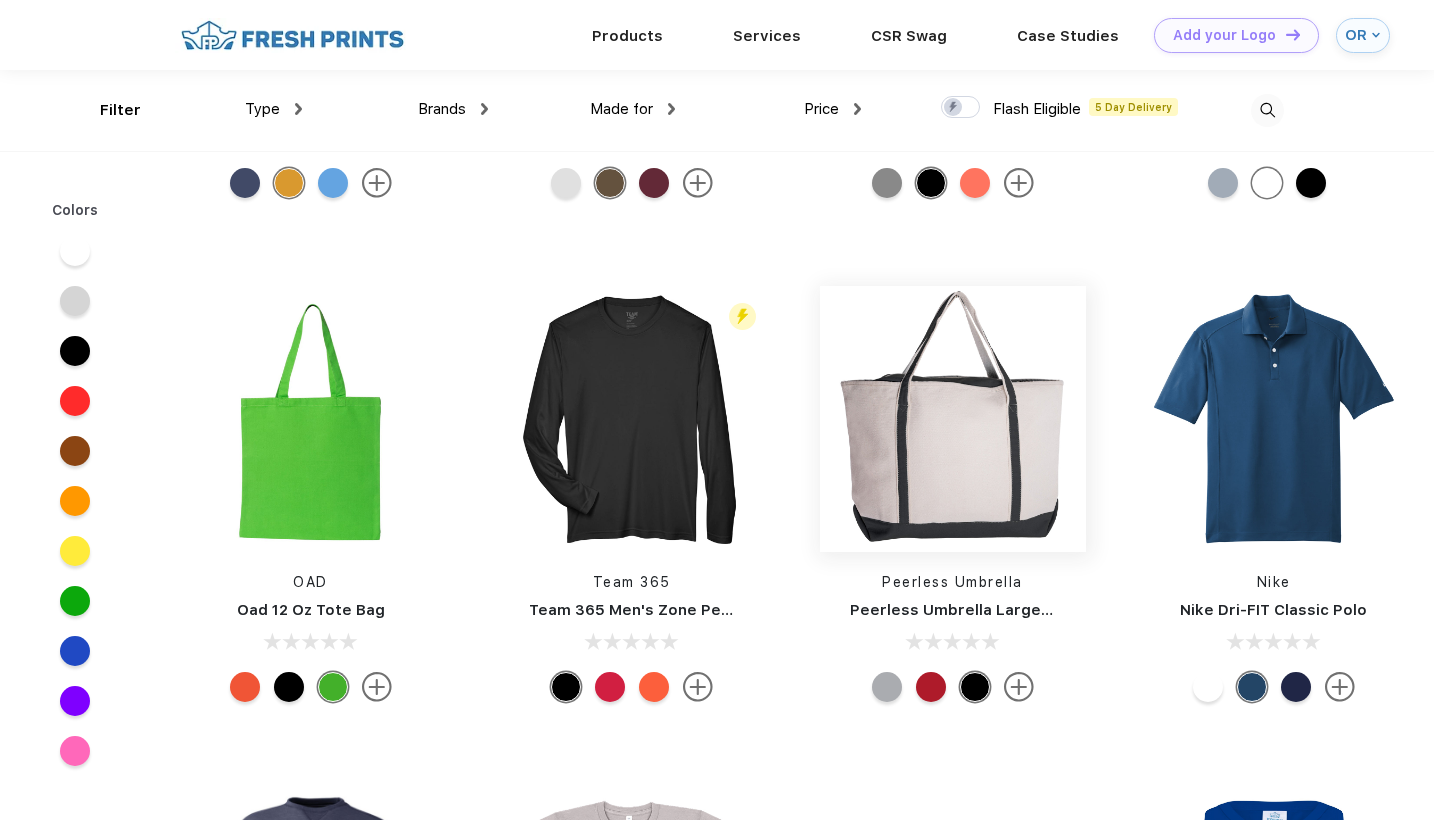 click at bounding box center (953, 419) 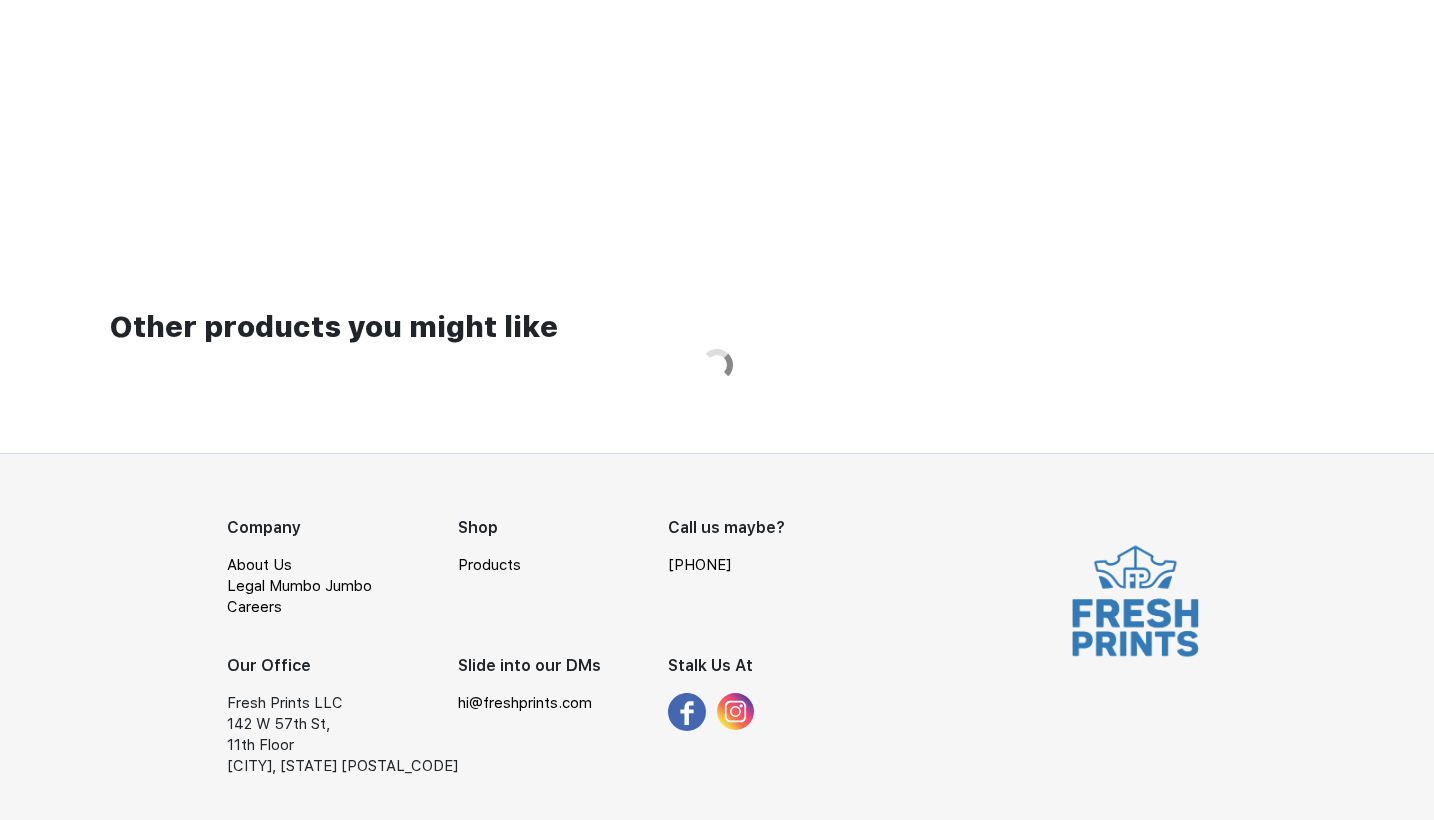 scroll, scrollTop: 0, scrollLeft: 0, axis: both 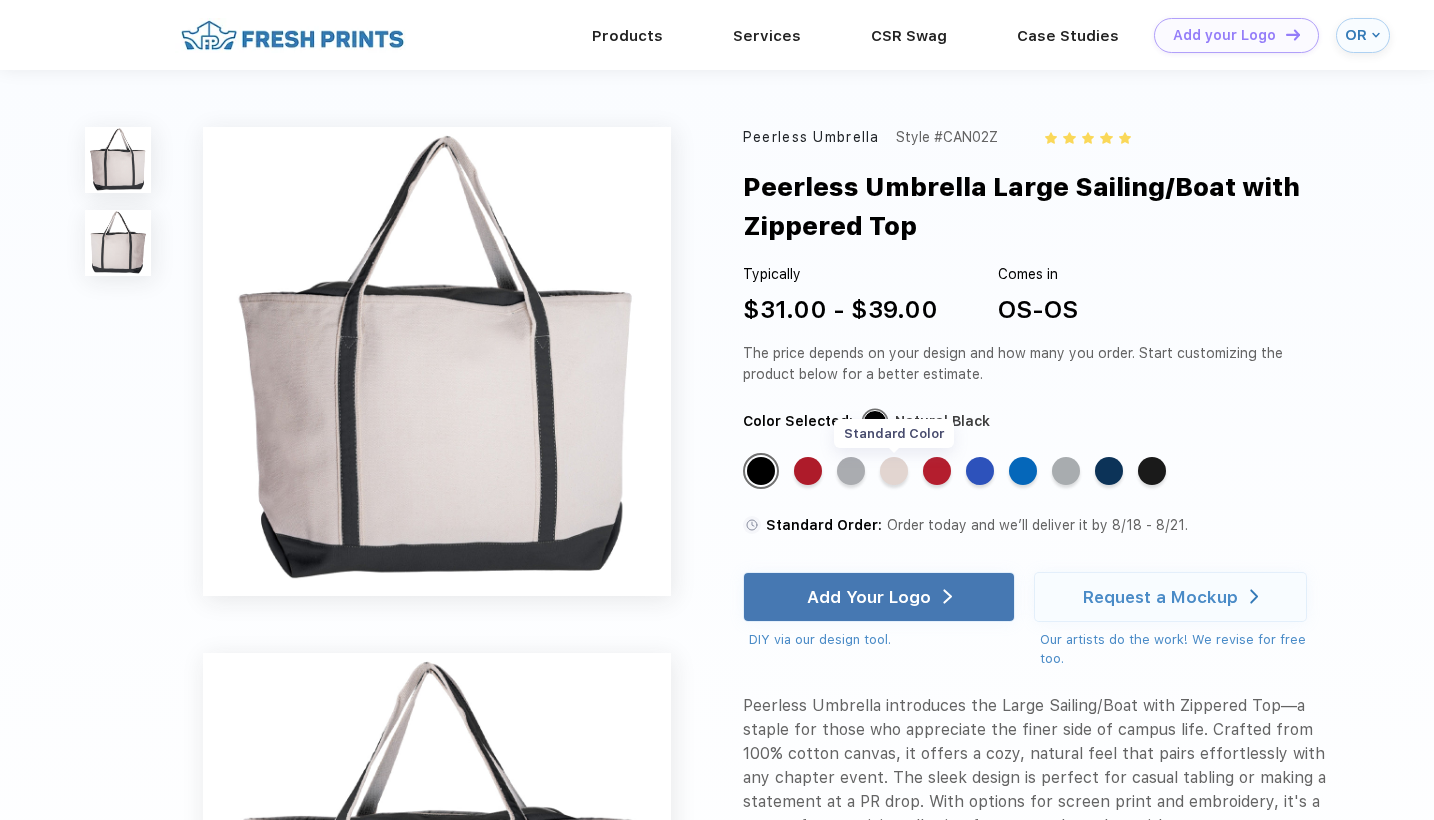 click on "Standard Color" at bounding box center [894, 471] 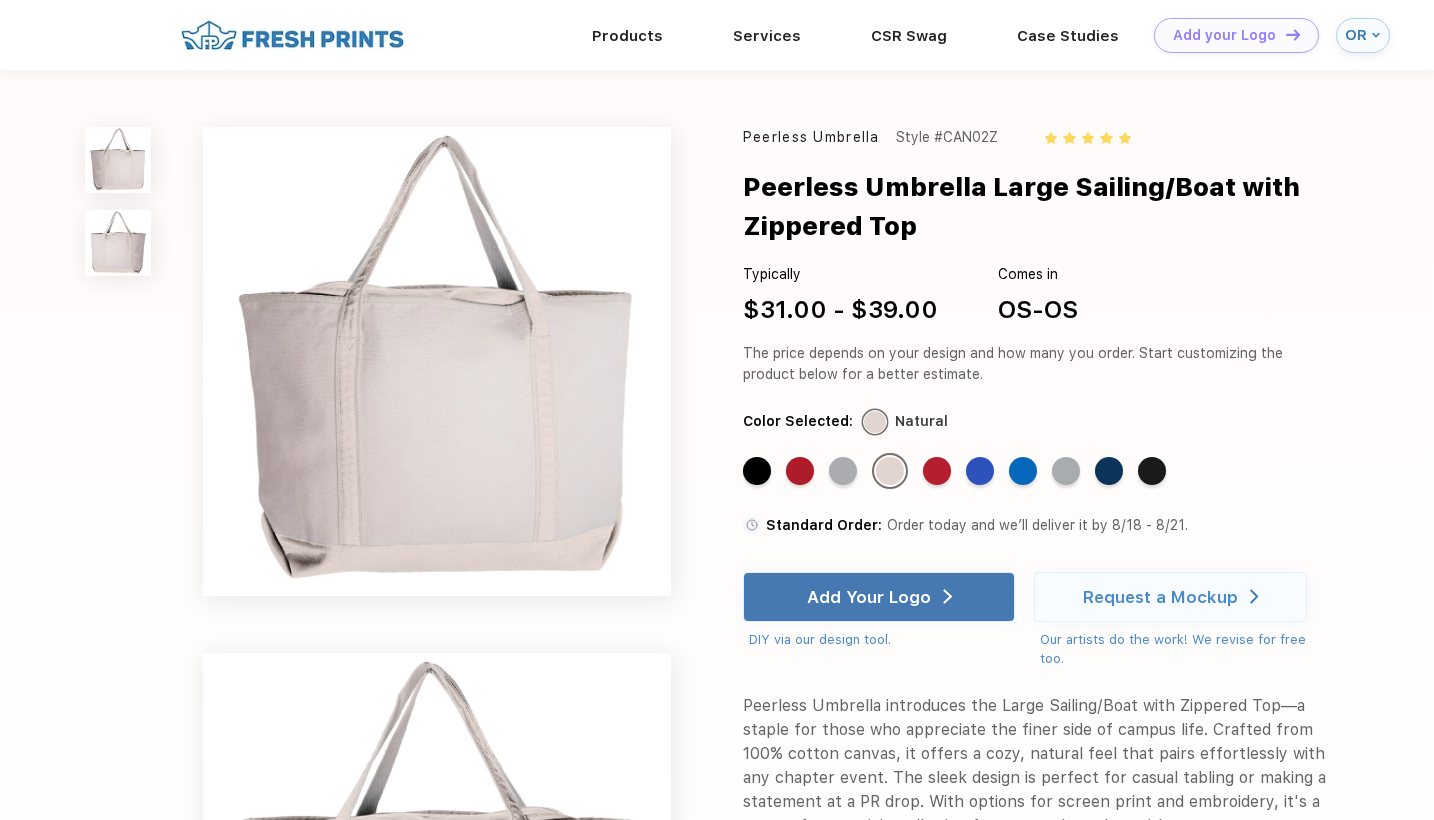 click at bounding box center (118, 243) 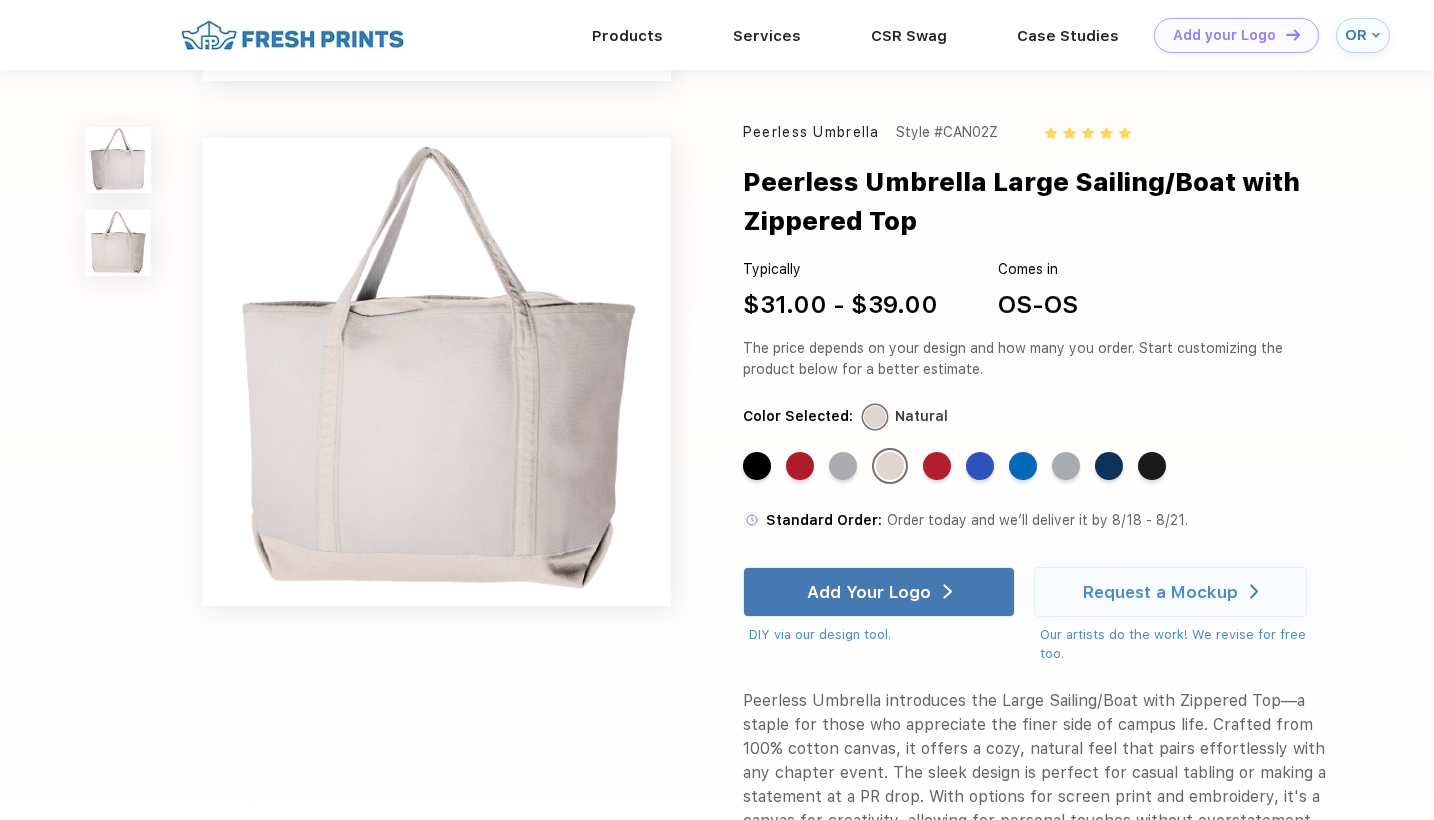 scroll, scrollTop: 446, scrollLeft: 0, axis: vertical 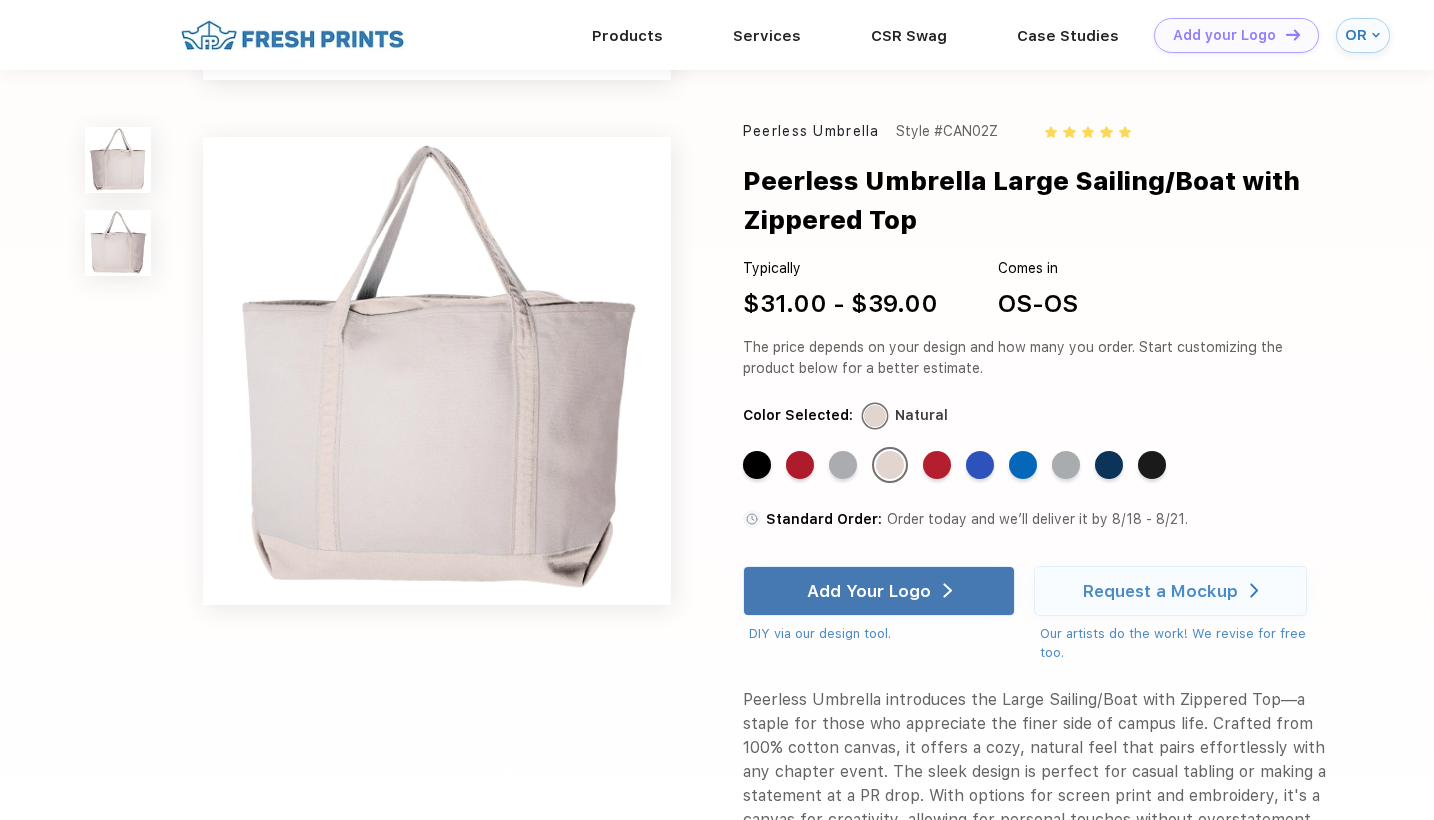 click at bounding box center (118, 160) 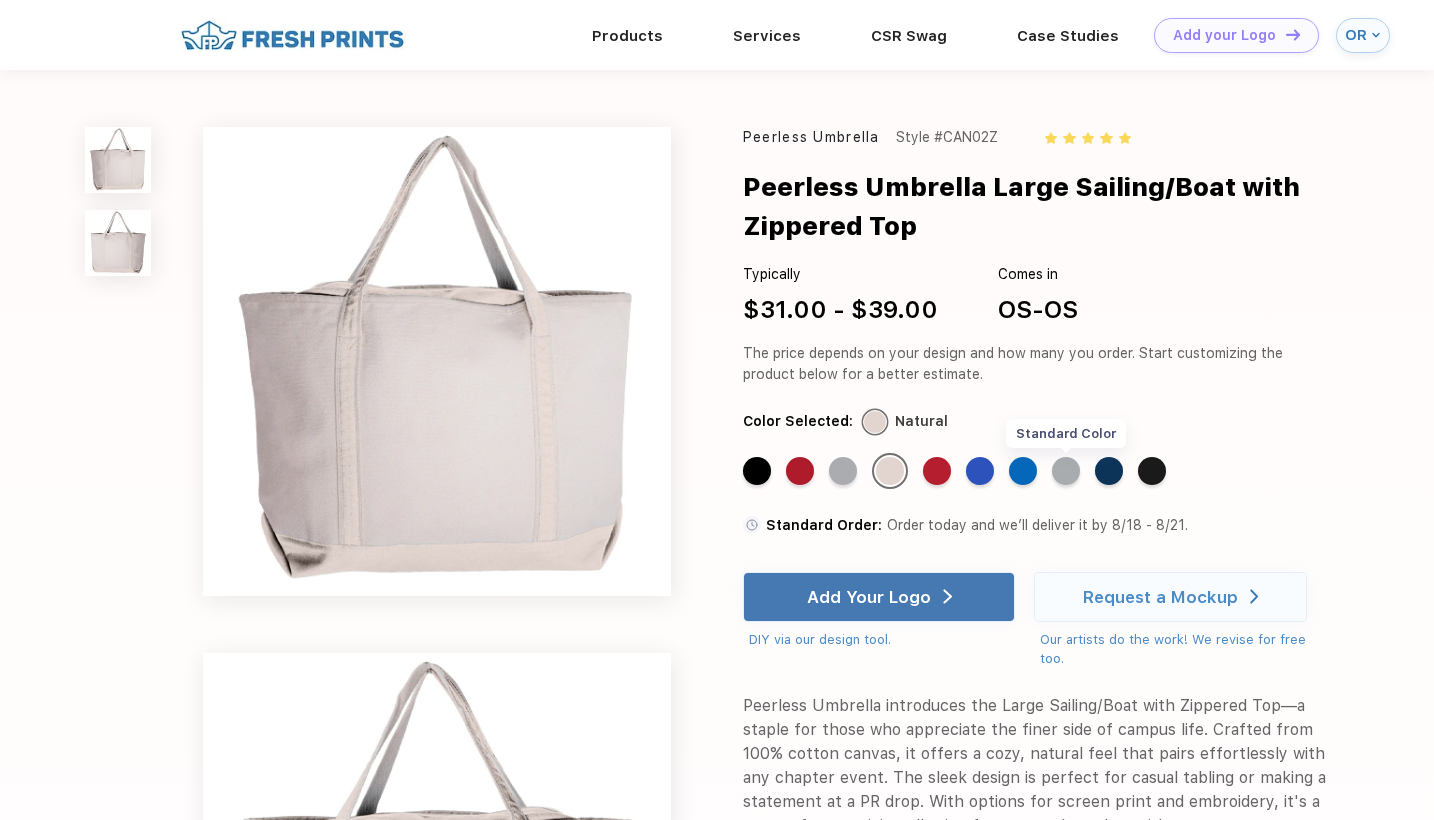 click on "Standard Color" at bounding box center (1066, 471) 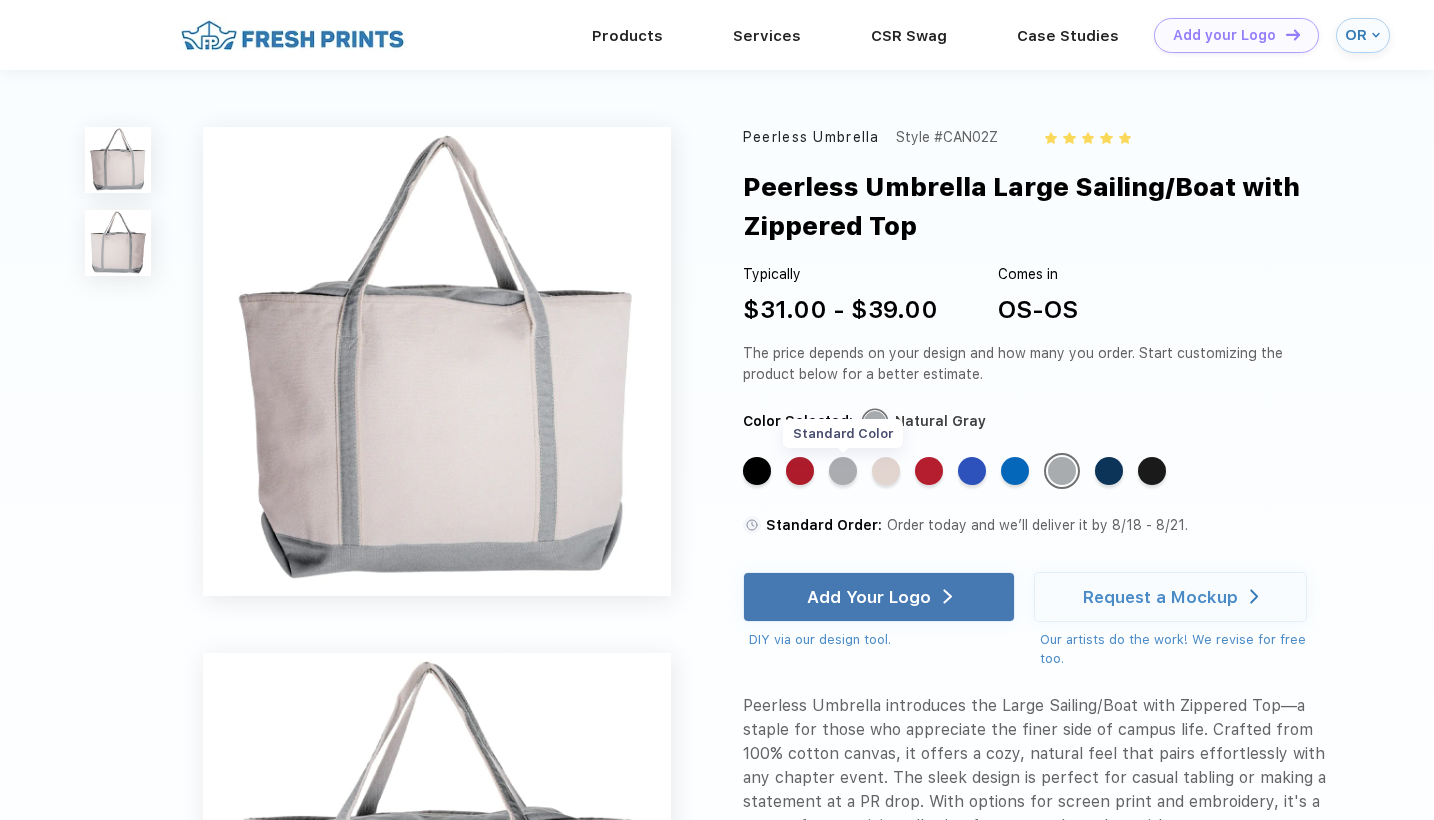 click on "Standard Color" at bounding box center (843, 471) 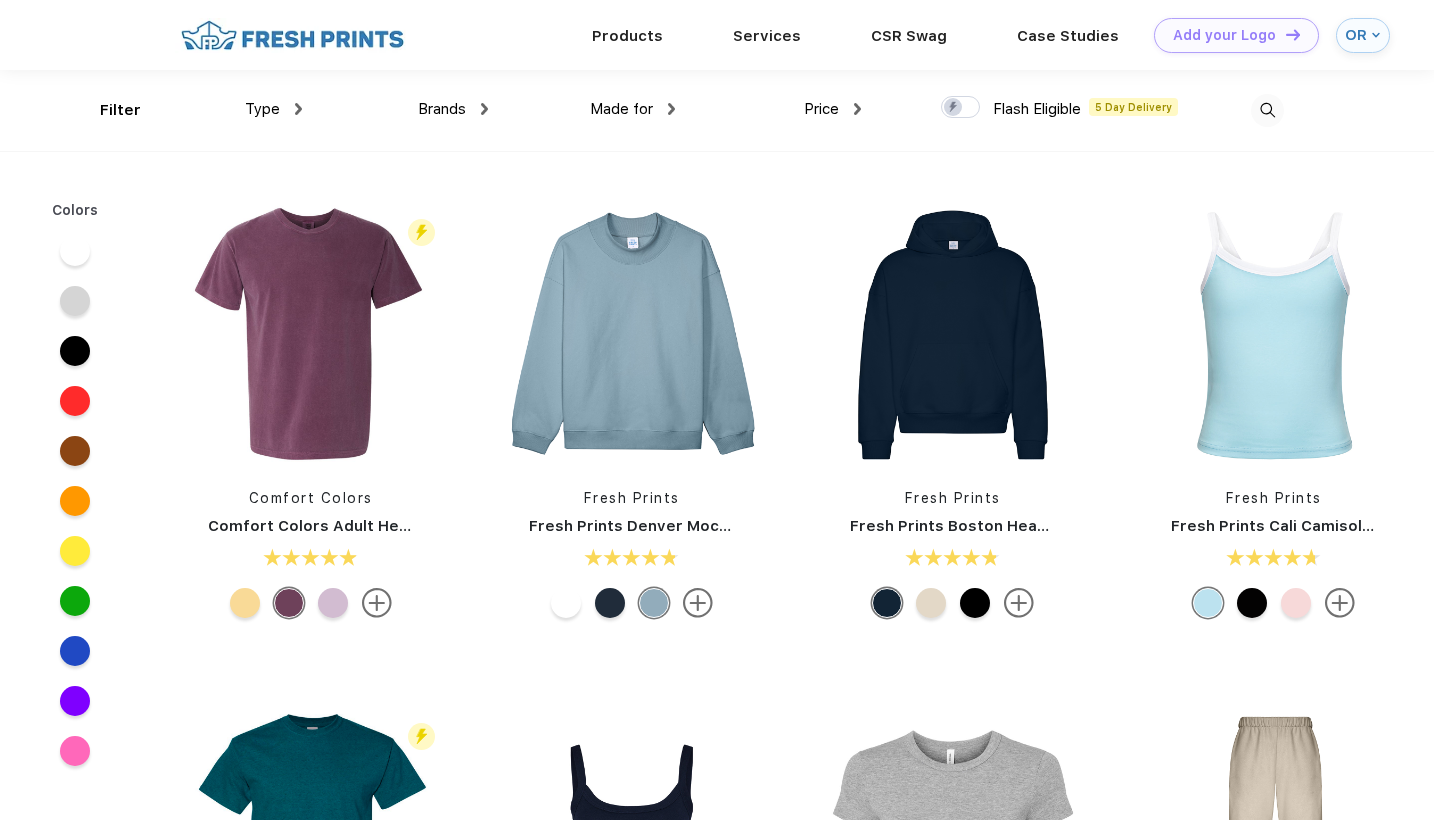 scroll, scrollTop: 0, scrollLeft: 0, axis: both 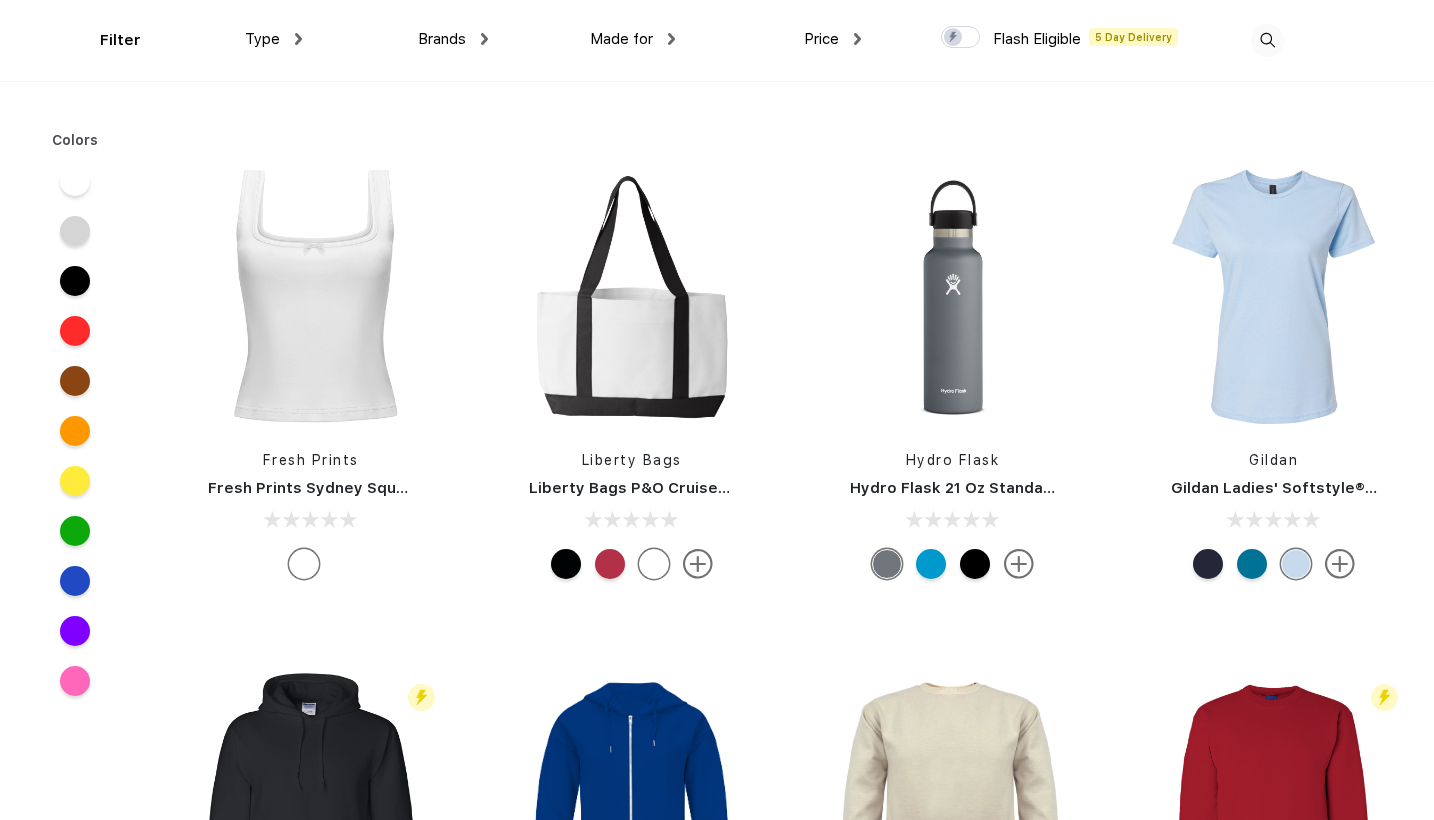 click at bounding box center [610, 564] 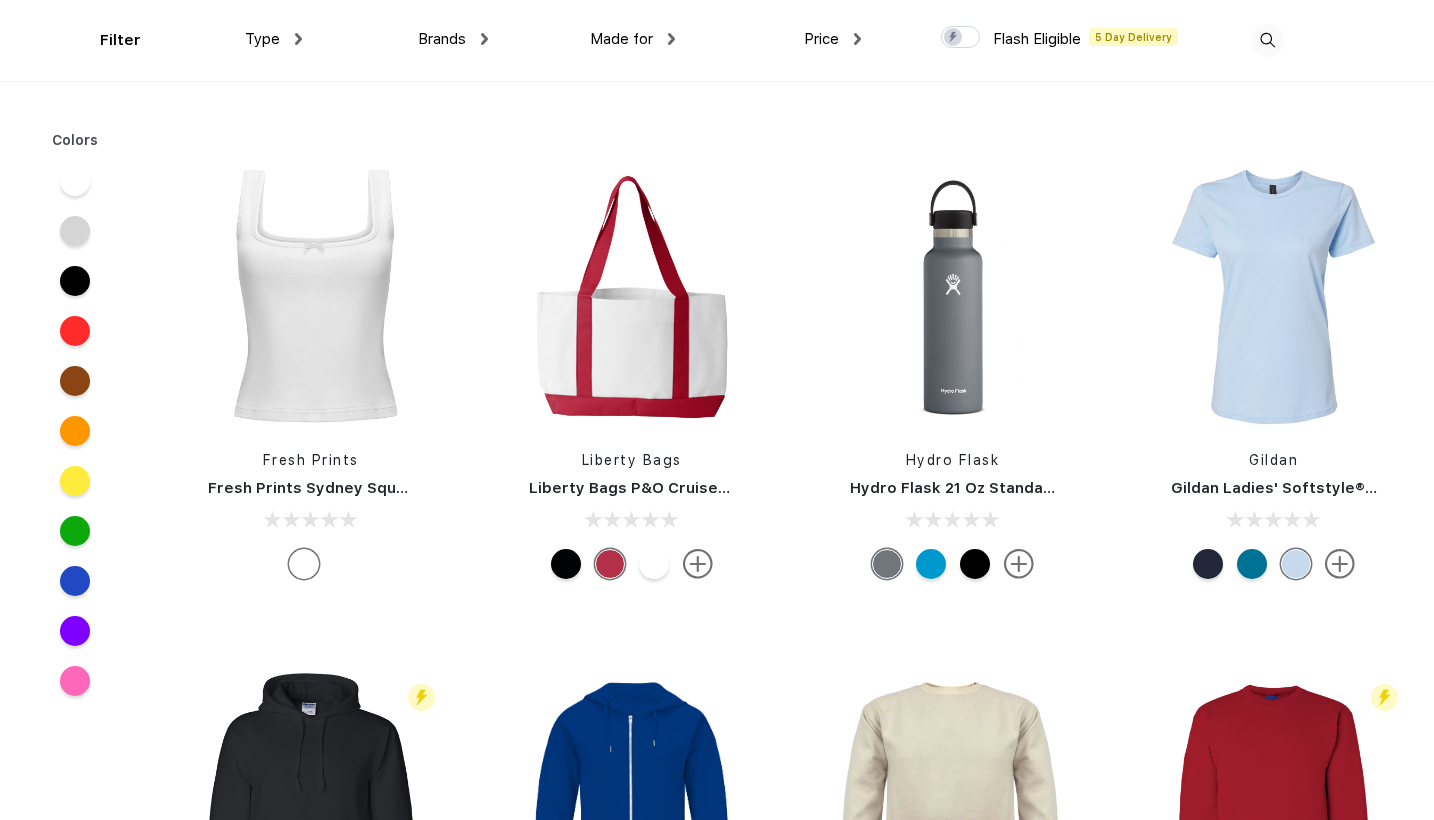 click at bounding box center [566, 564] 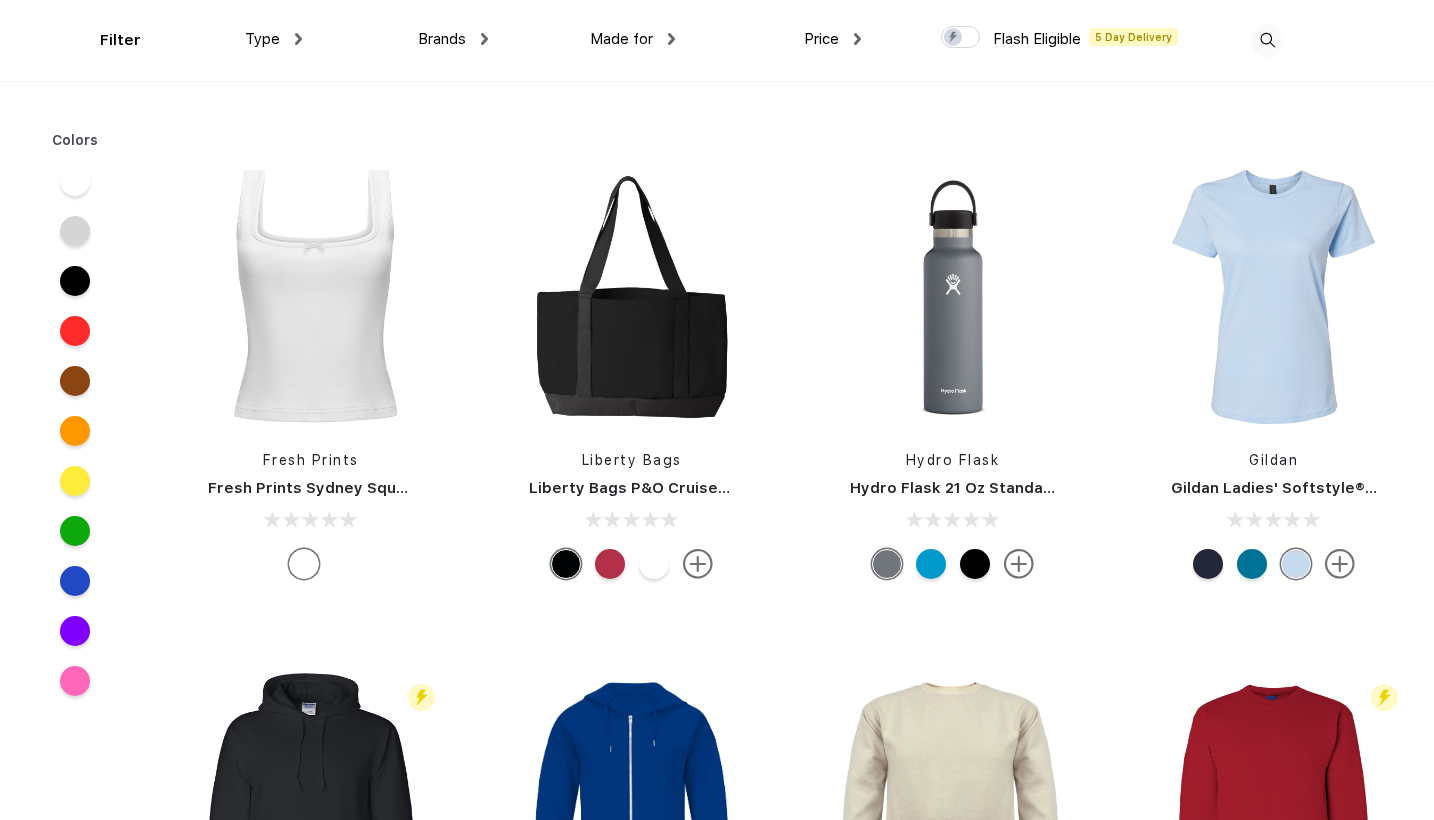 click at bounding box center (698, 564) 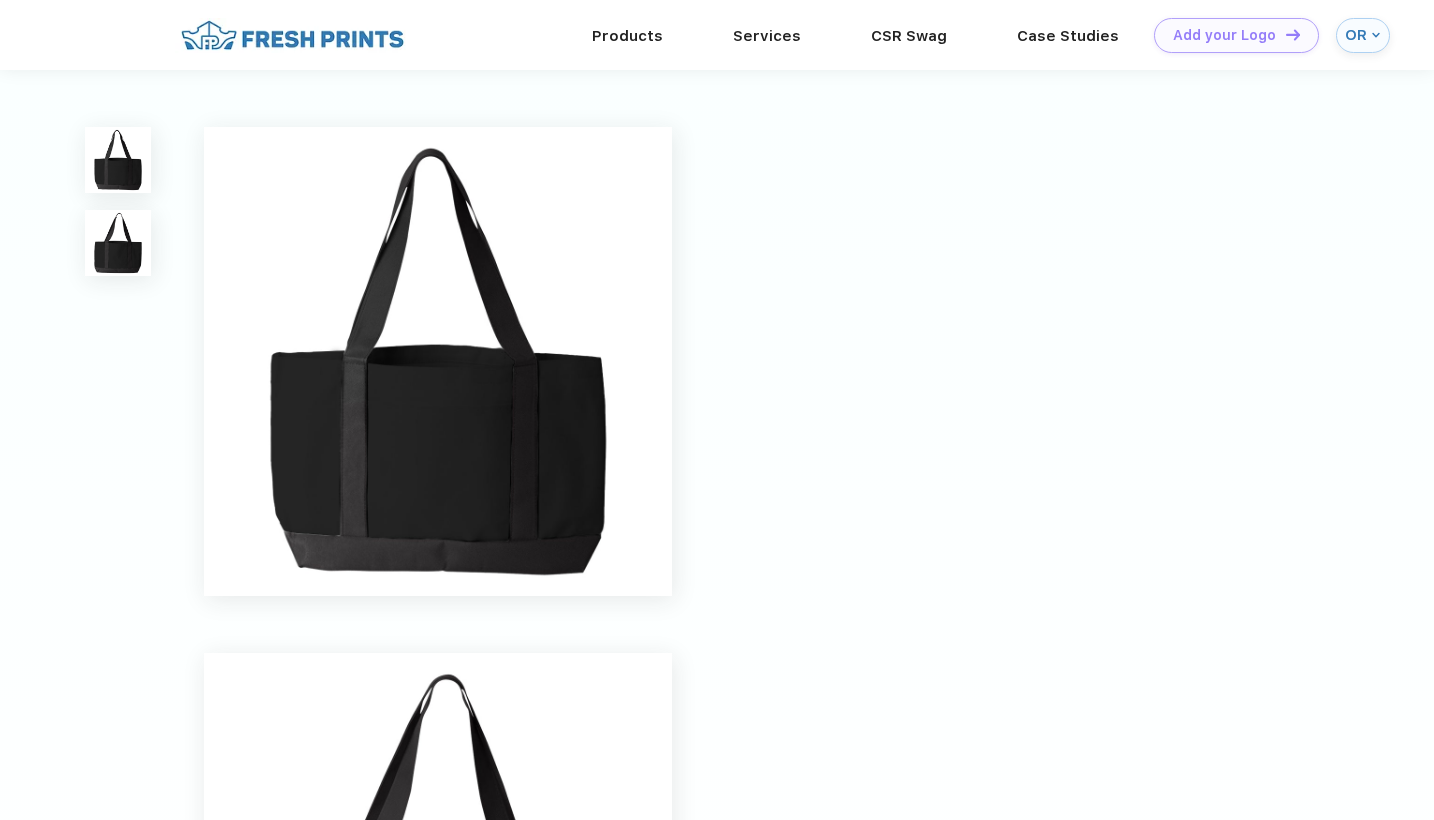 scroll, scrollTop: 0, scrollLeft: 0, axis: both 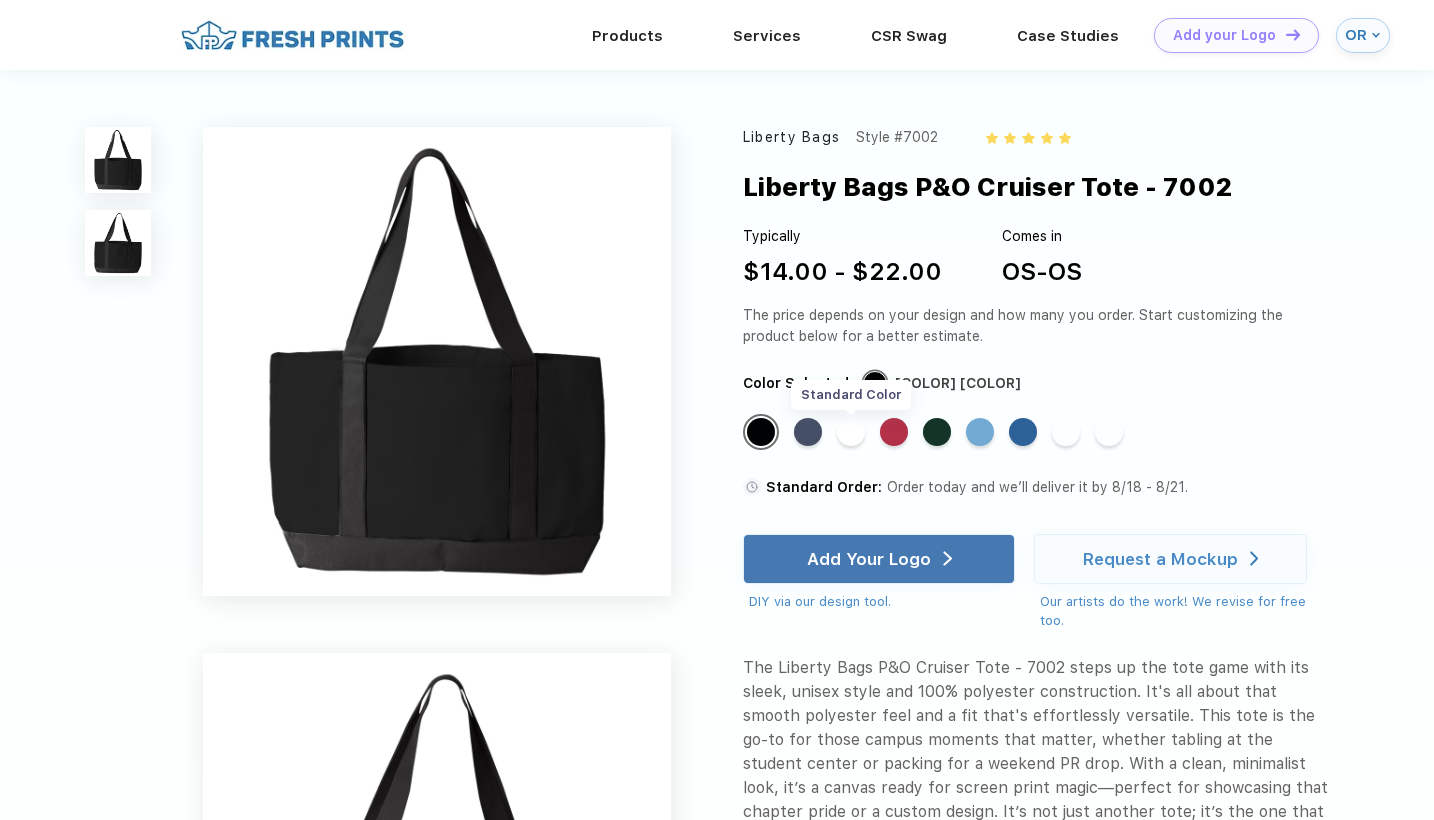 click on "Standard Color" at bounding box center (851, 432) 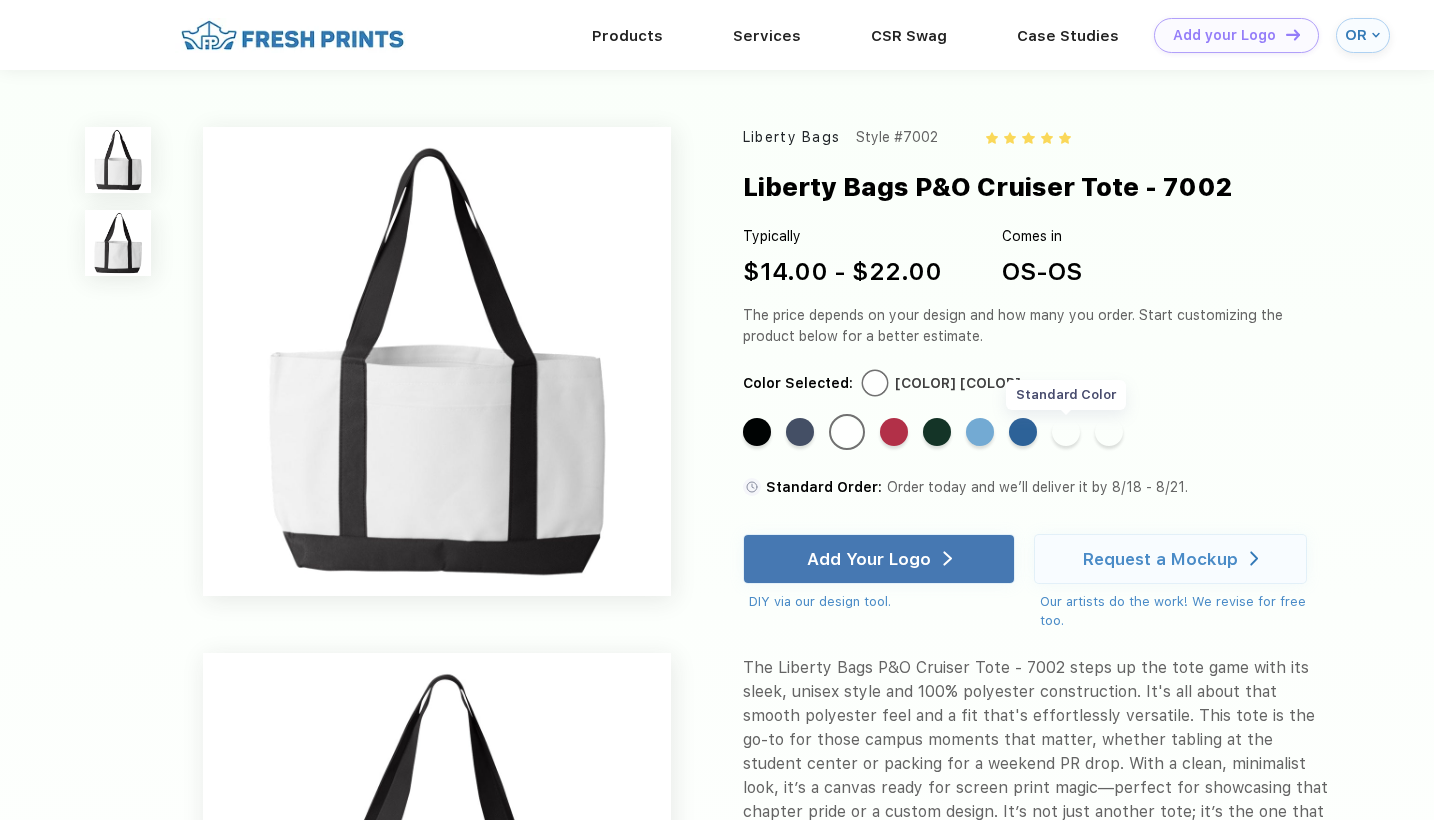 click on "Standard Color" at bounding box center (1066, 432) 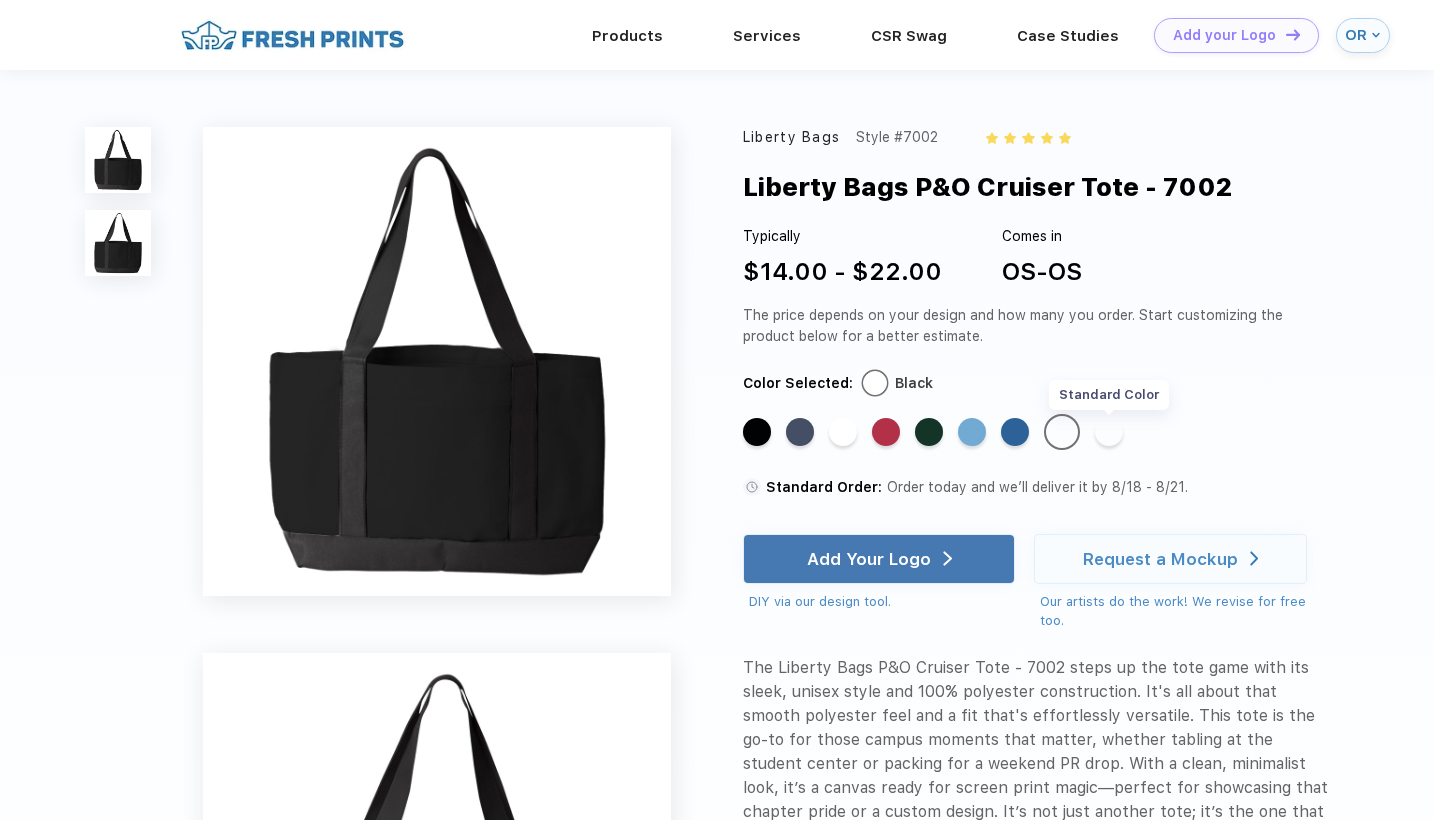 click on "Standard Color" at bounding box center [1109, 432] 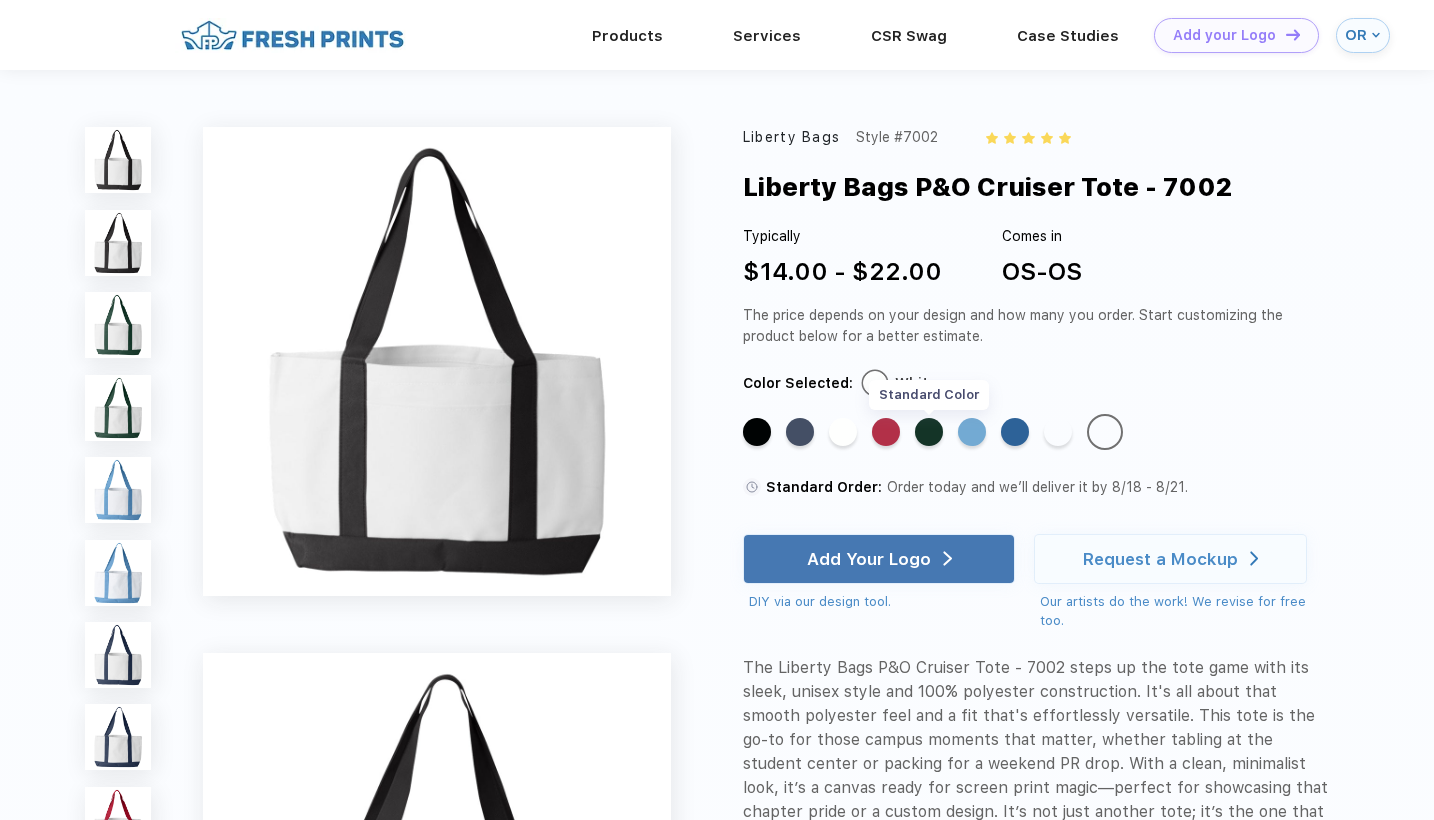 click on "Standard Color" at bounding box center [929, 432] 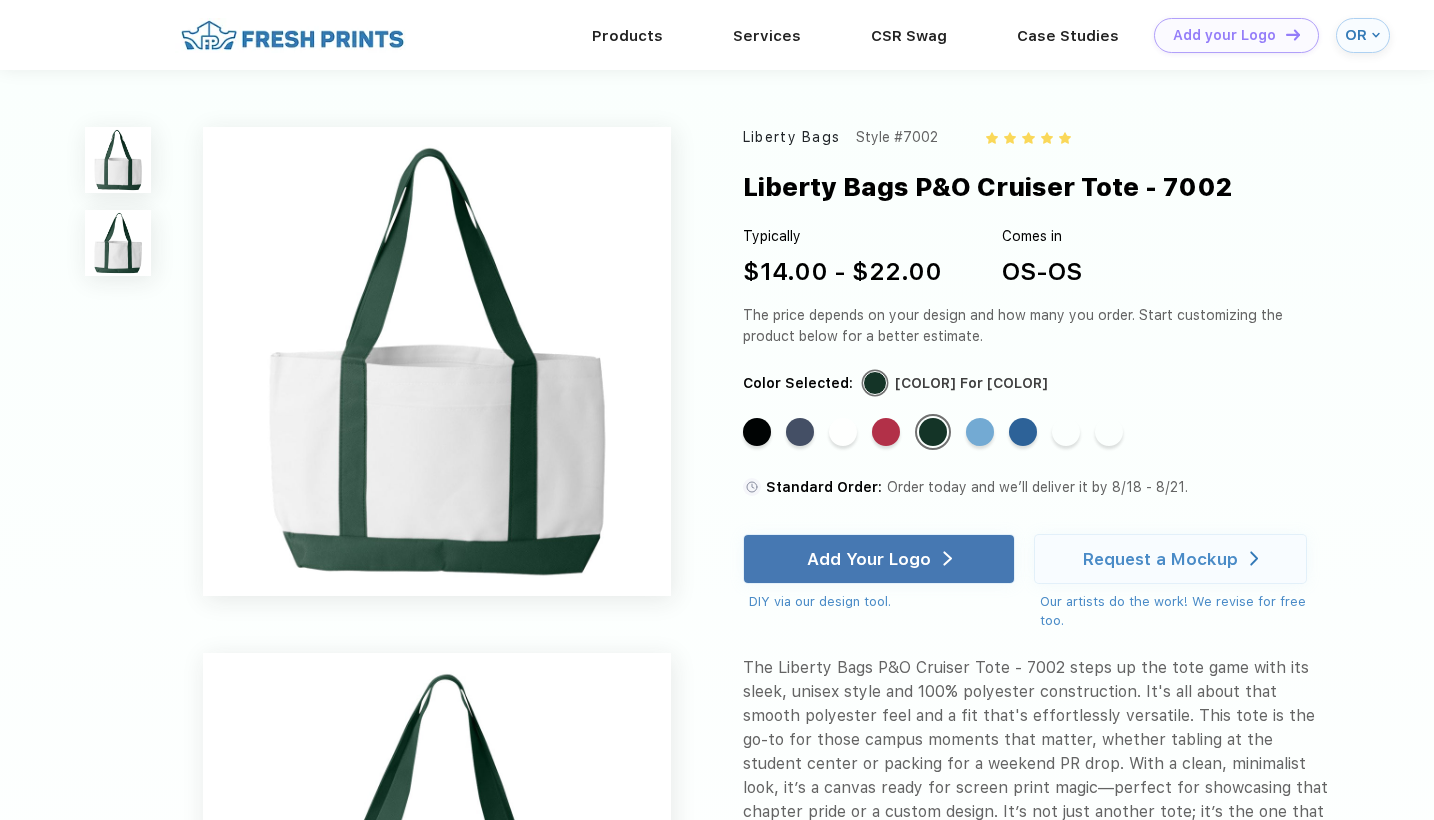 click at bounding box center [118, 243] 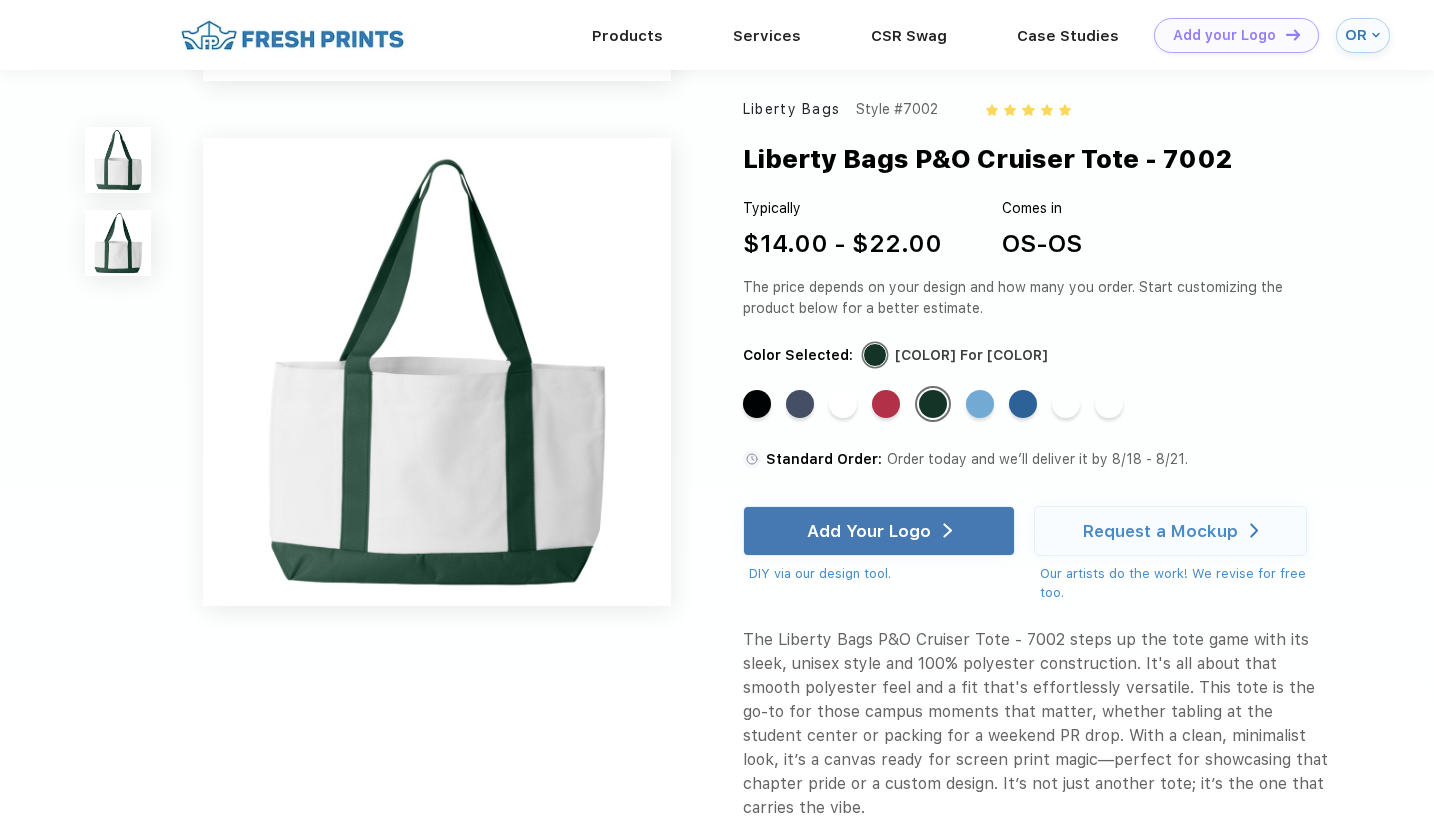 scroll, scrollTop: 446, scrollLeft: 0, axis: vertical 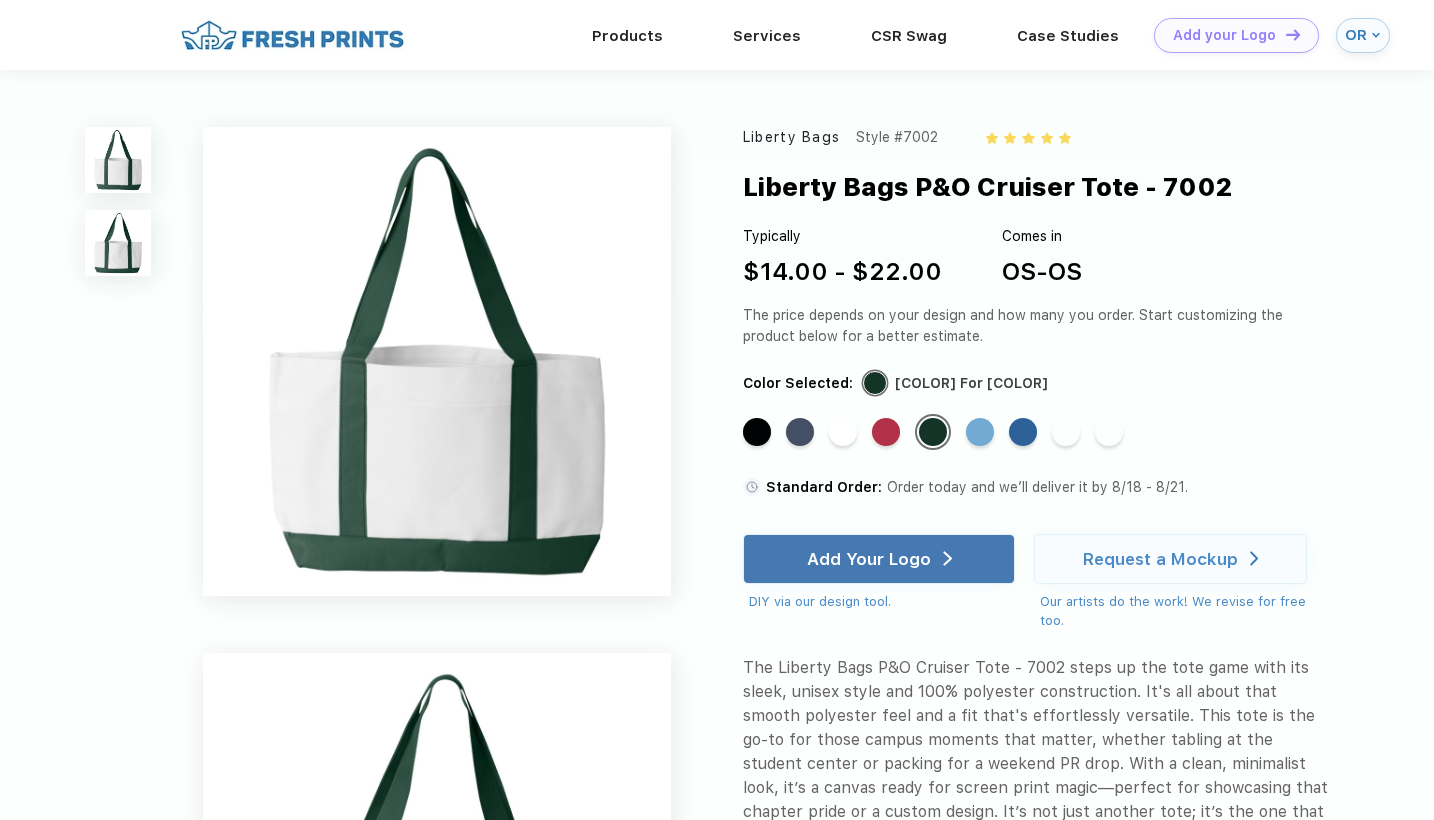 click at bounding box center [118, 243] 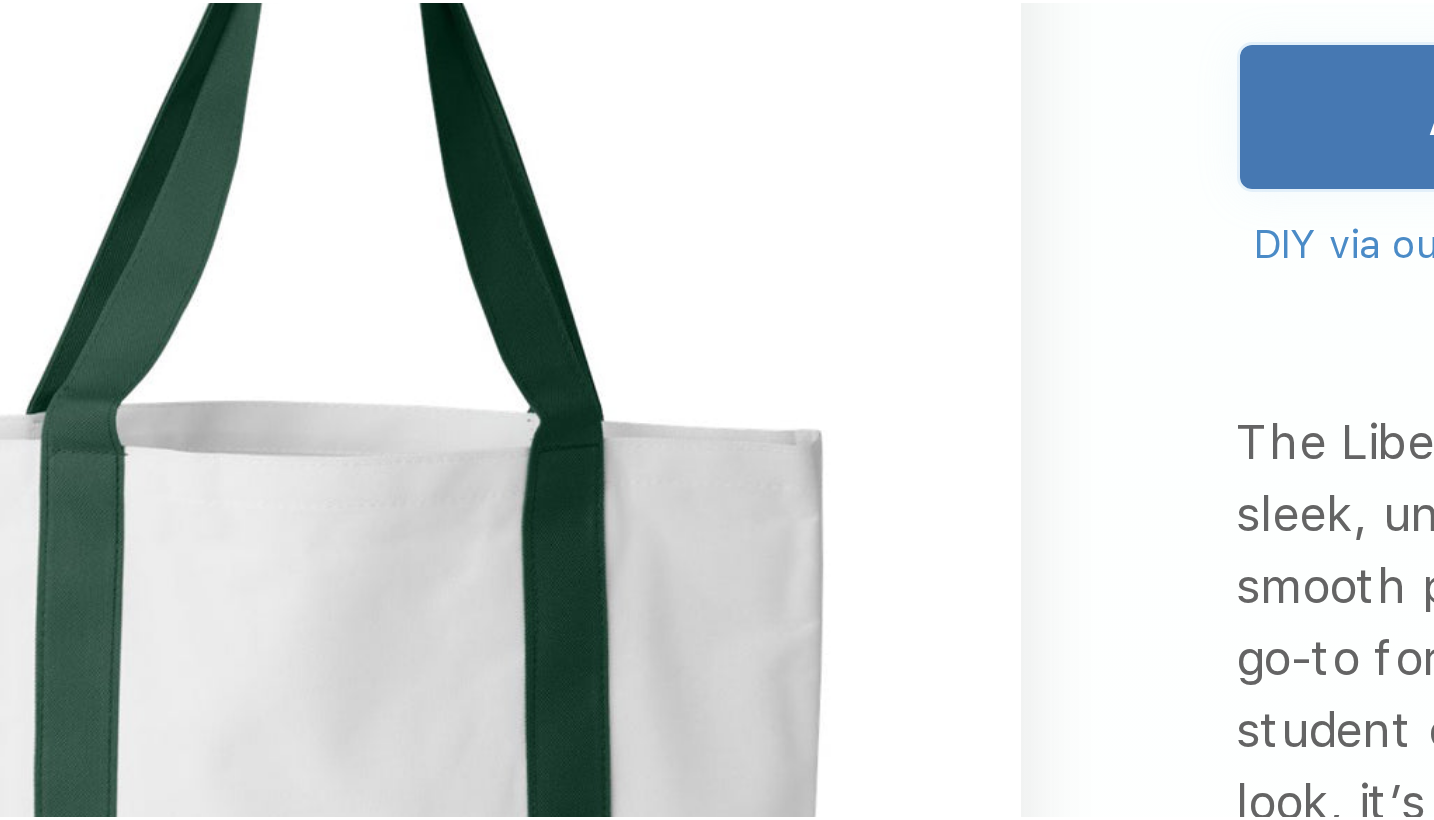 scroll, scrollTop: 446, scrollLeft: 0, axis: vertical 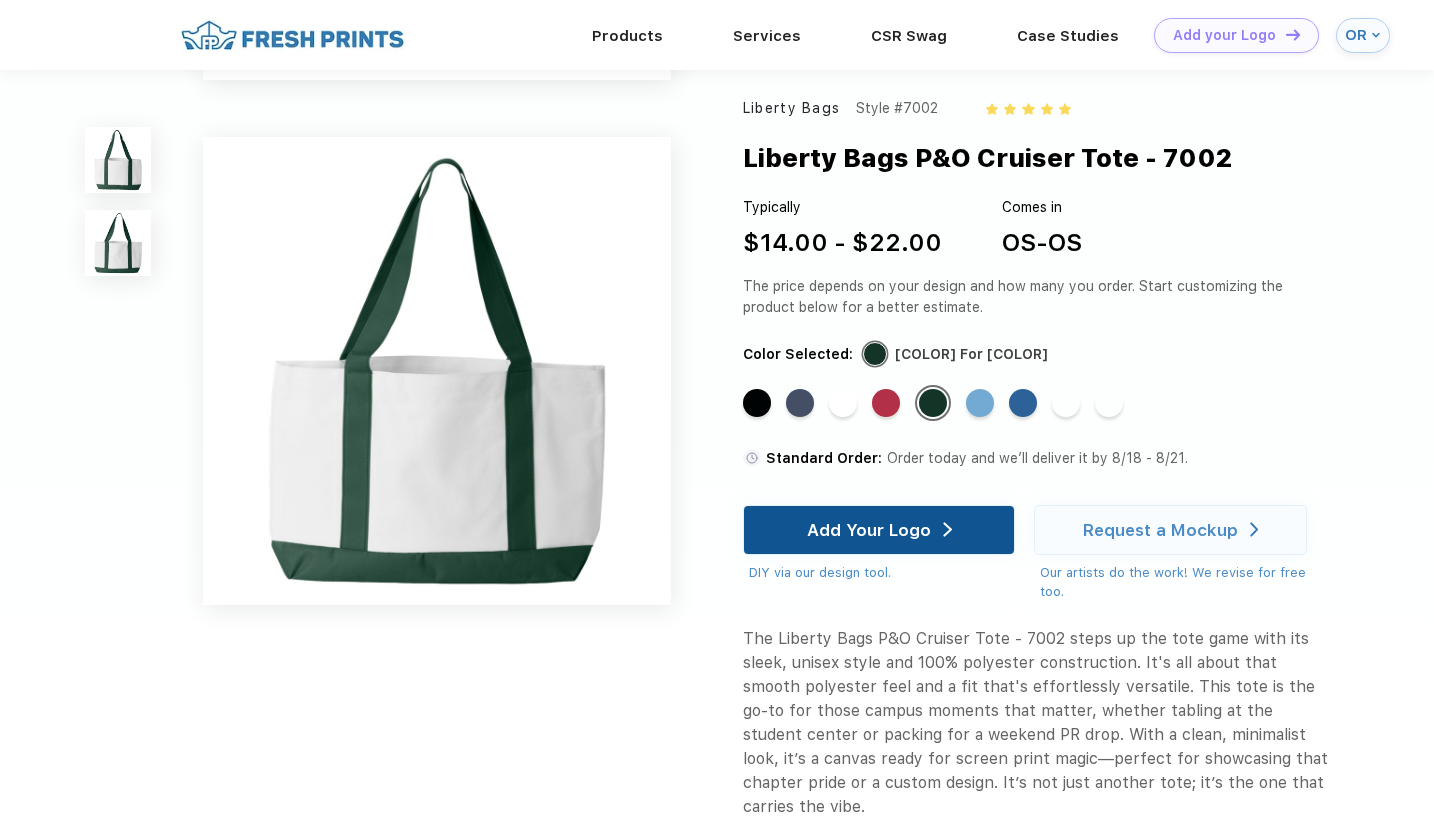 click at bounding box center [947, 529] 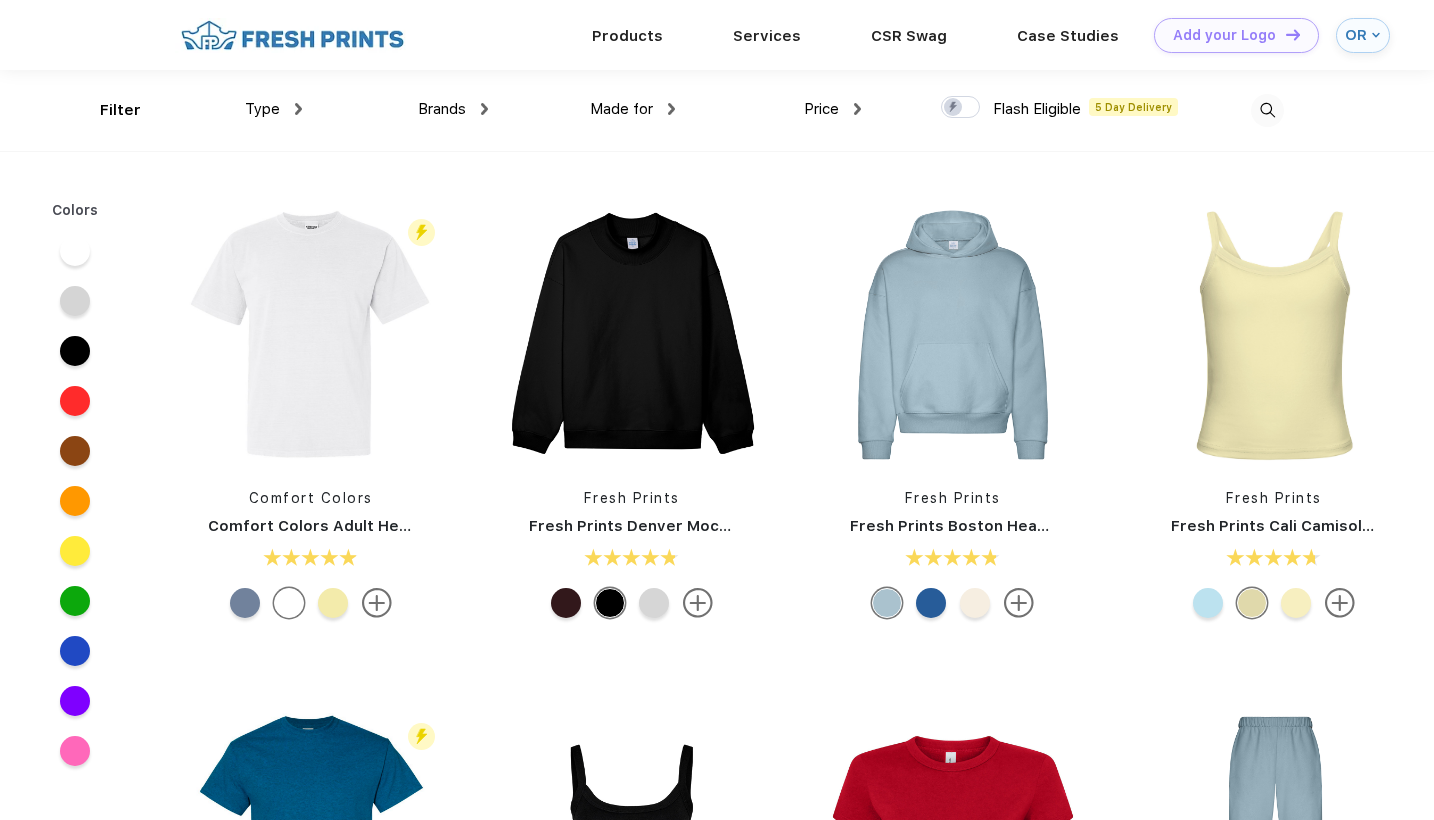 scroll, scrollTop: 0, scrollLeft: 0, axis: both 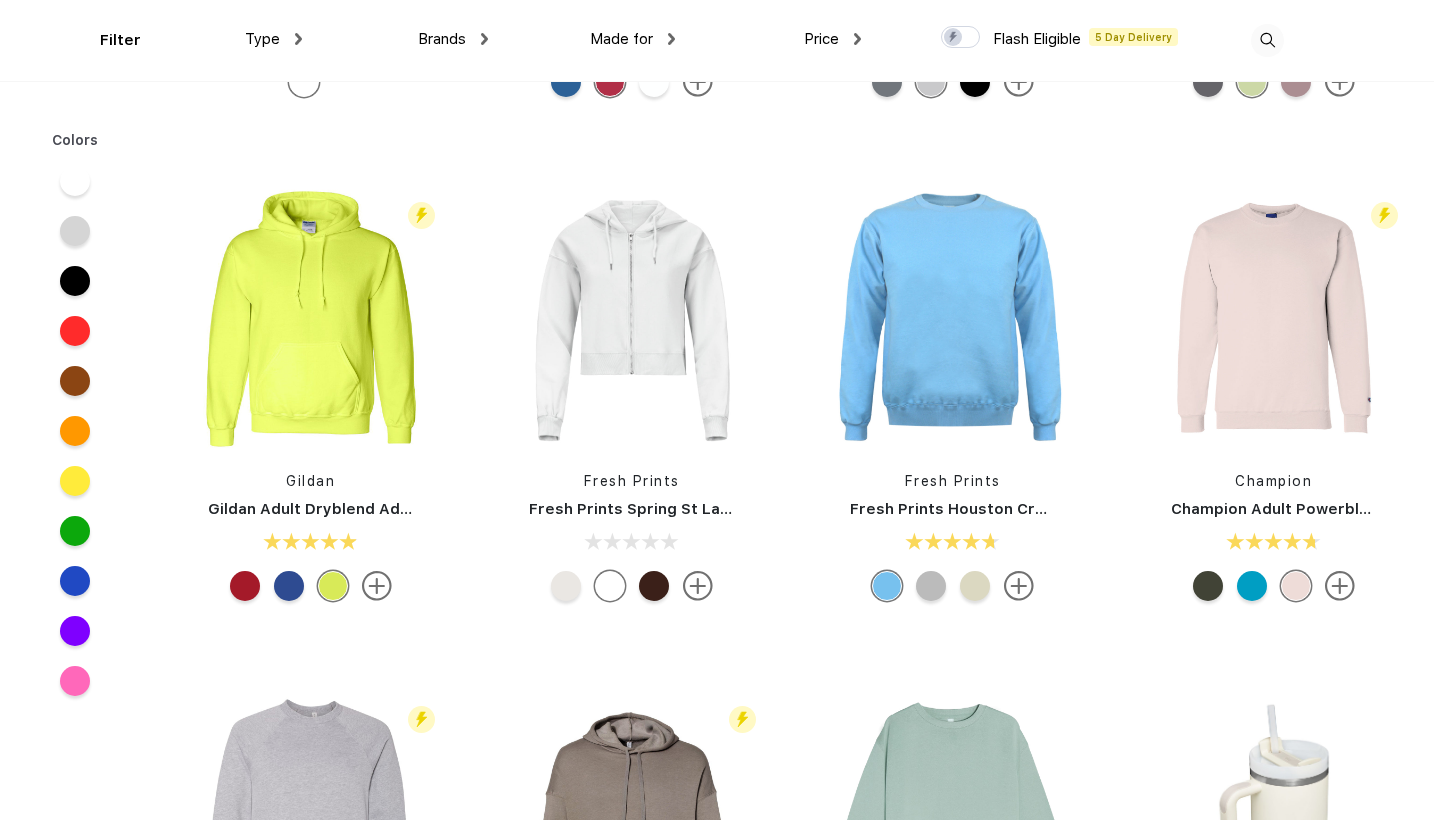 click at bounding box center (566, 586) 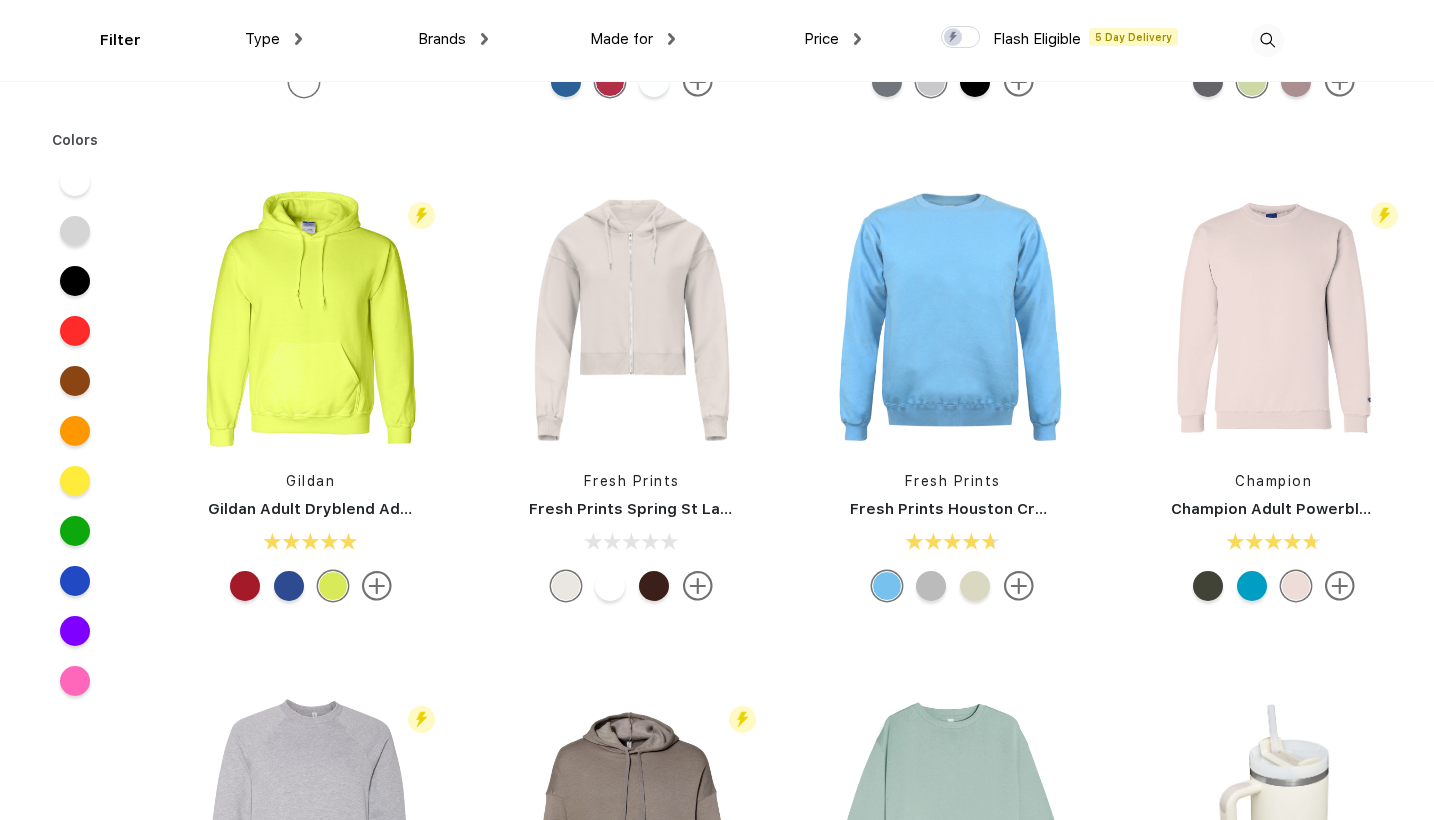 click at bounding box center (566, 586) 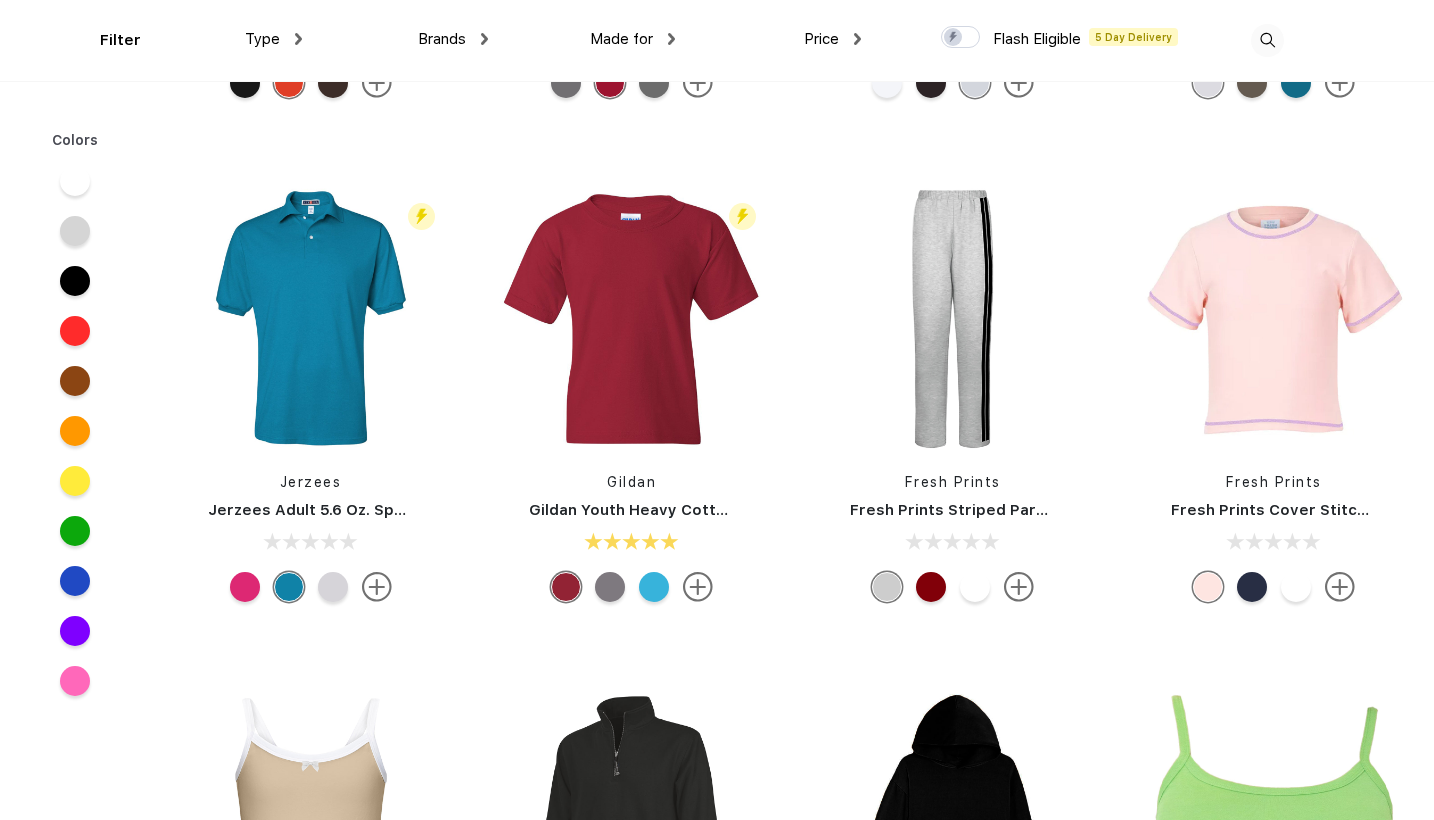 scroll, scrollTop: 16004, scrollLeft: 0, axis: vertical 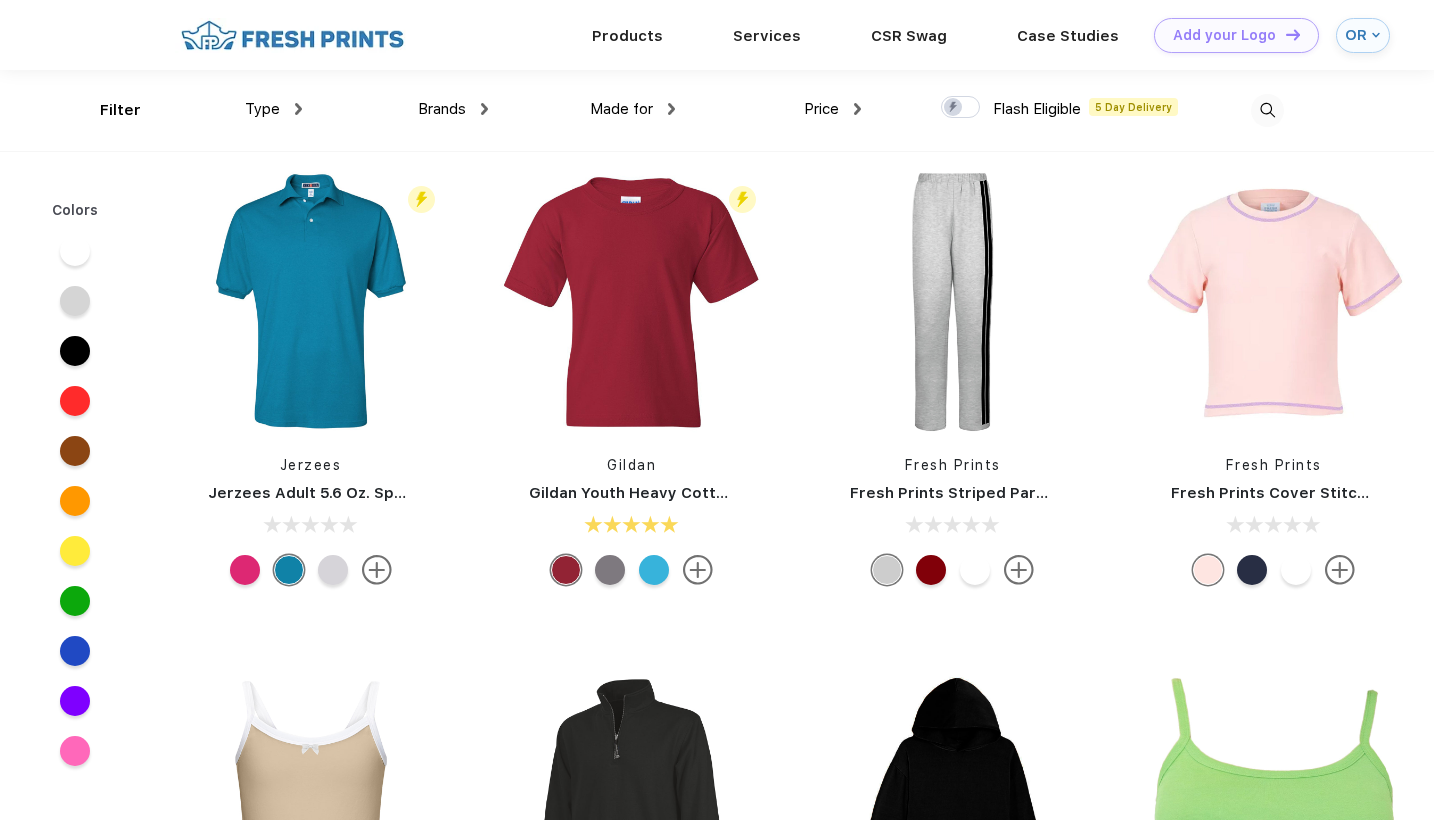 click at bounding box center [975, 570] 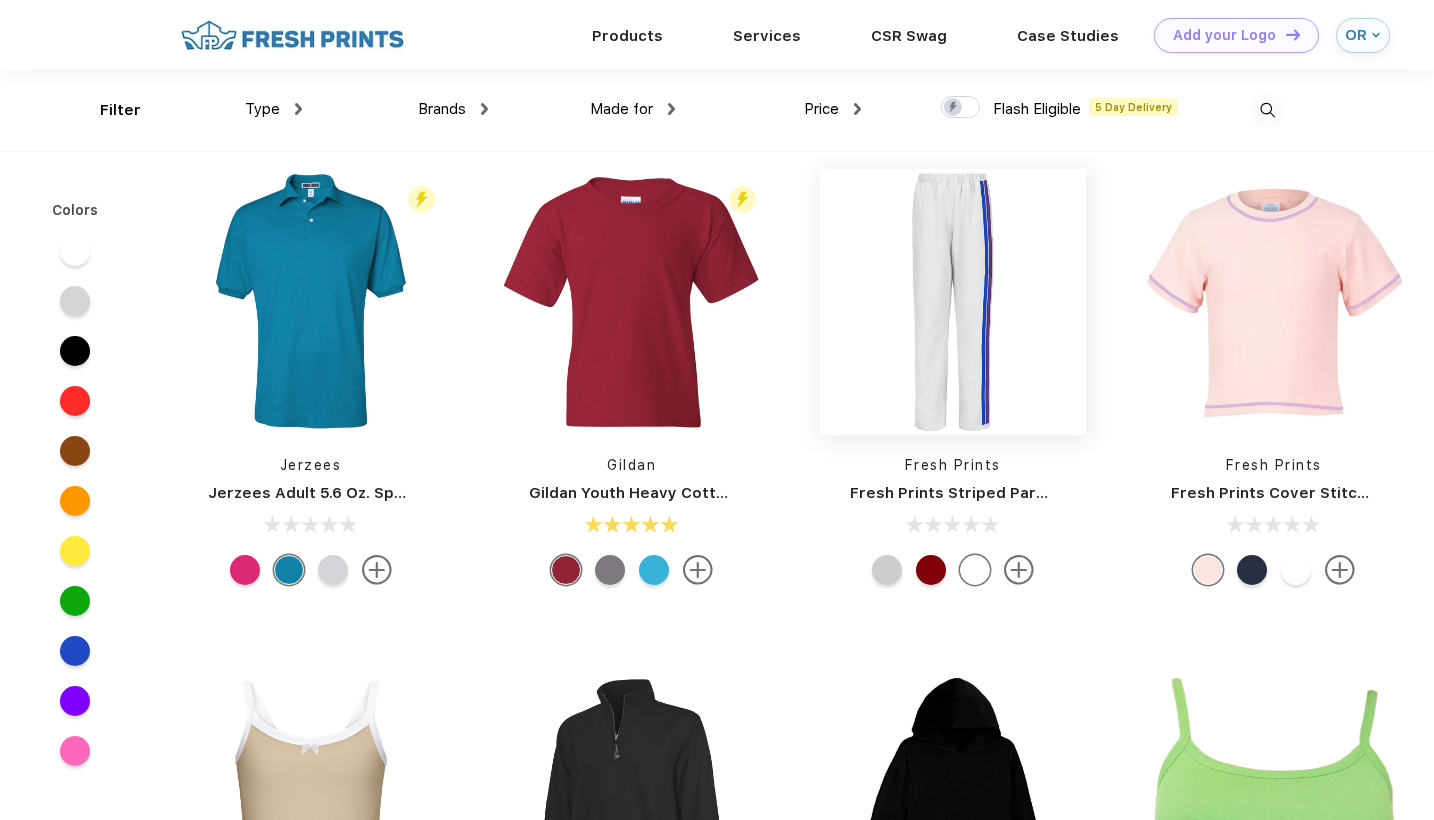 click at bounding box center [953, 302] 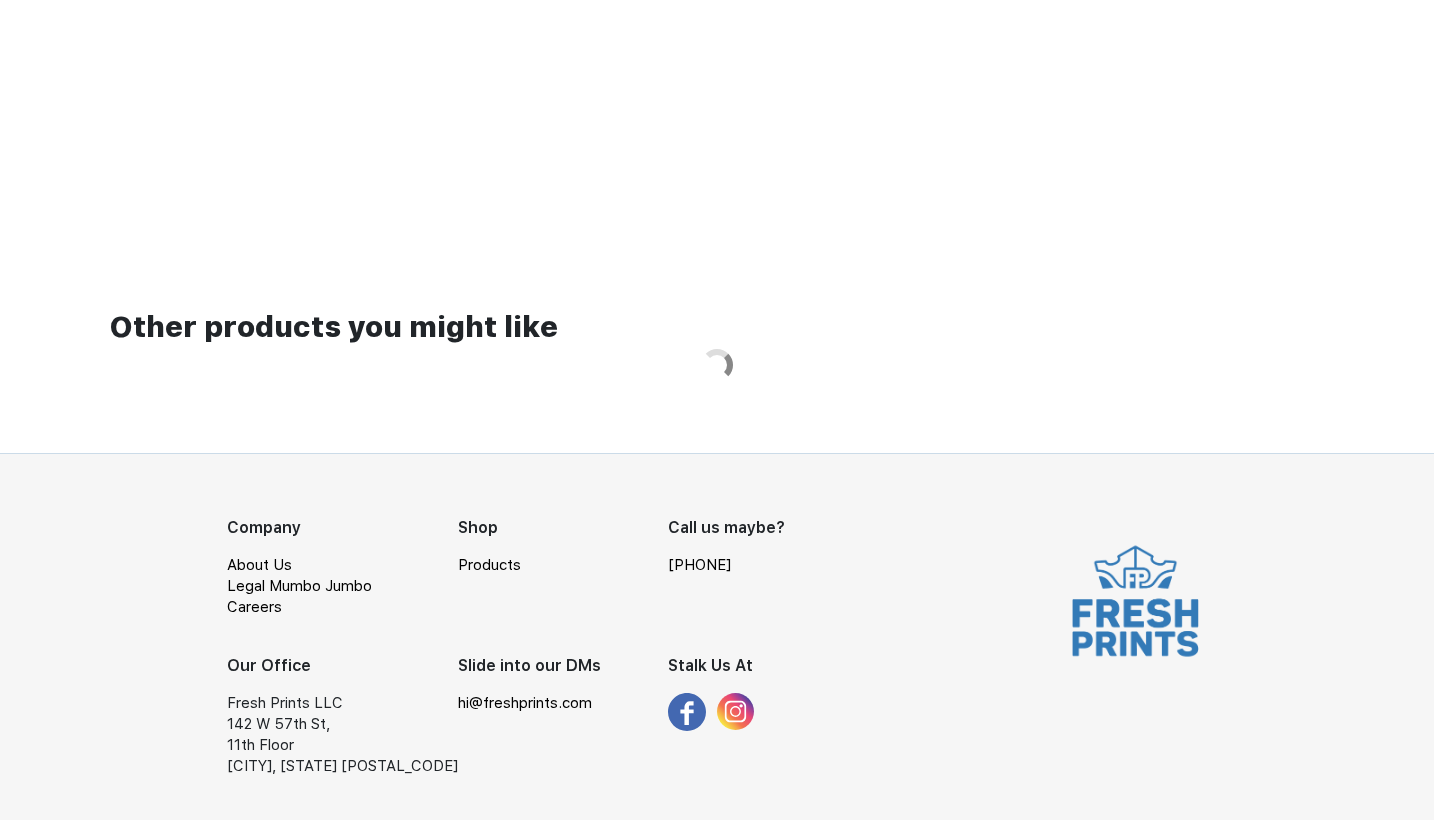 scroll, scrollTop: 0, scrollLeft: 0, axis: both 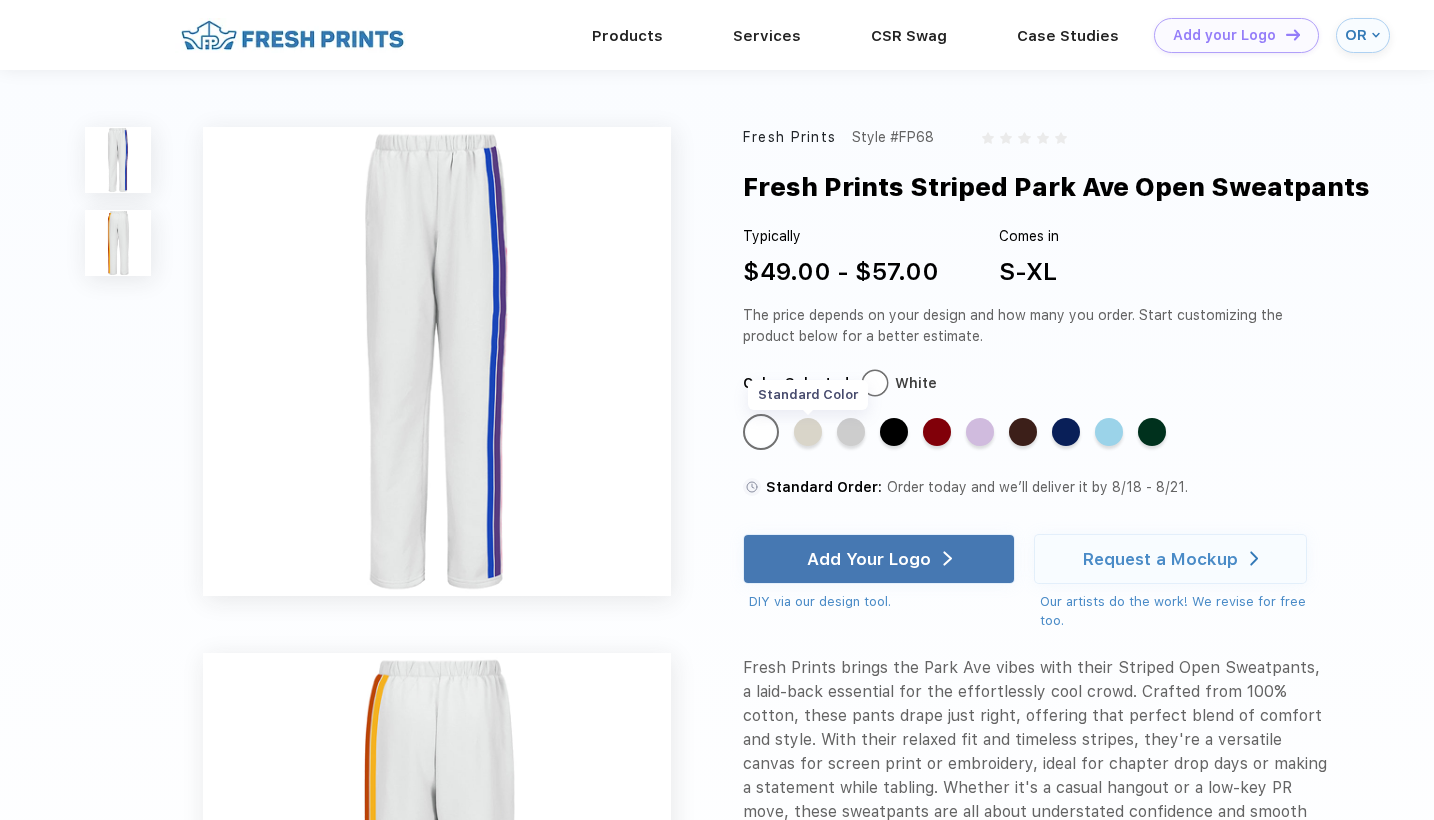 click on "Standard Color" at bounding box center [808, 432] 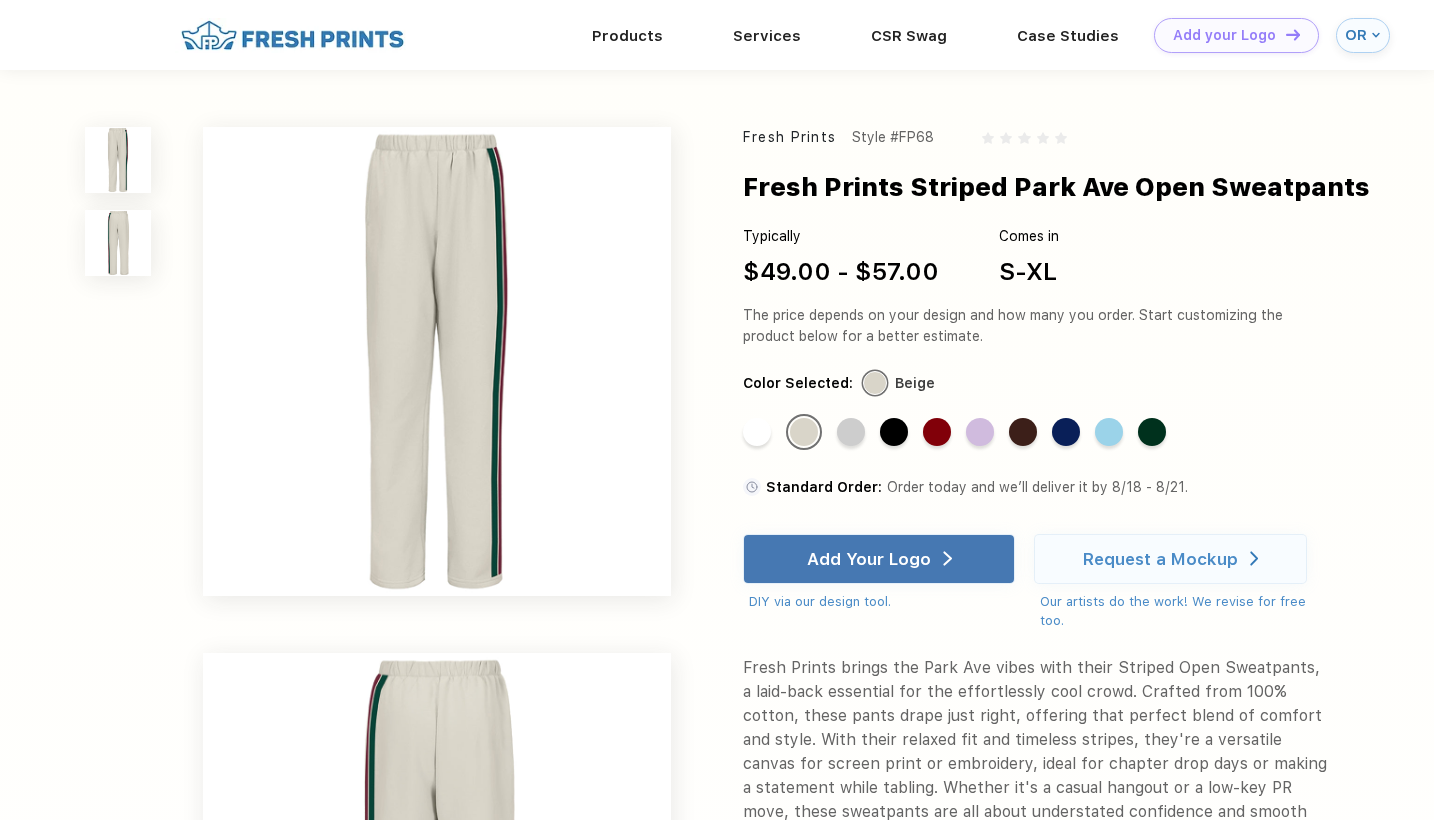 click on "Fresh Prints   Style #FP68      Fresh Prints Striped Park Ave Open Sweatpants   Typically   $49.00 - $57.00   Comes in   S-XL   The price depends on your design and how many you order. Start customizing the product below for a better estimate.   Color Selected:   Beige  Standard Color Standard Color Standard Color Standard Color Standard Color Standard Color Standard Color Standard Color Standard Color Standard Color Standard Order: Order today and we’ll deliver it by 8/18 - 8/21. Add Your Logo DIY via our design tool. Request a Mockup Our artists do the work! We revise for free too." at bounding box center (717, 738) 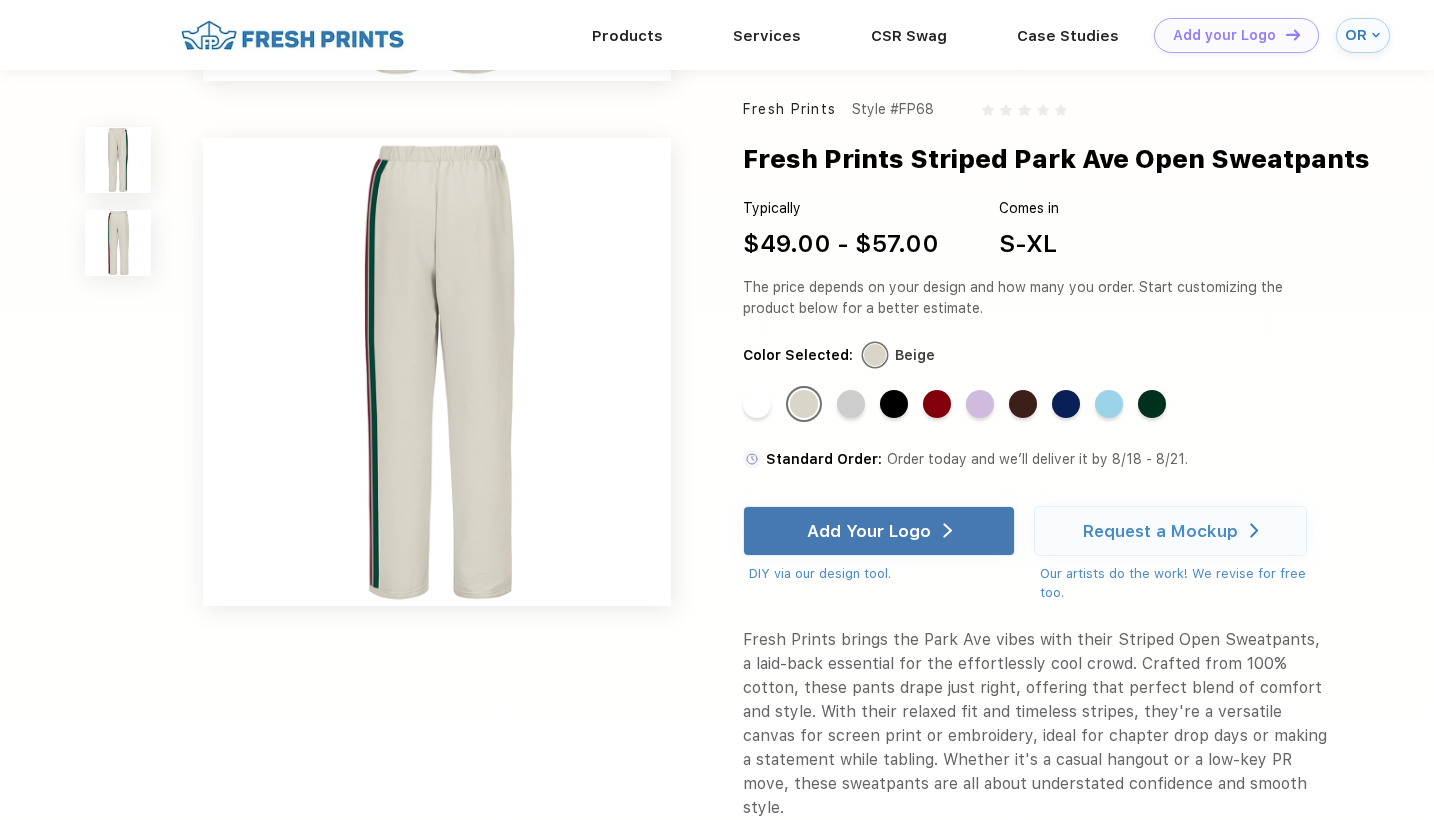 scroll, scrollTop: 446, scrollLeft: 0, axis: vertical 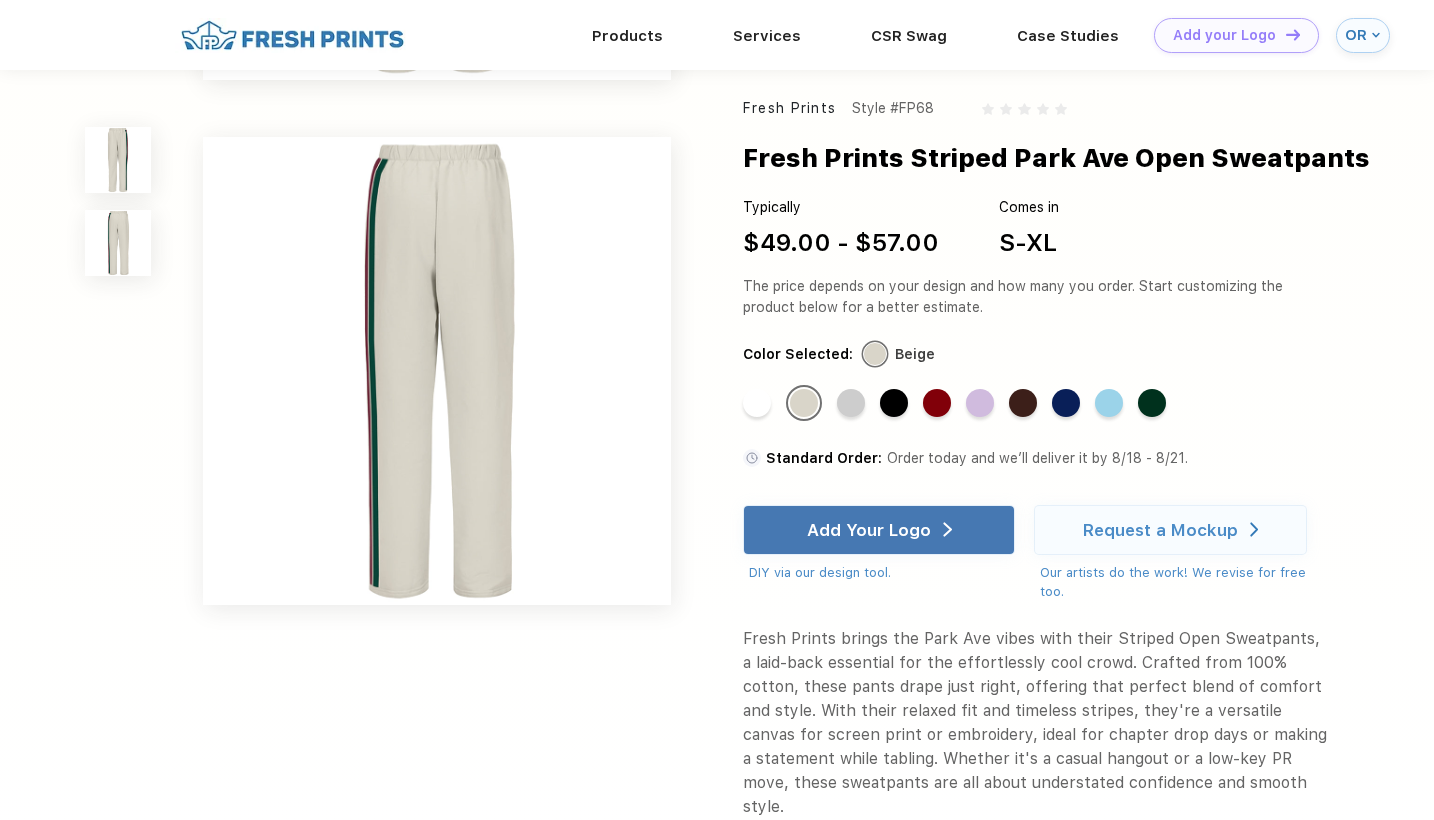 click at bounding box center (118, 160) 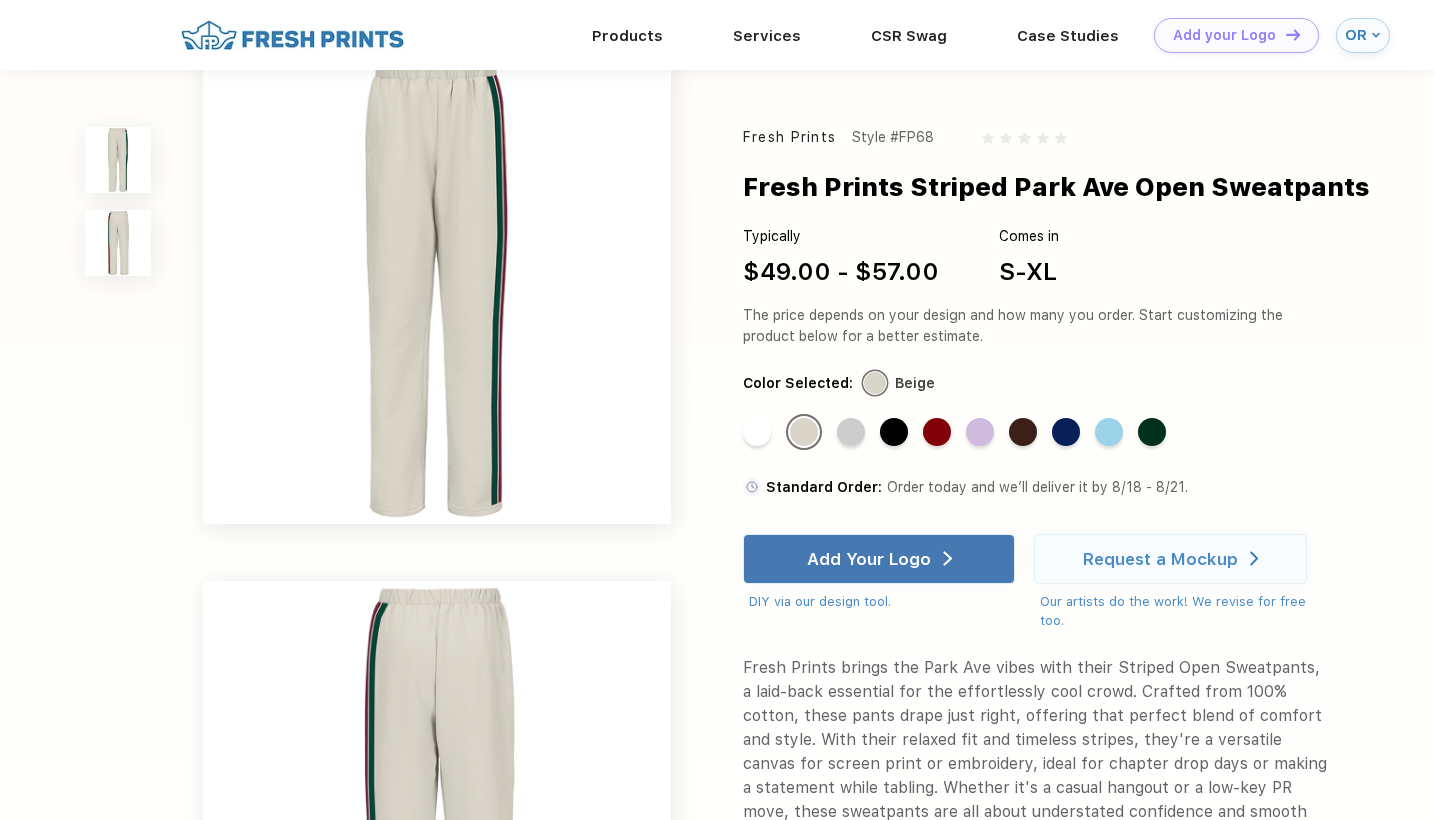 scroll, scrollTop: 0, scrollLeft: 0, axis: both 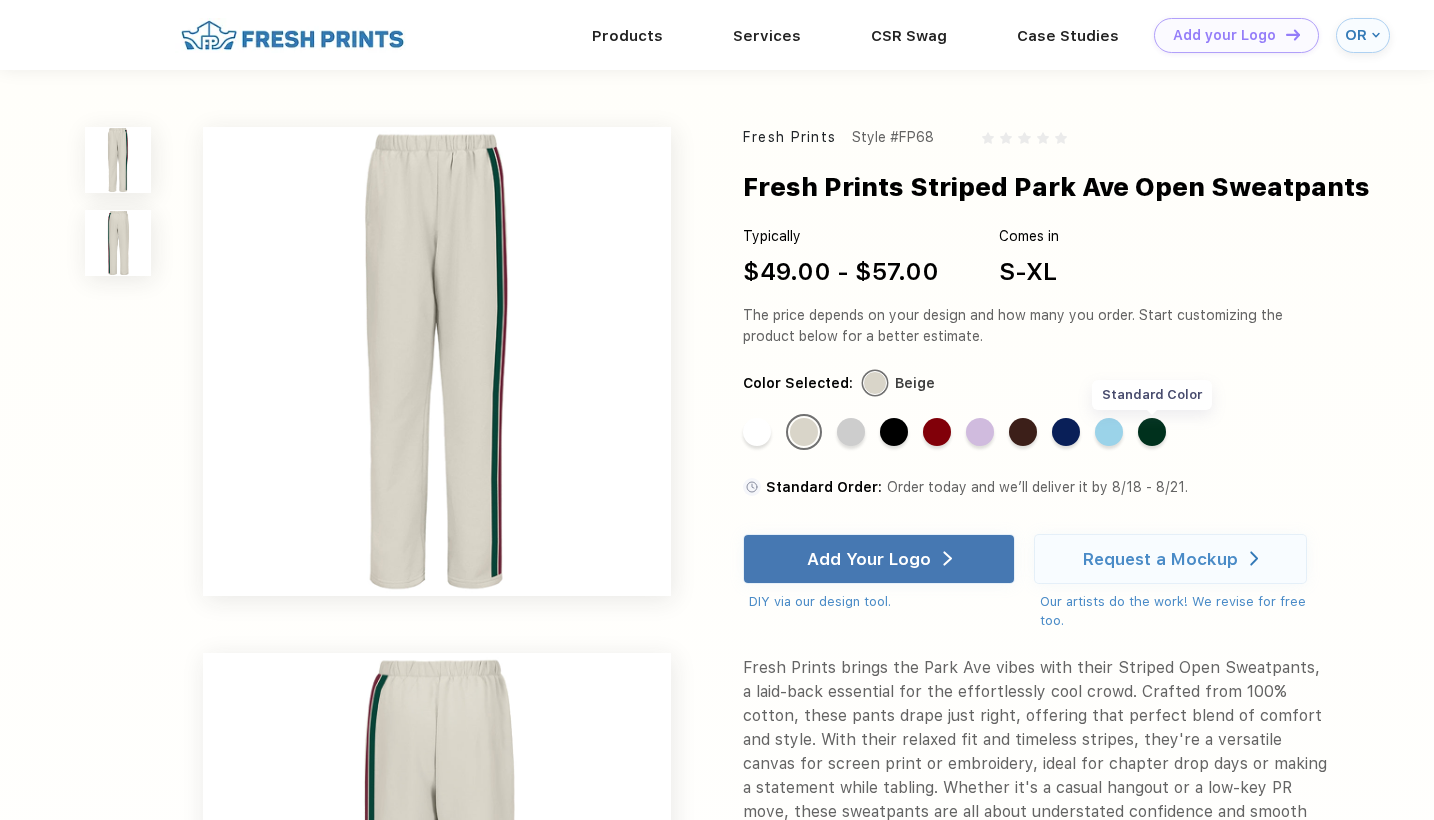 click on "Standard Color" at bounding box center [1152, 432] 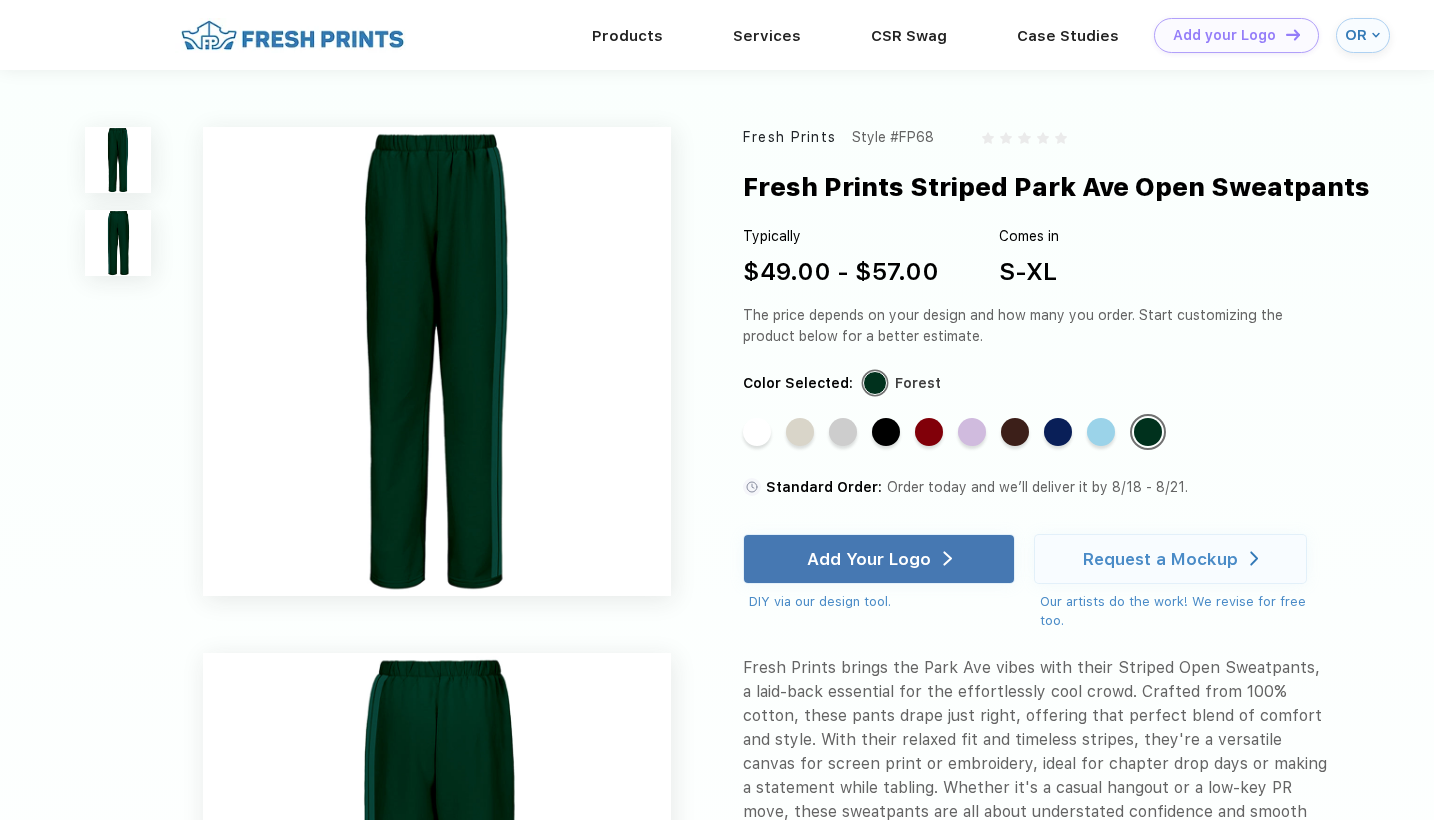 click on "Standard Color Standard Color Standard Color Standard Color Standard Color Standard Color Standard Color Standard Color Standard Color Standard Color" at bounding box center (1021, 439) 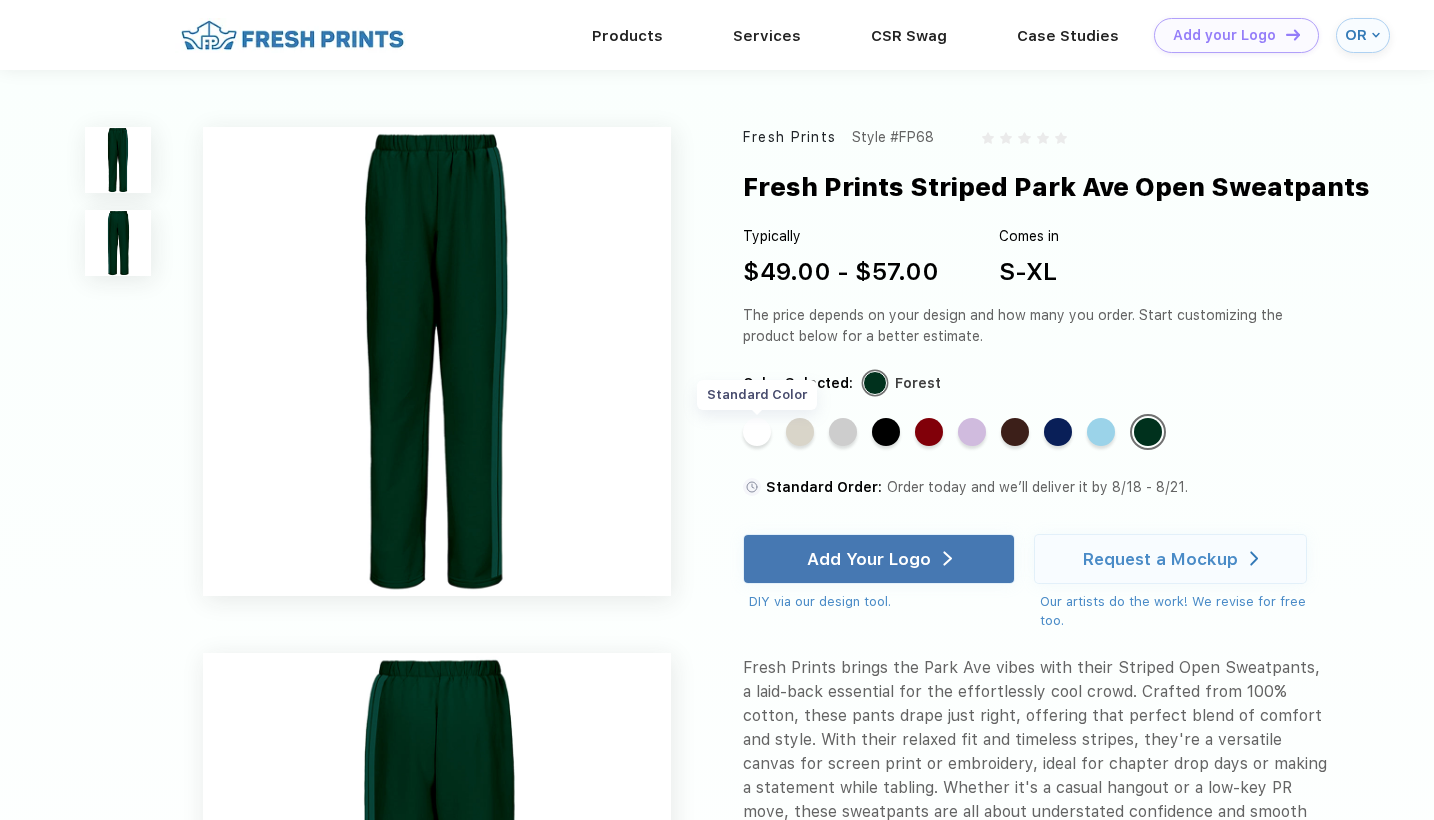 click on "Standard Color" at bounding box center [757, 432] 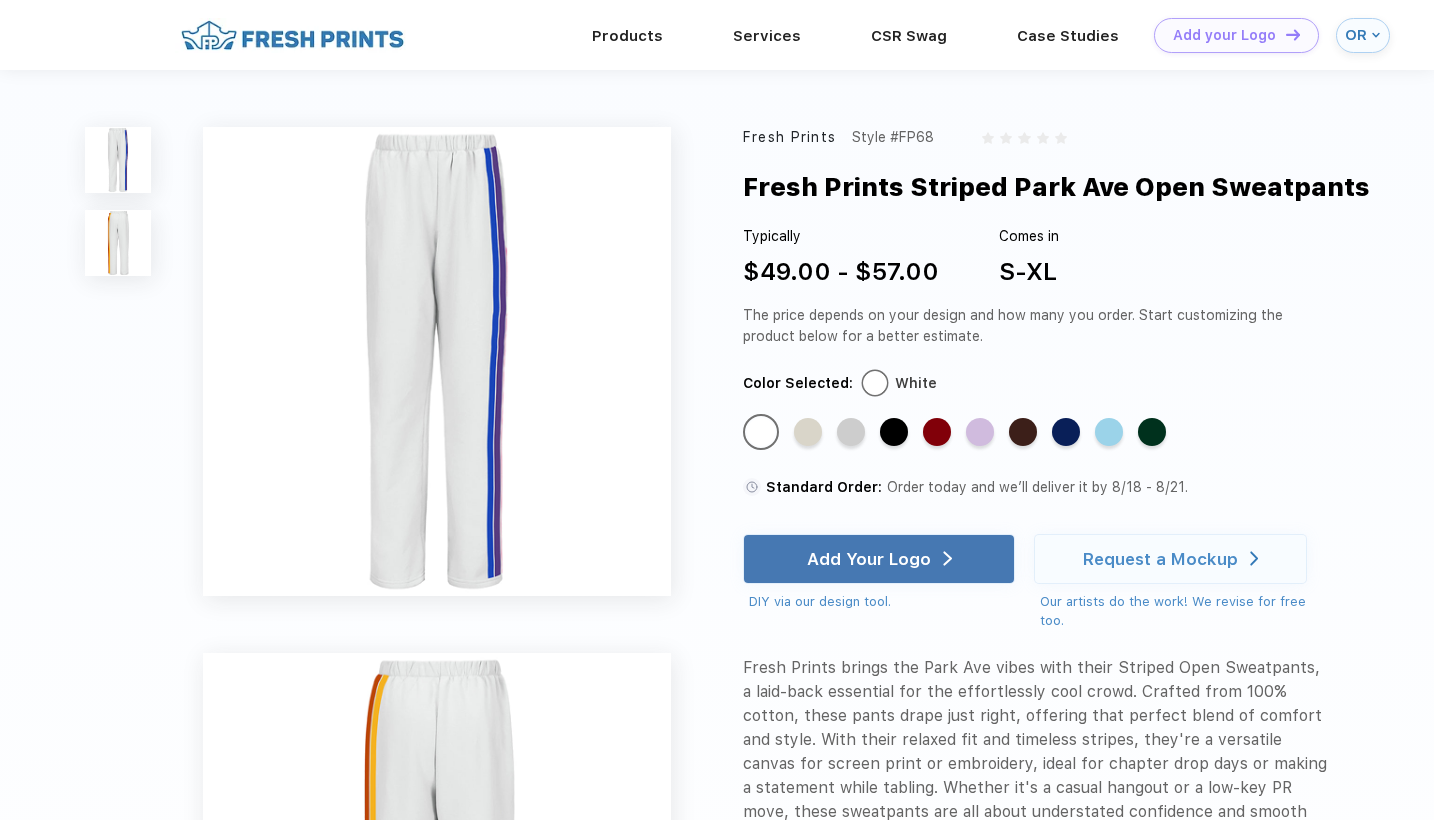 click at bounding box center (118, 243) 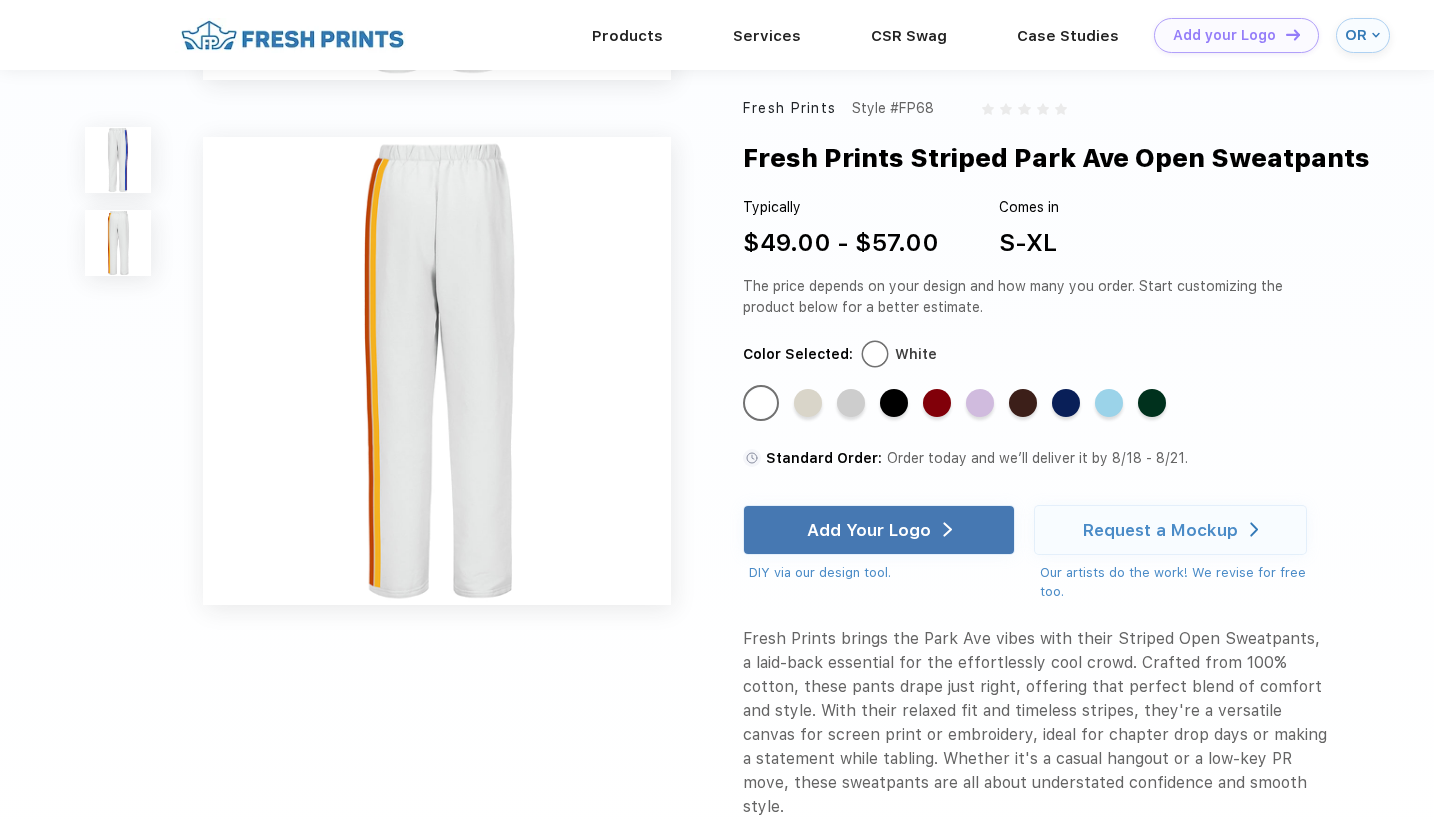 click at bounding box center [118, 160] 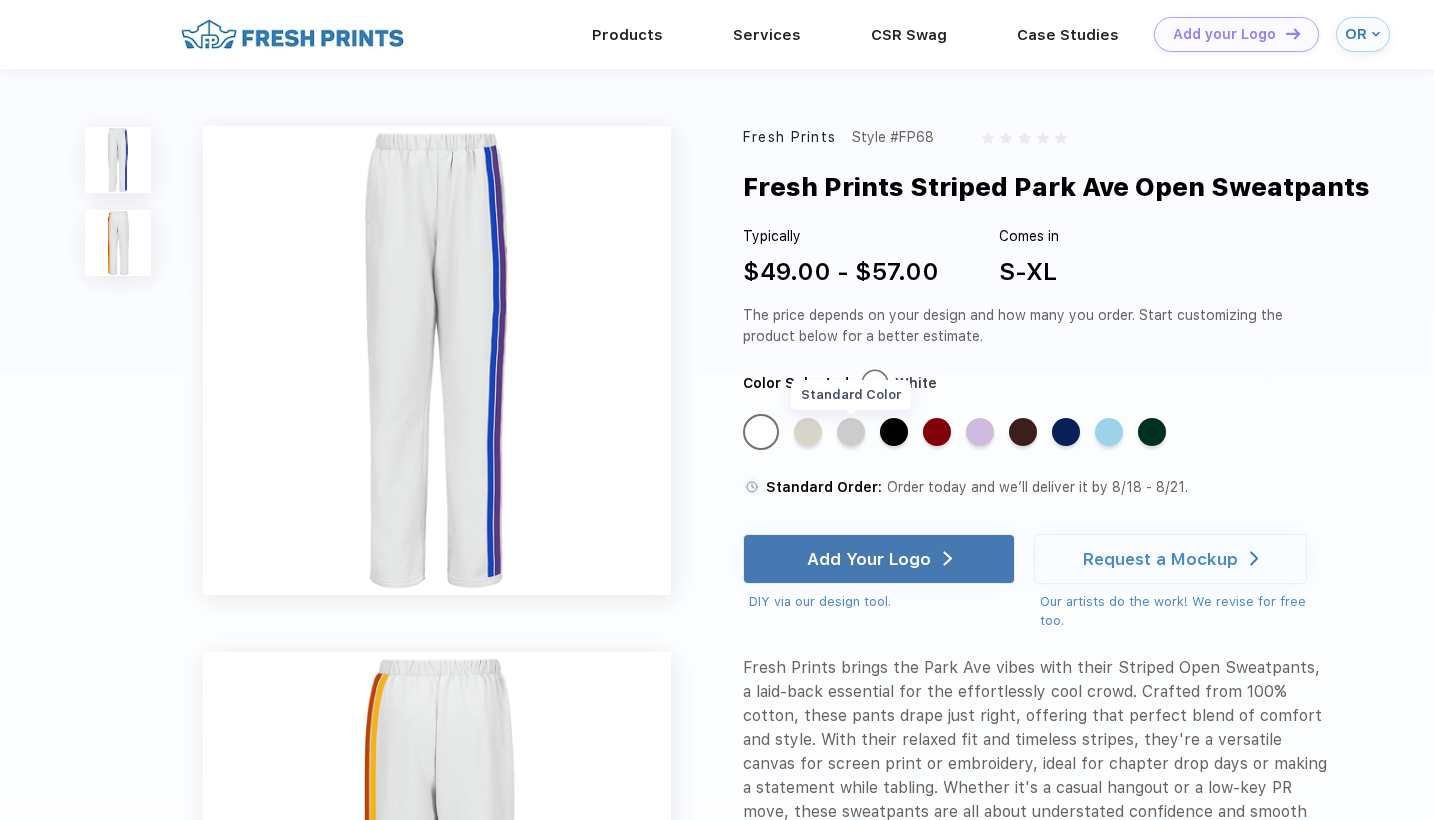 scroll, scrollTop: 0, scrollLeft: 0, axis: both 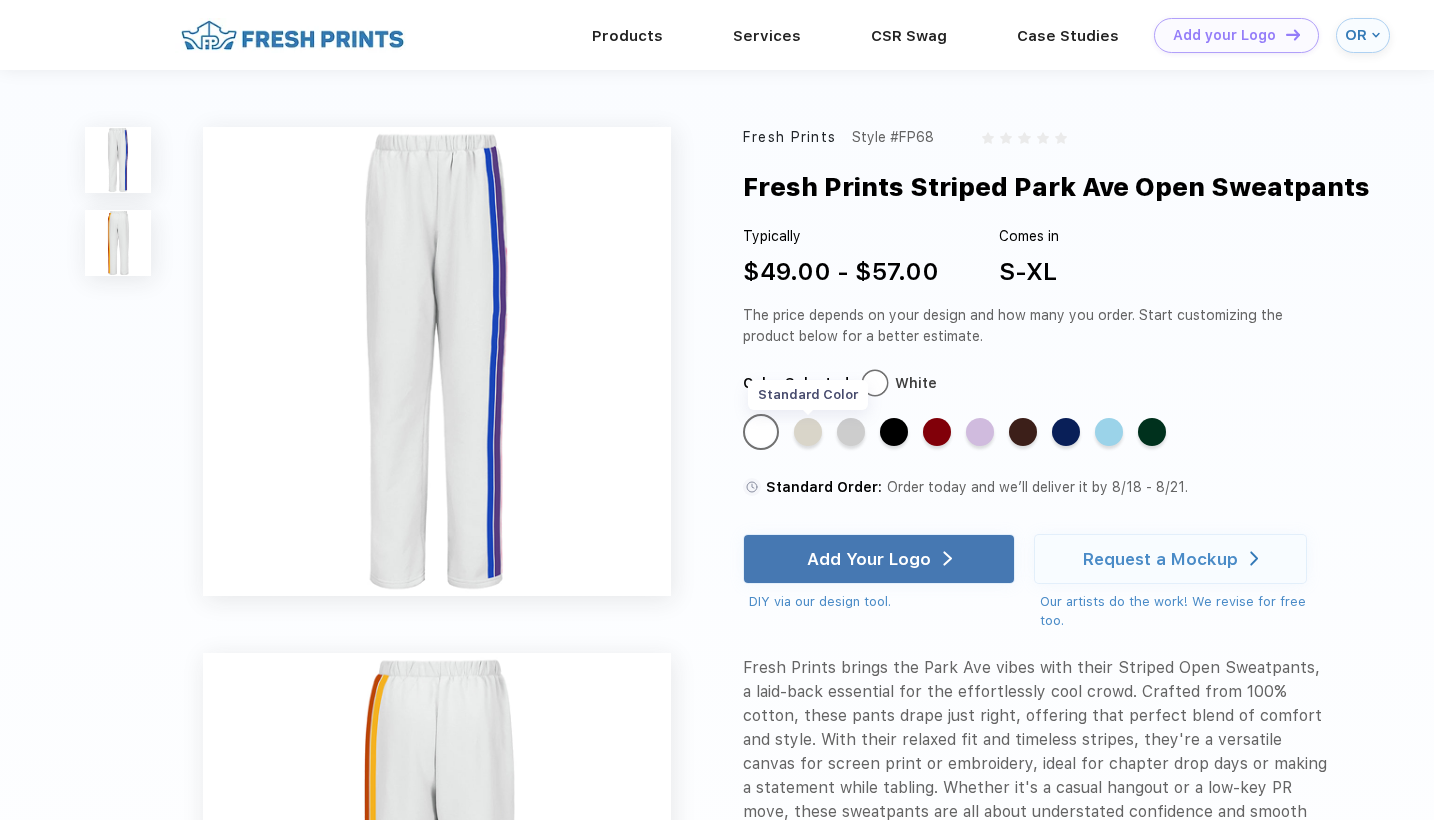 click on "Standard Color" at bounding box center (808, 432) 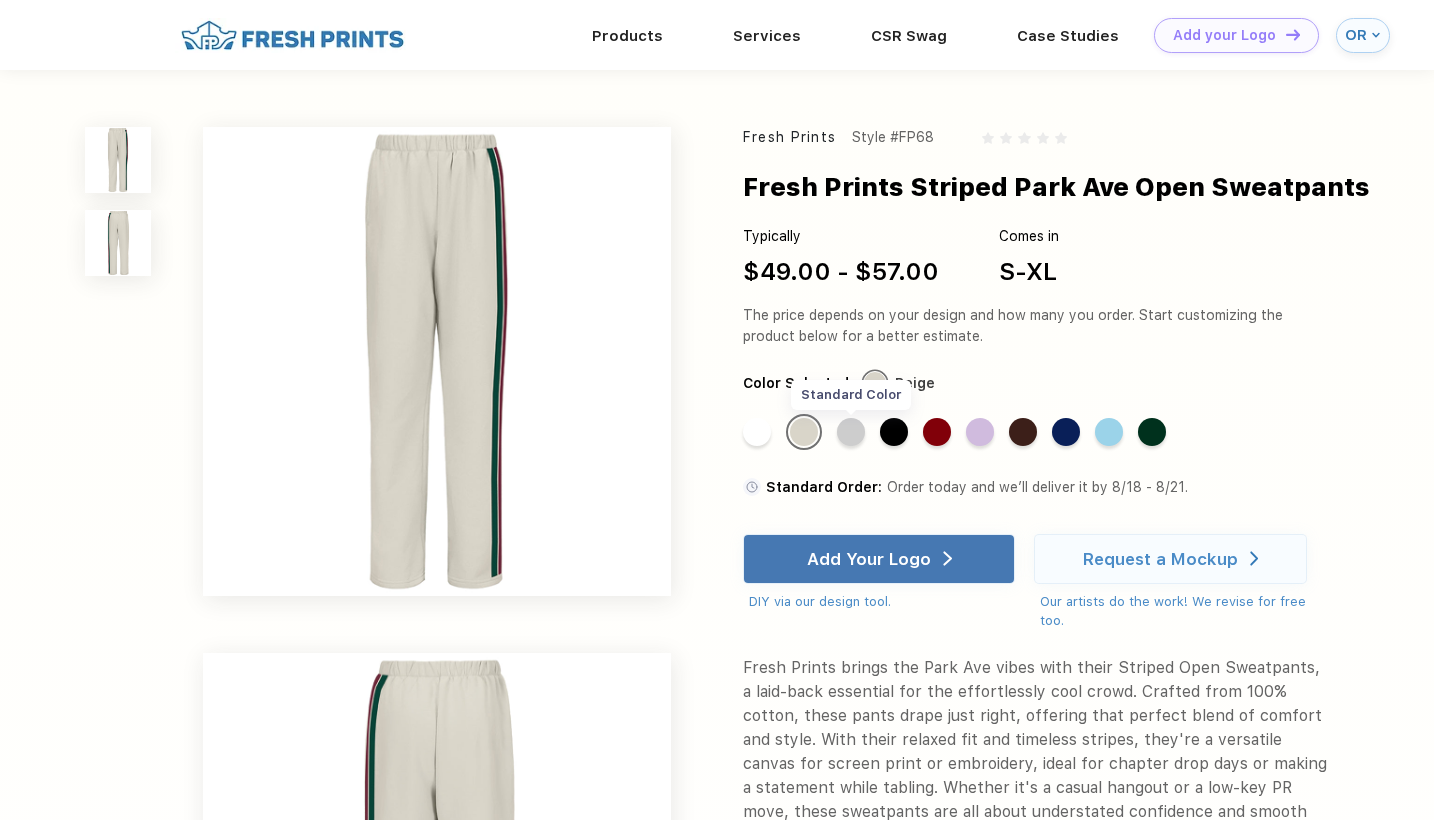 click on "Standard Color" at bounding box center [851, 432] 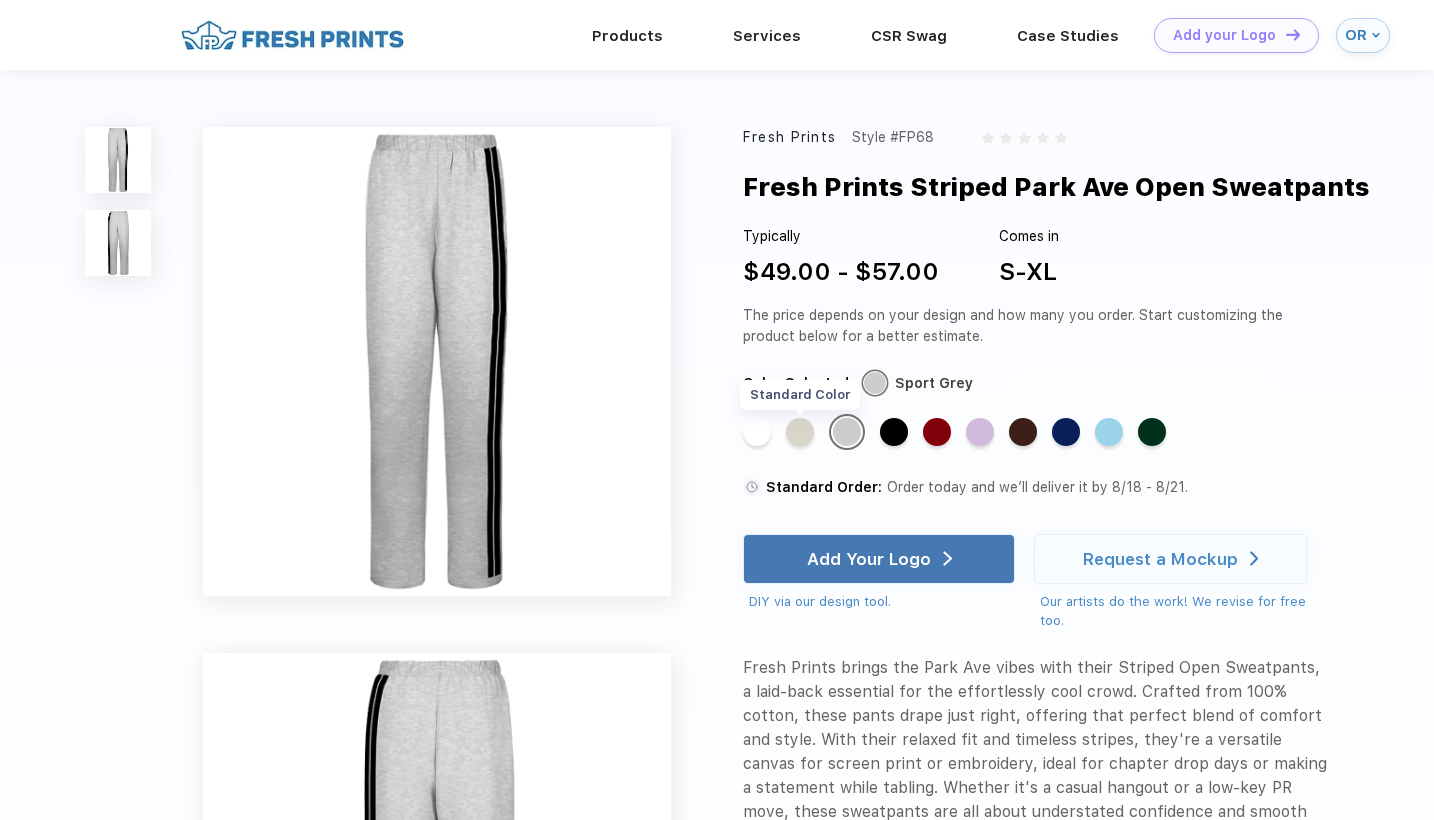 click on "Standard Color" at bounding box center [800, 432] 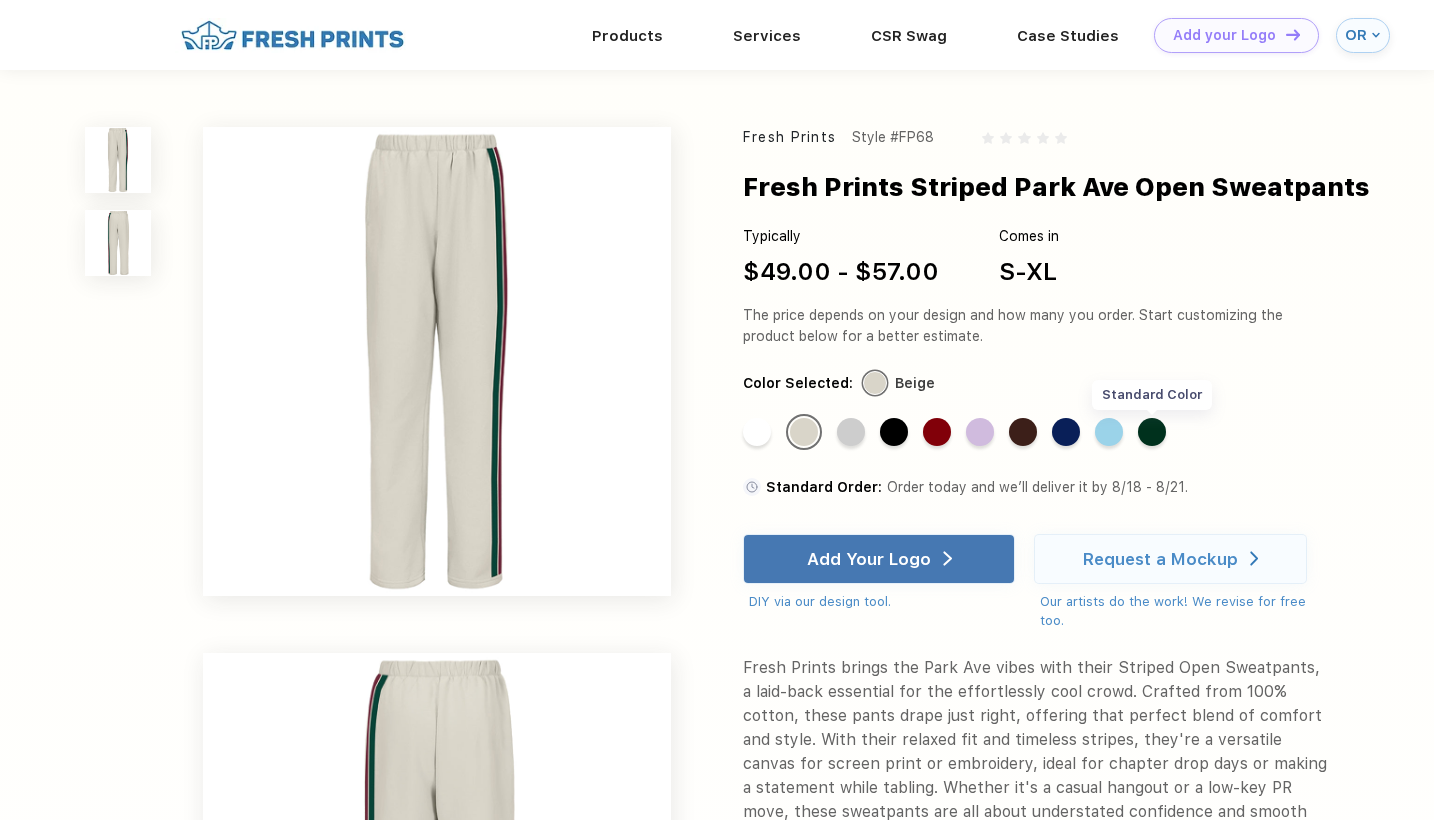 click on "Standard Color" at bounding box center [1152, 432] 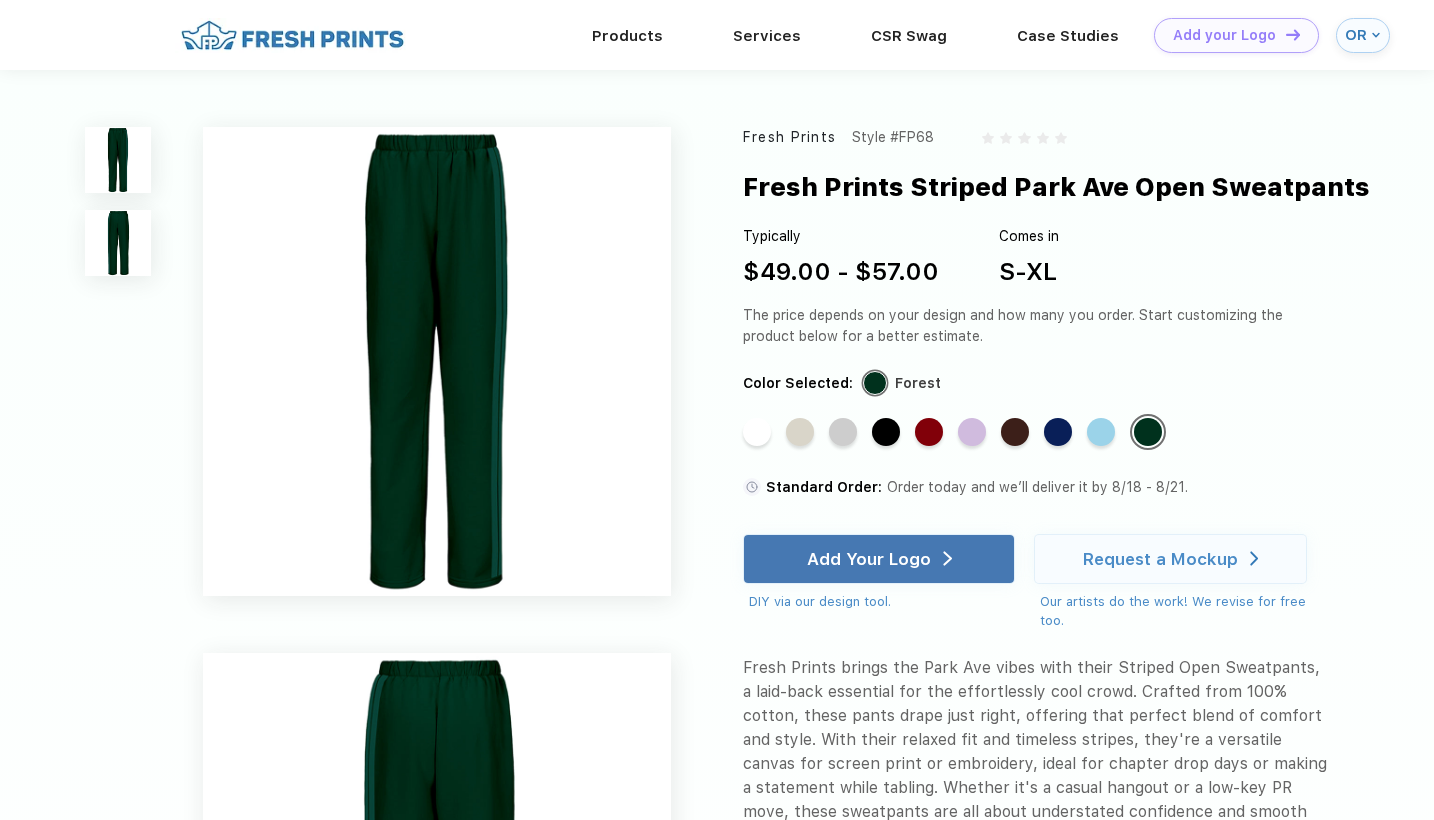 click at bounding box center (118, 243) 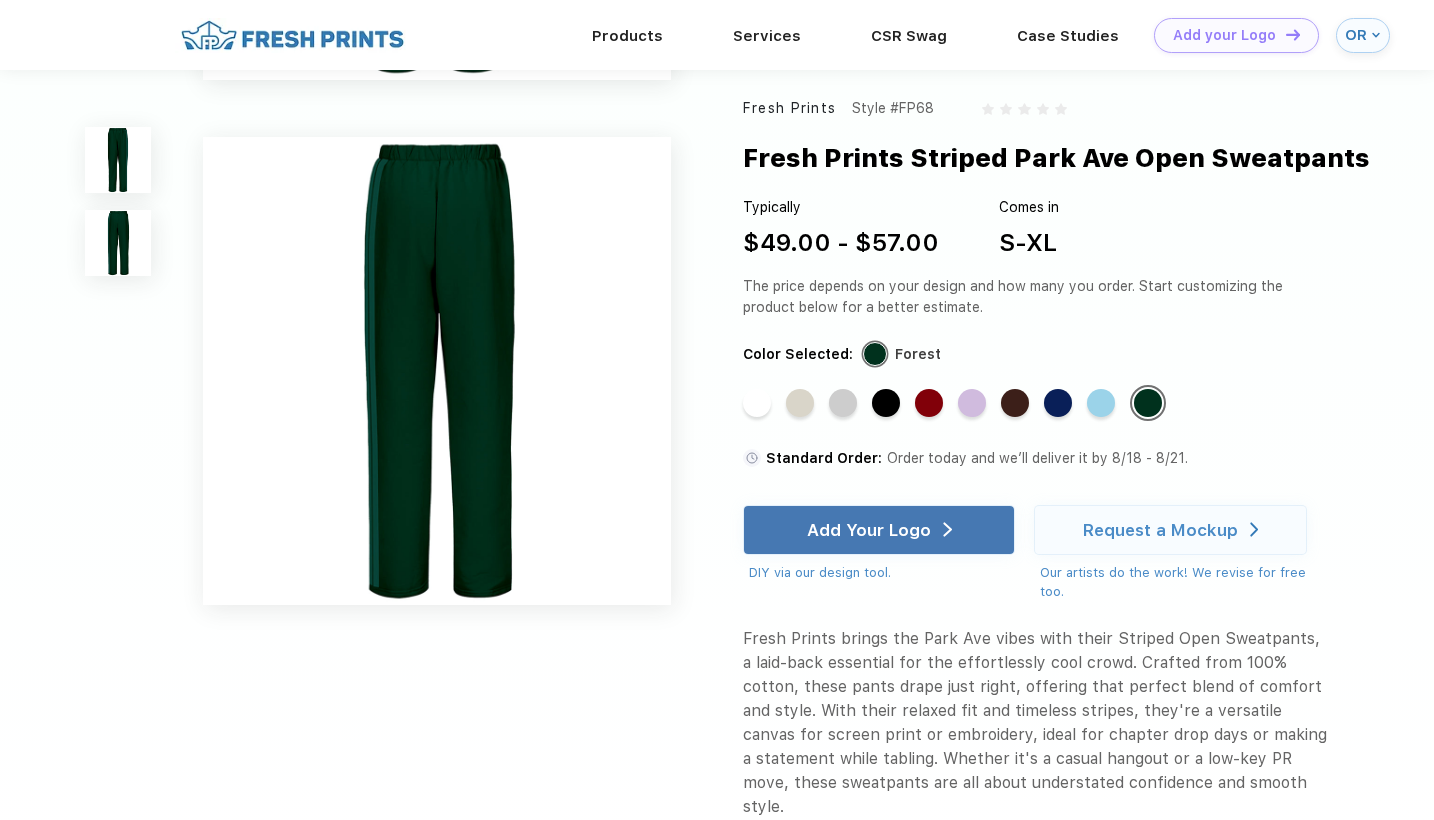 click at bounding box center [118, 160] 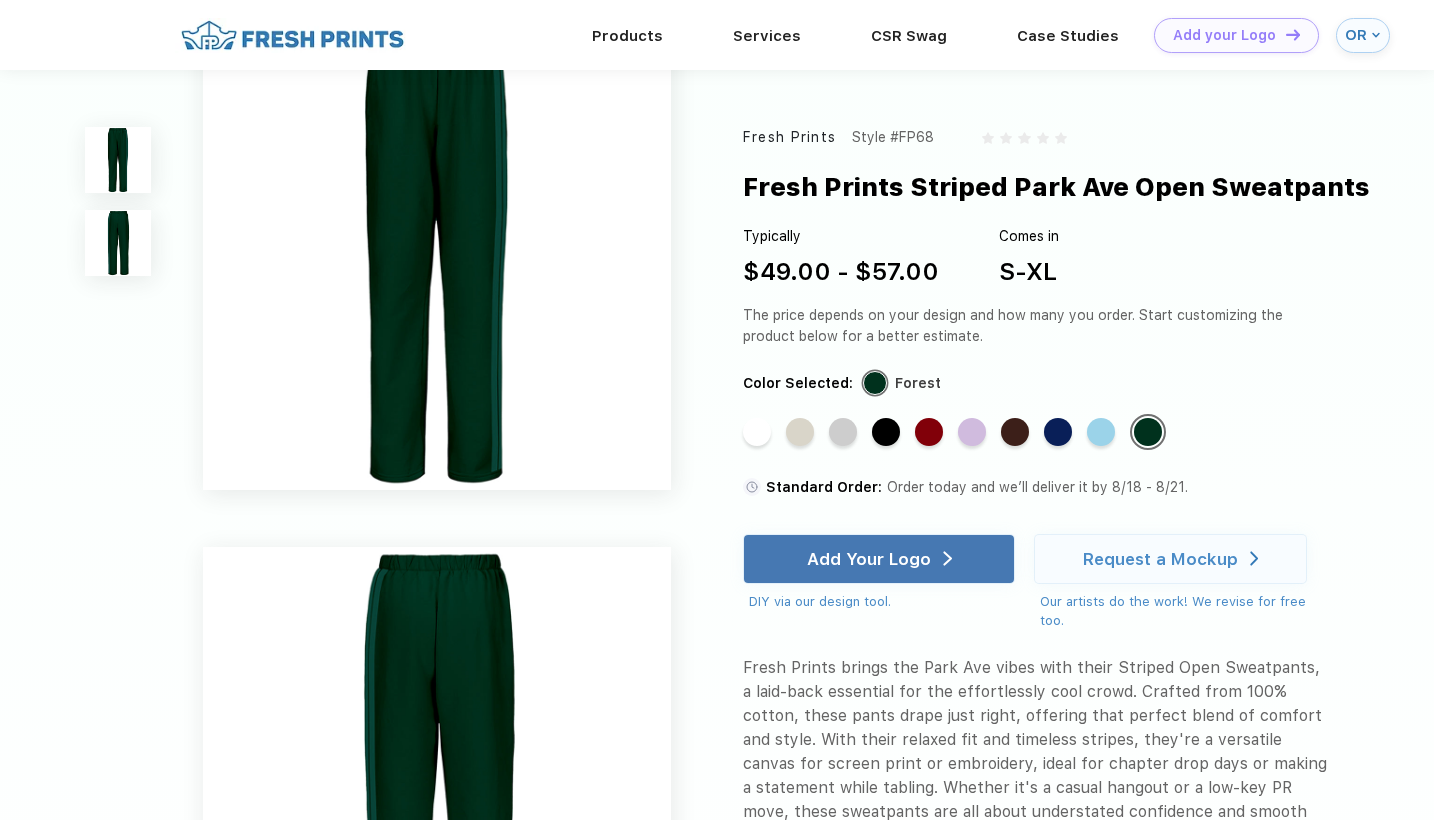 scroll, scrollTop: 0, scrollLeft: 0, axis: both 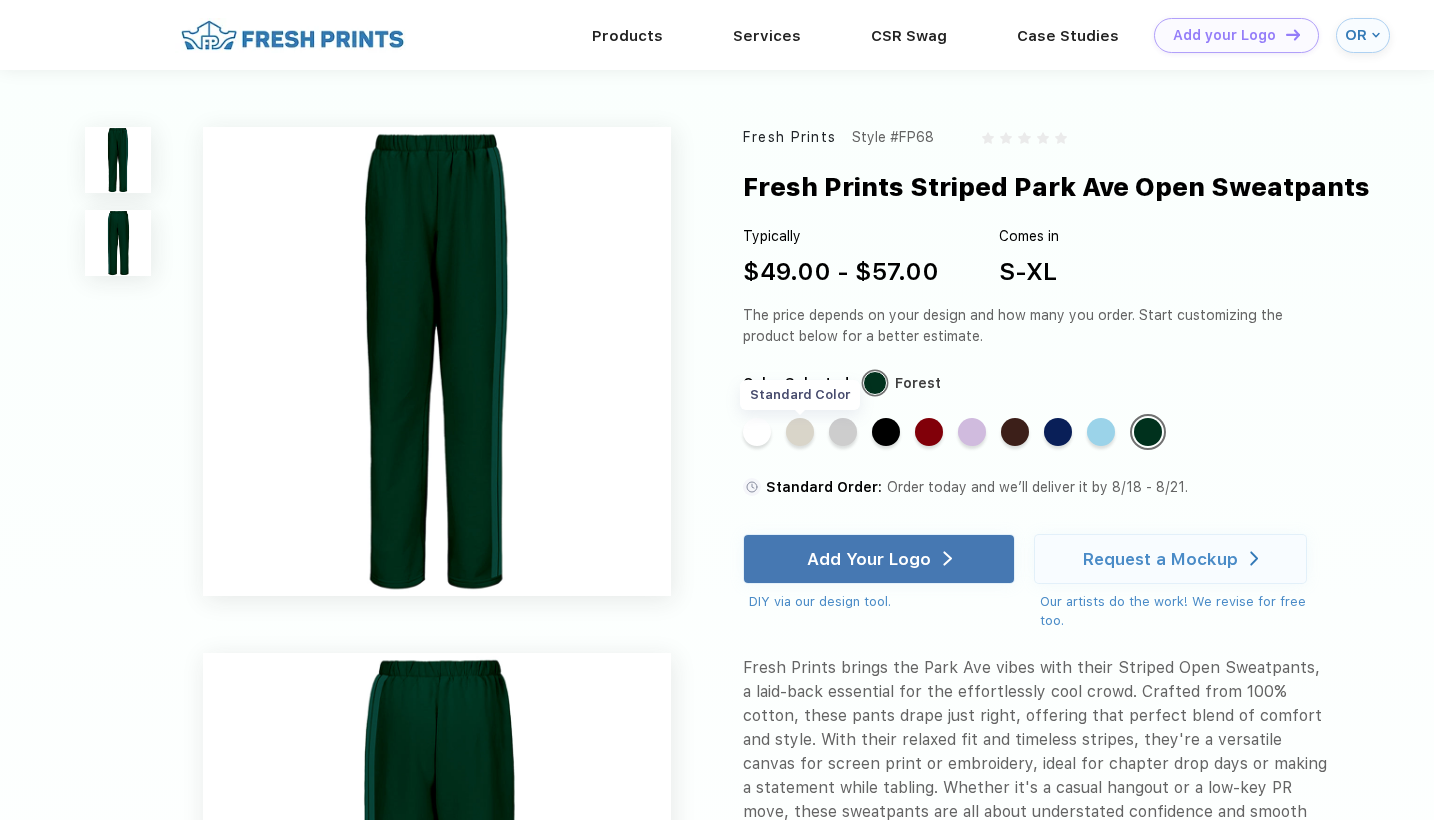 click on "Standard Color" at bounding box center [800, 432] 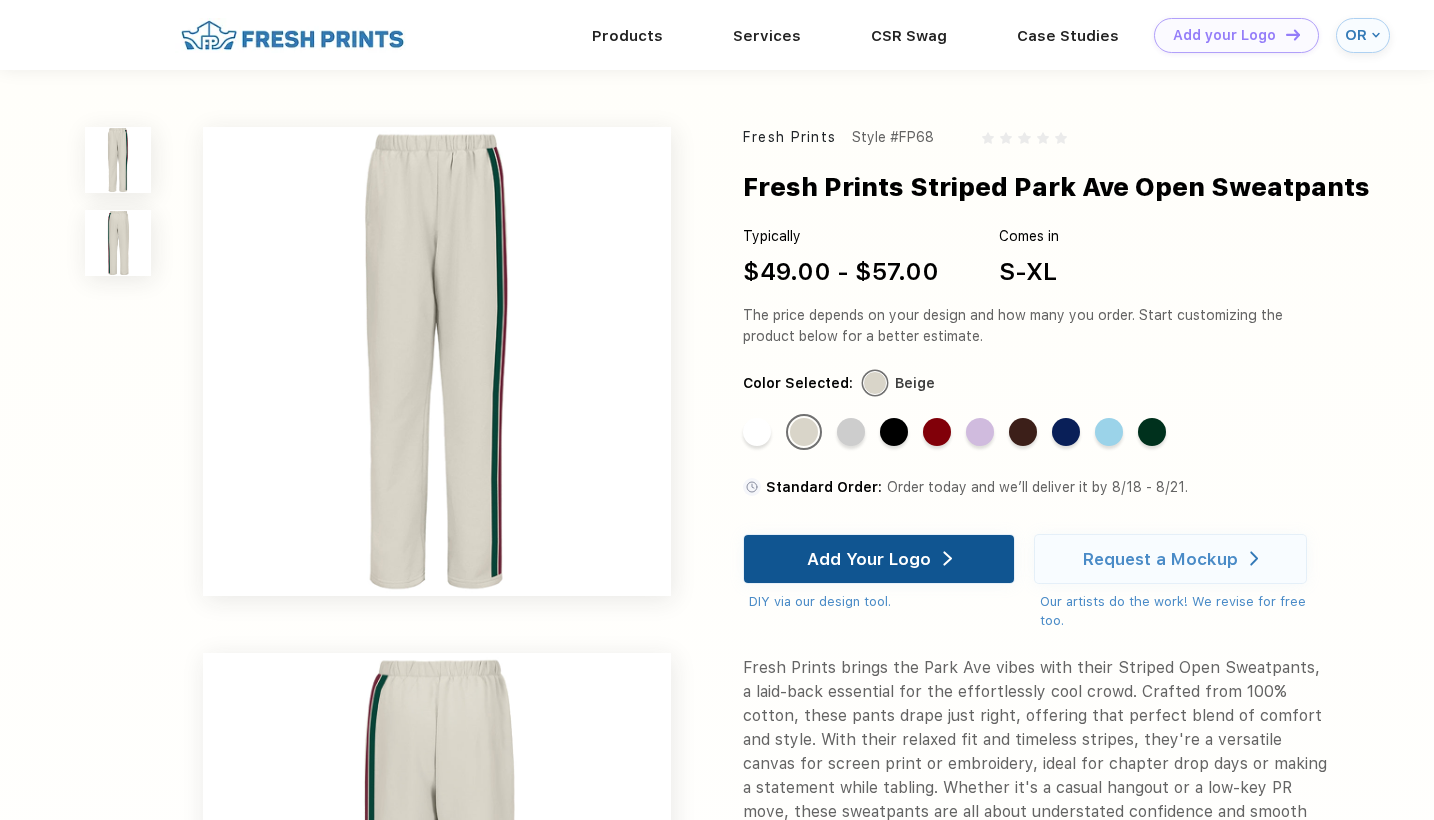 click on "Add Your Logo" at bounding box center [879, 559] 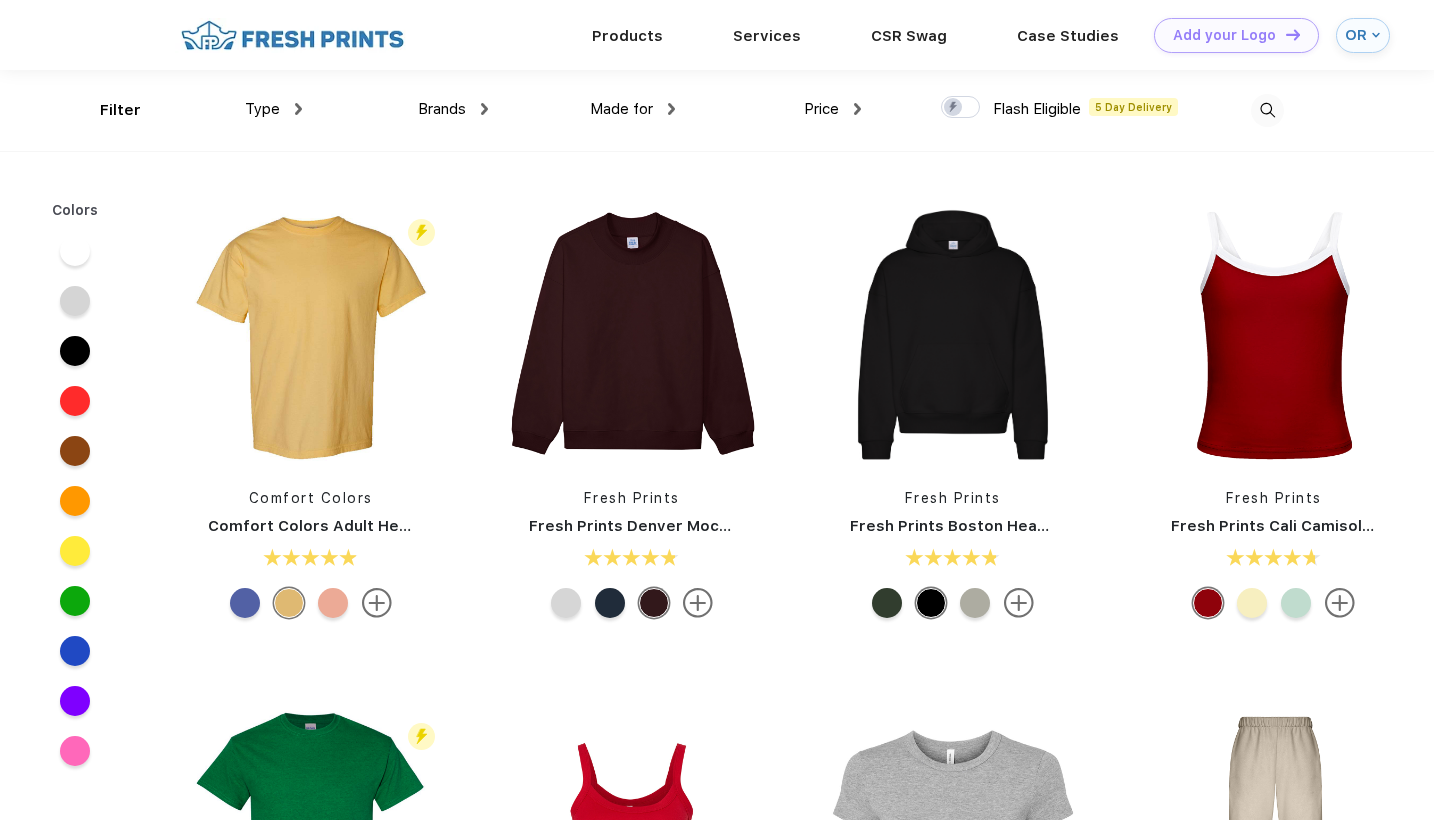 scroll, scrollTop: 0, scrollLeft: 0, axis: both 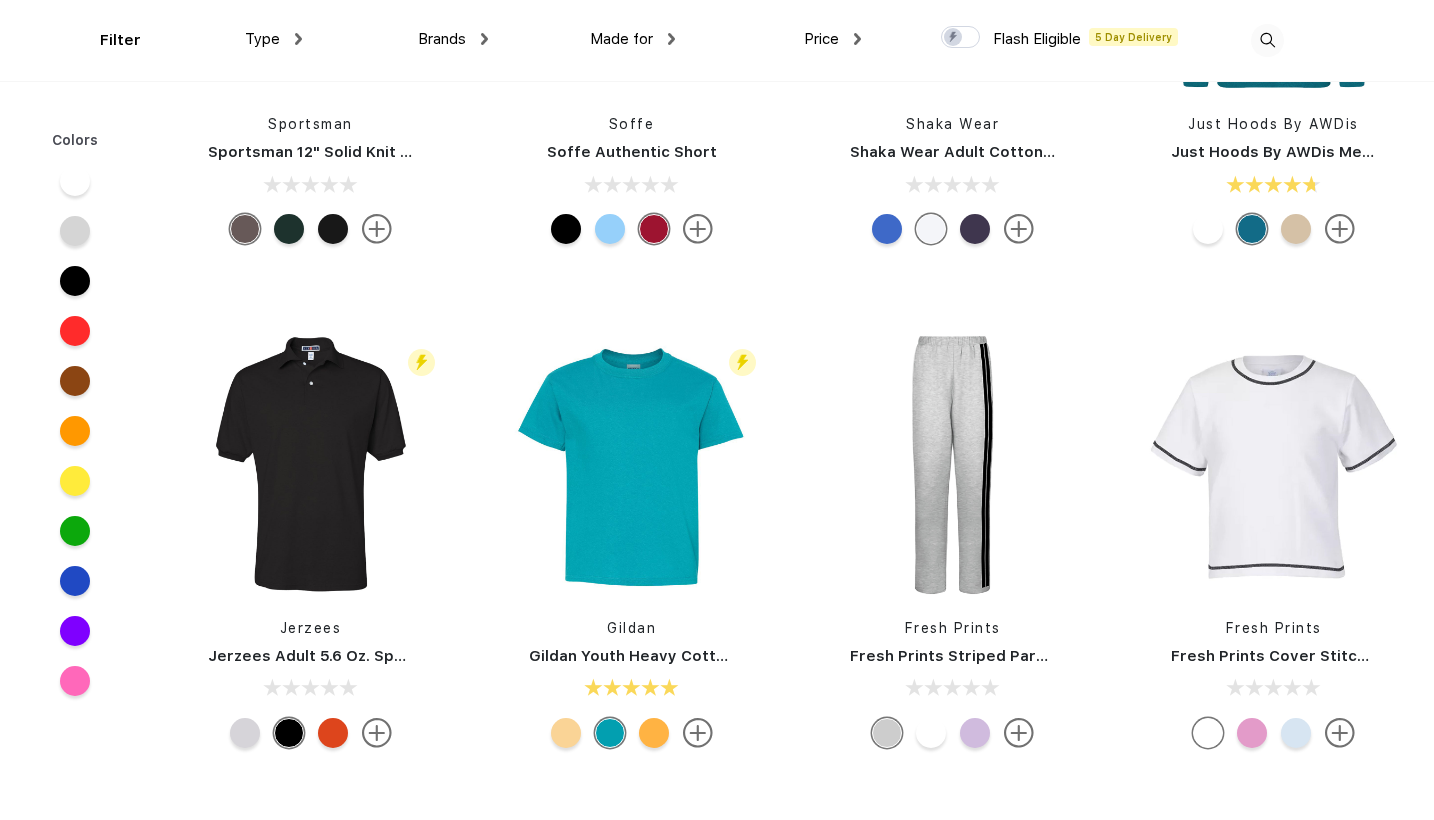 click at bounding box center [1252, 733] 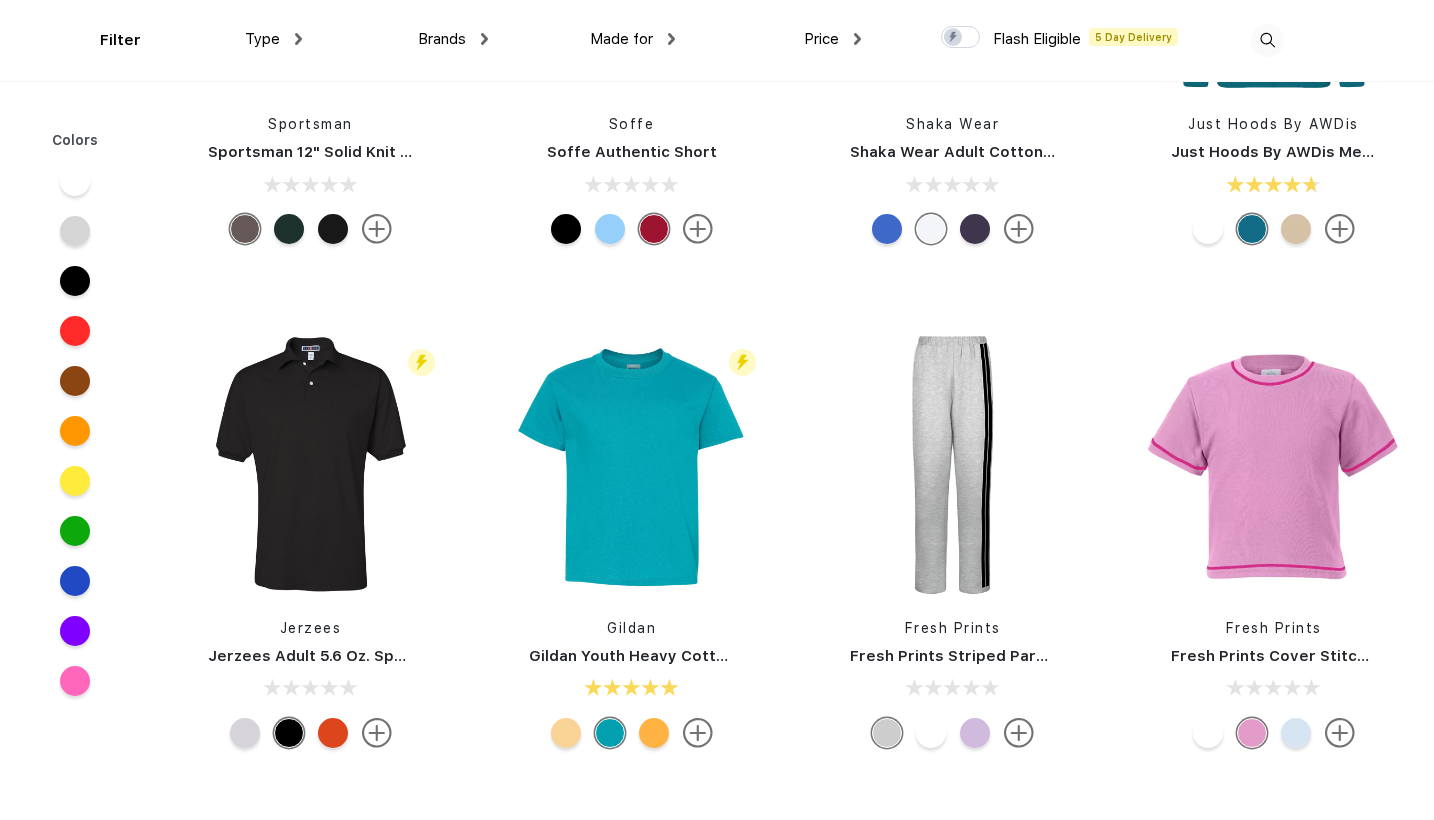 click at bounding box center [1296, 733] 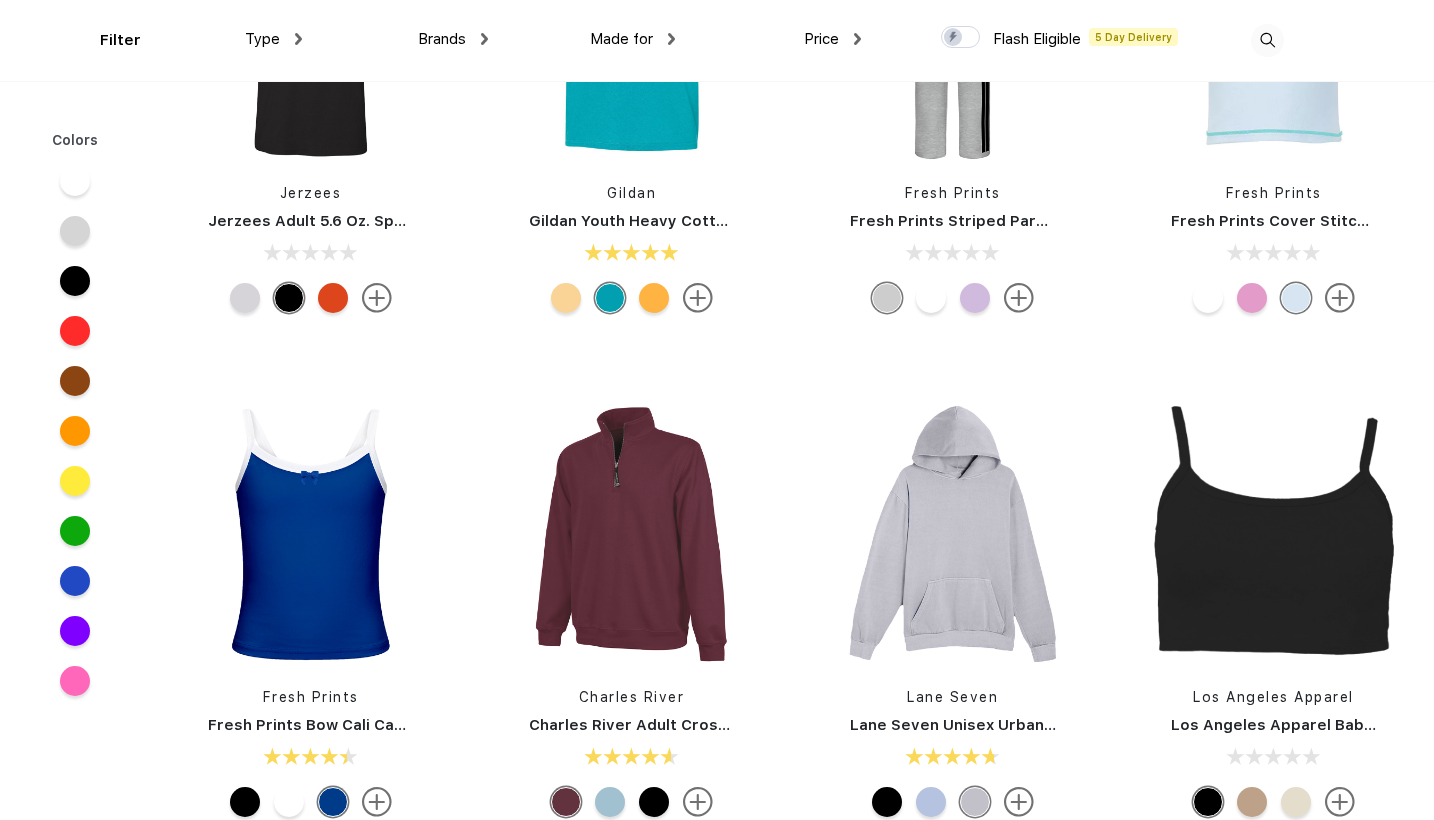 scroll, scrollTop: 16433, scrollLeft: 0, axis: vertical 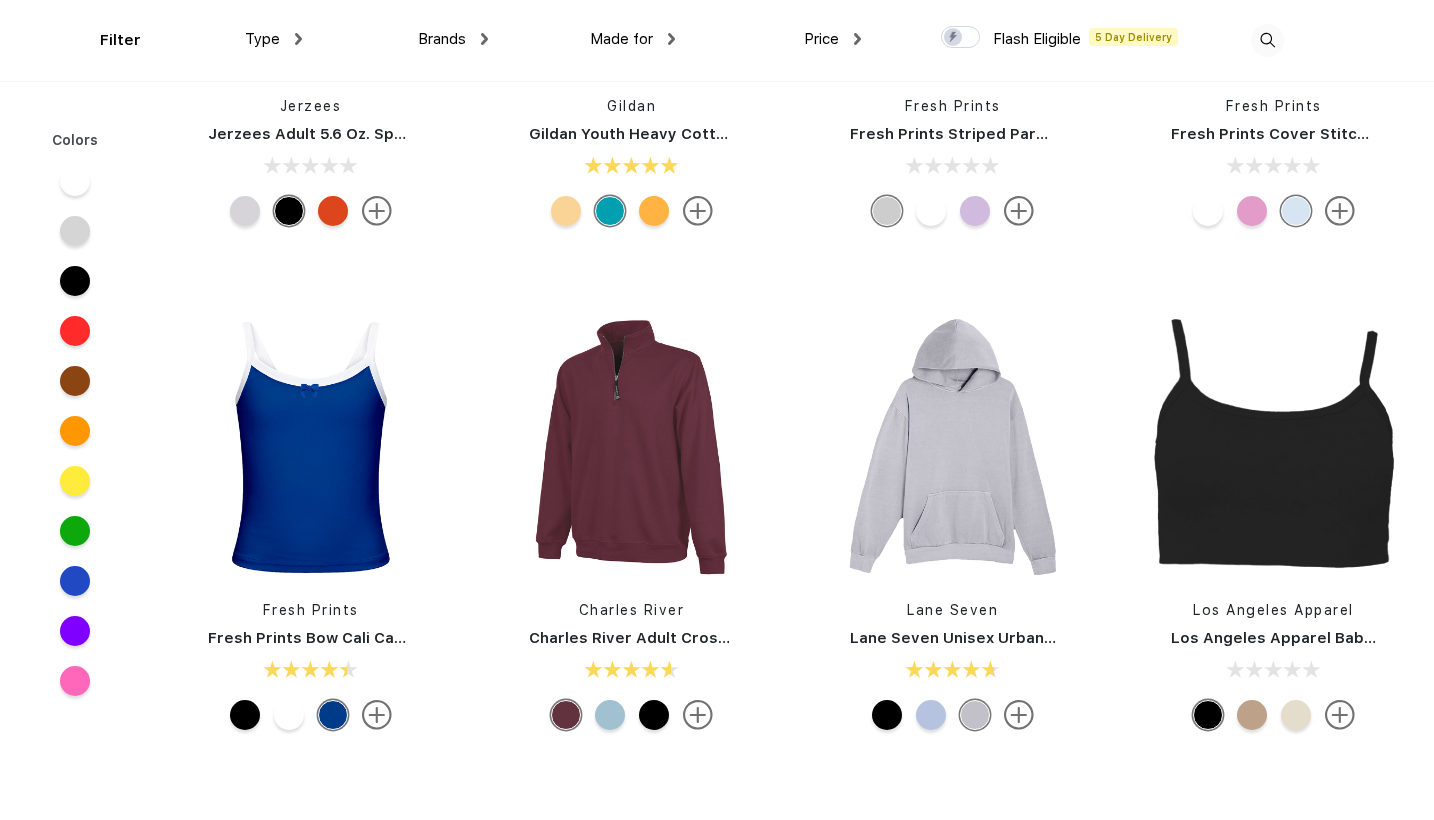 click at bounding box center [1296, 715] 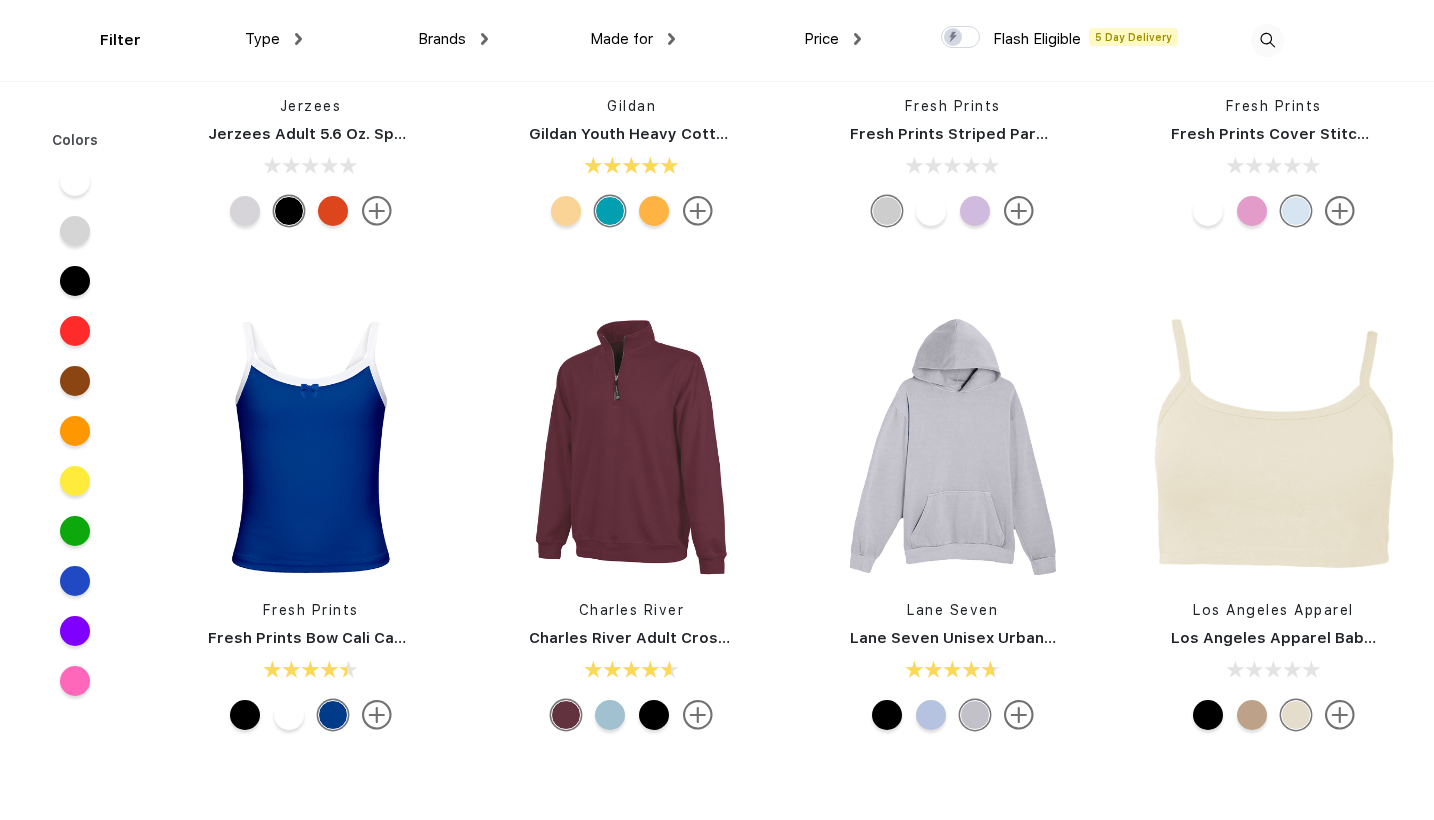 click at bounding box center [1259, 715] 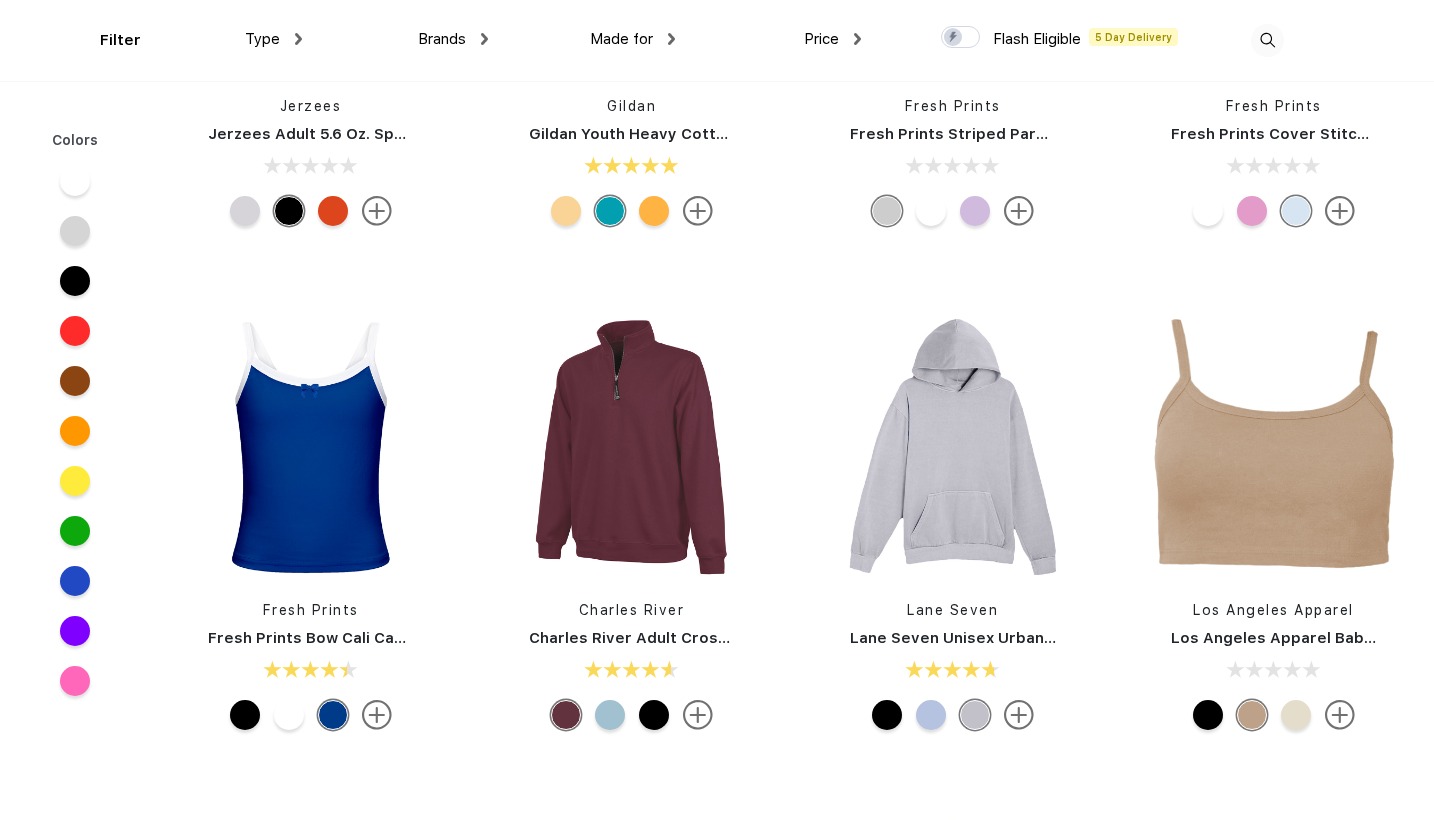 click at bounding box center [1296, 715] 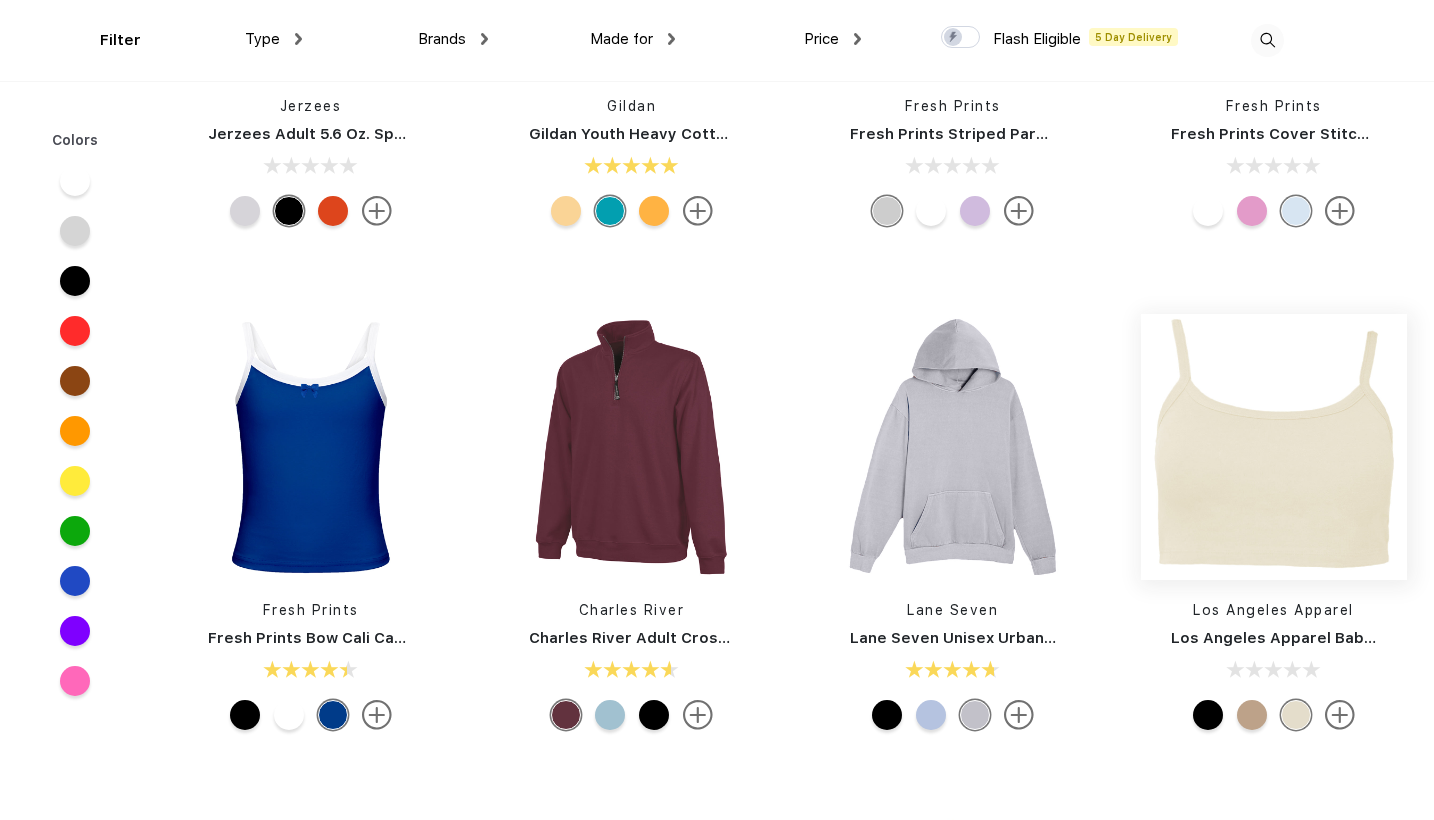 click at bounding box center (1274, 447) 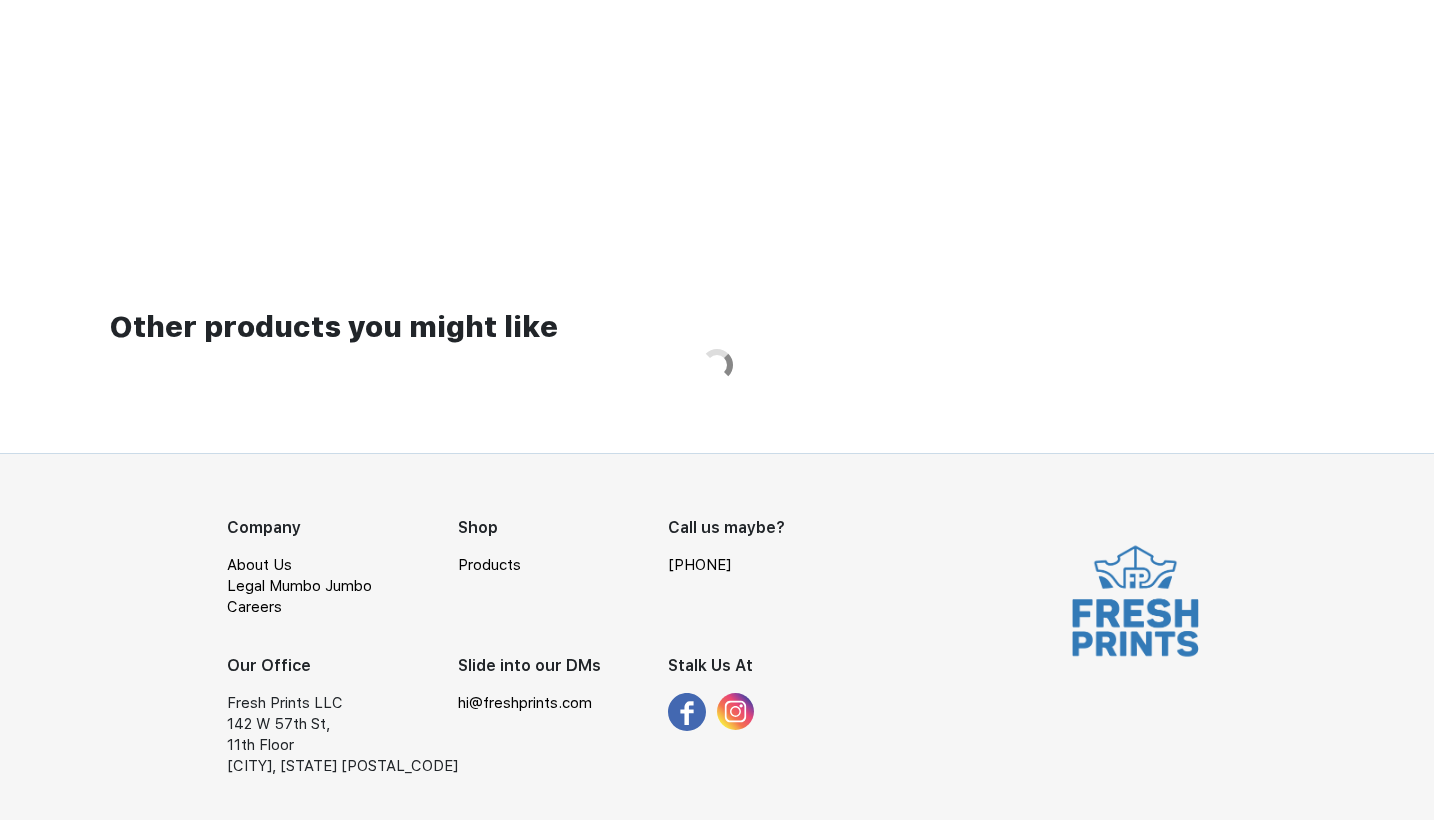 scroll, scrollTop: 0, scrollLeft: 0, axis: both 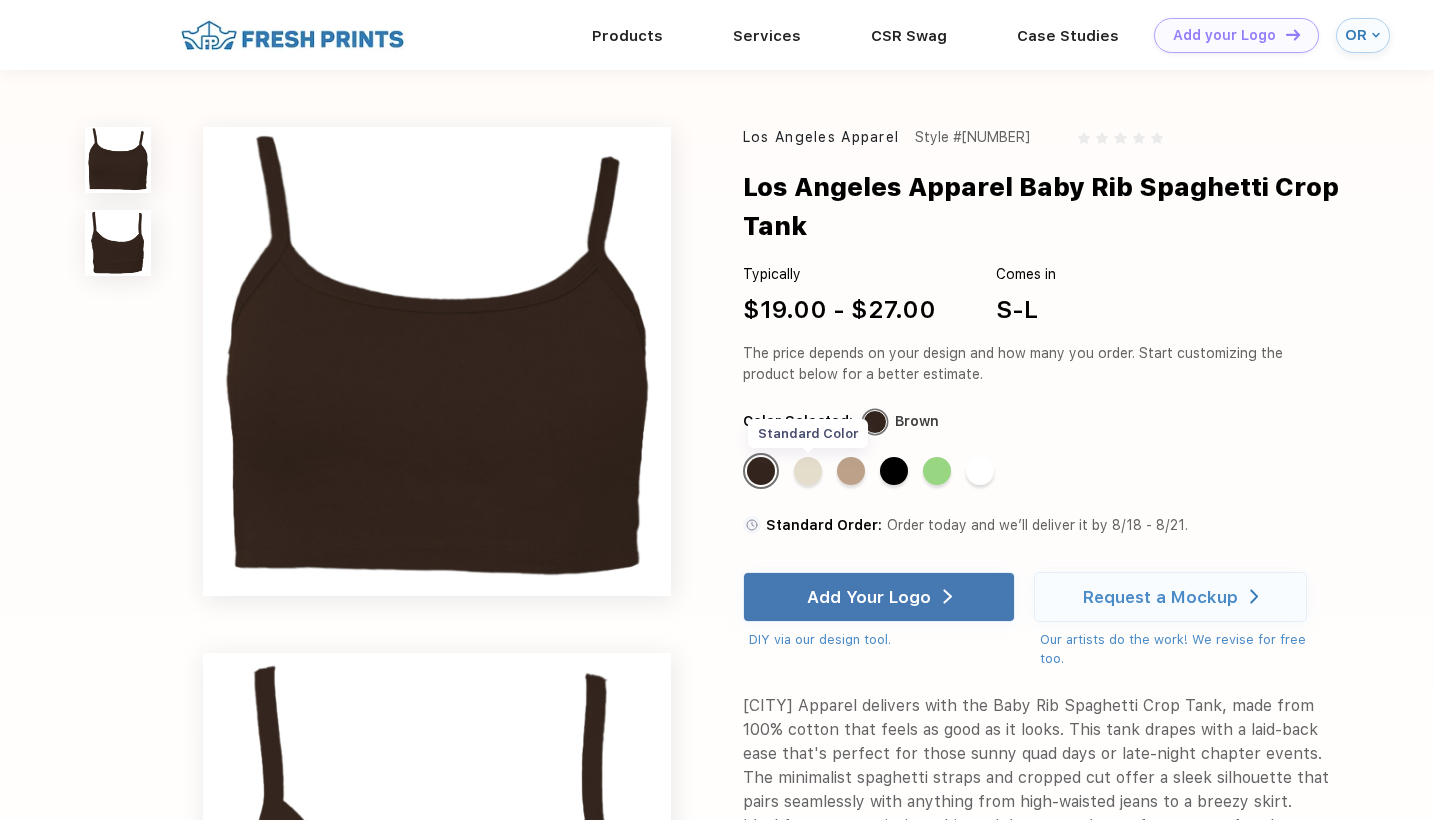 click on "Standard Color" at bounding box center (808, 471) 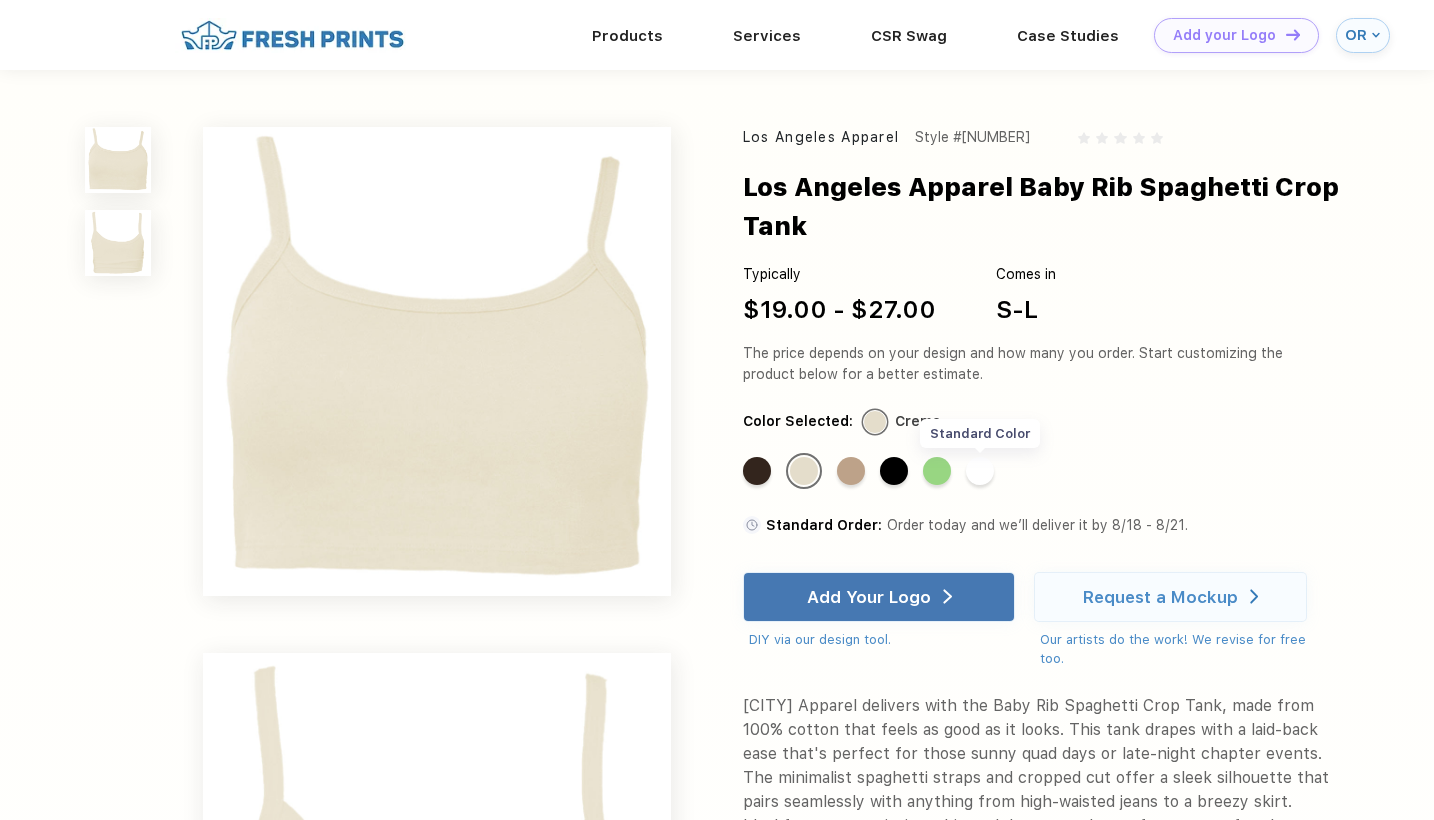 click on "Standard Color" at bounding box center [980, 471] 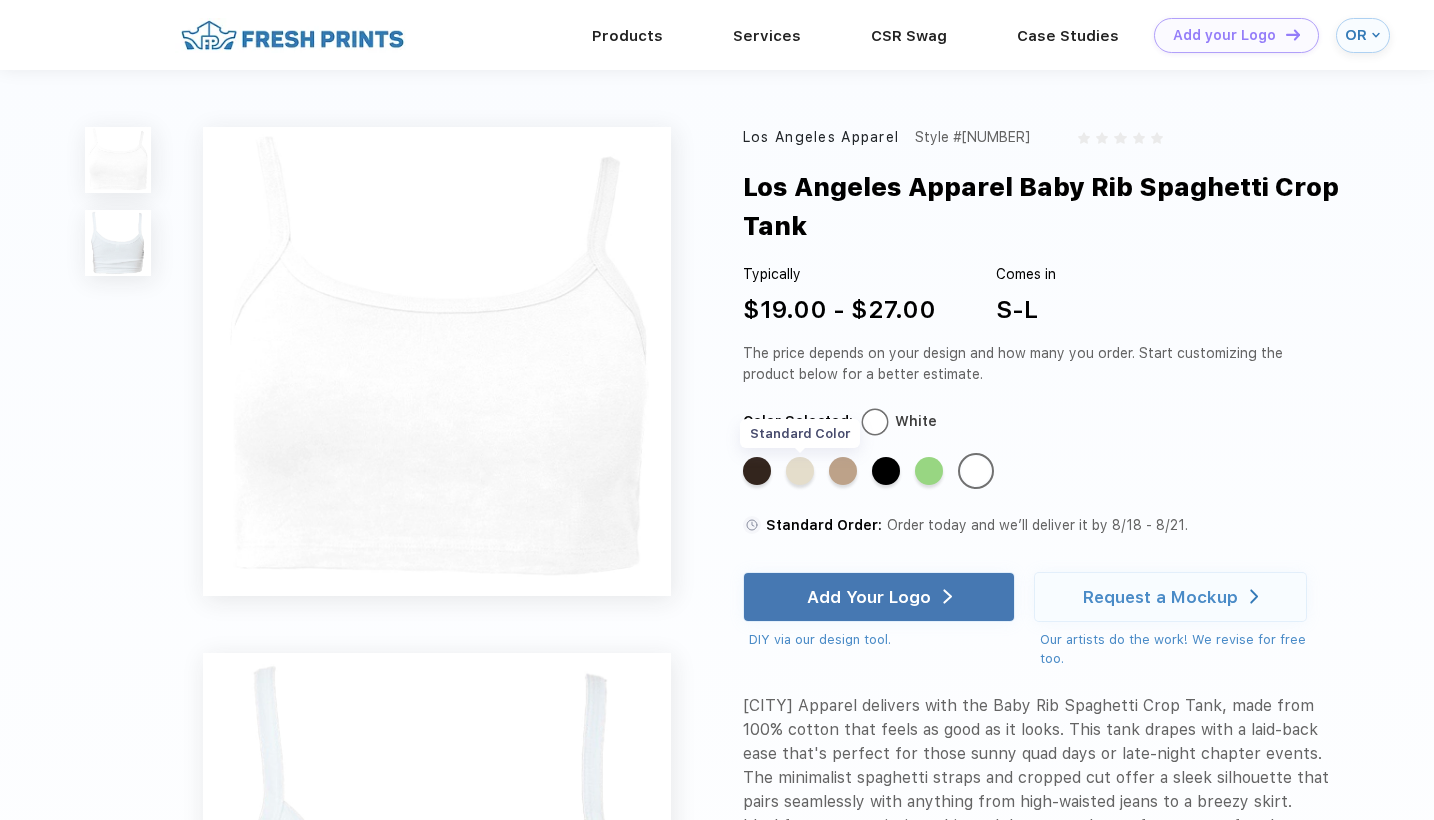 click on "Standard Color" at bounding box center [800, 471] 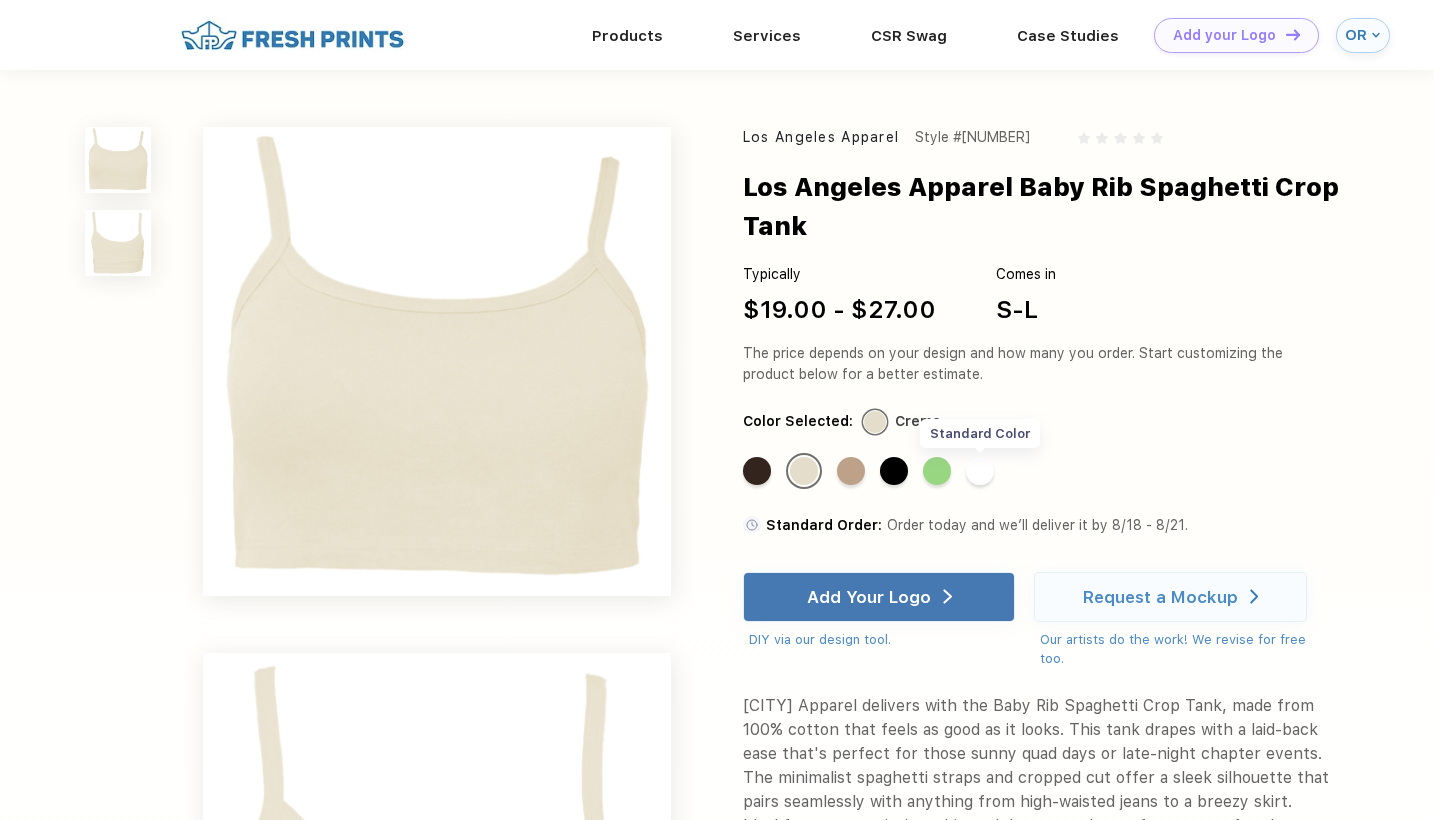 click on "Standard Color" at bounding box center (980, 471) 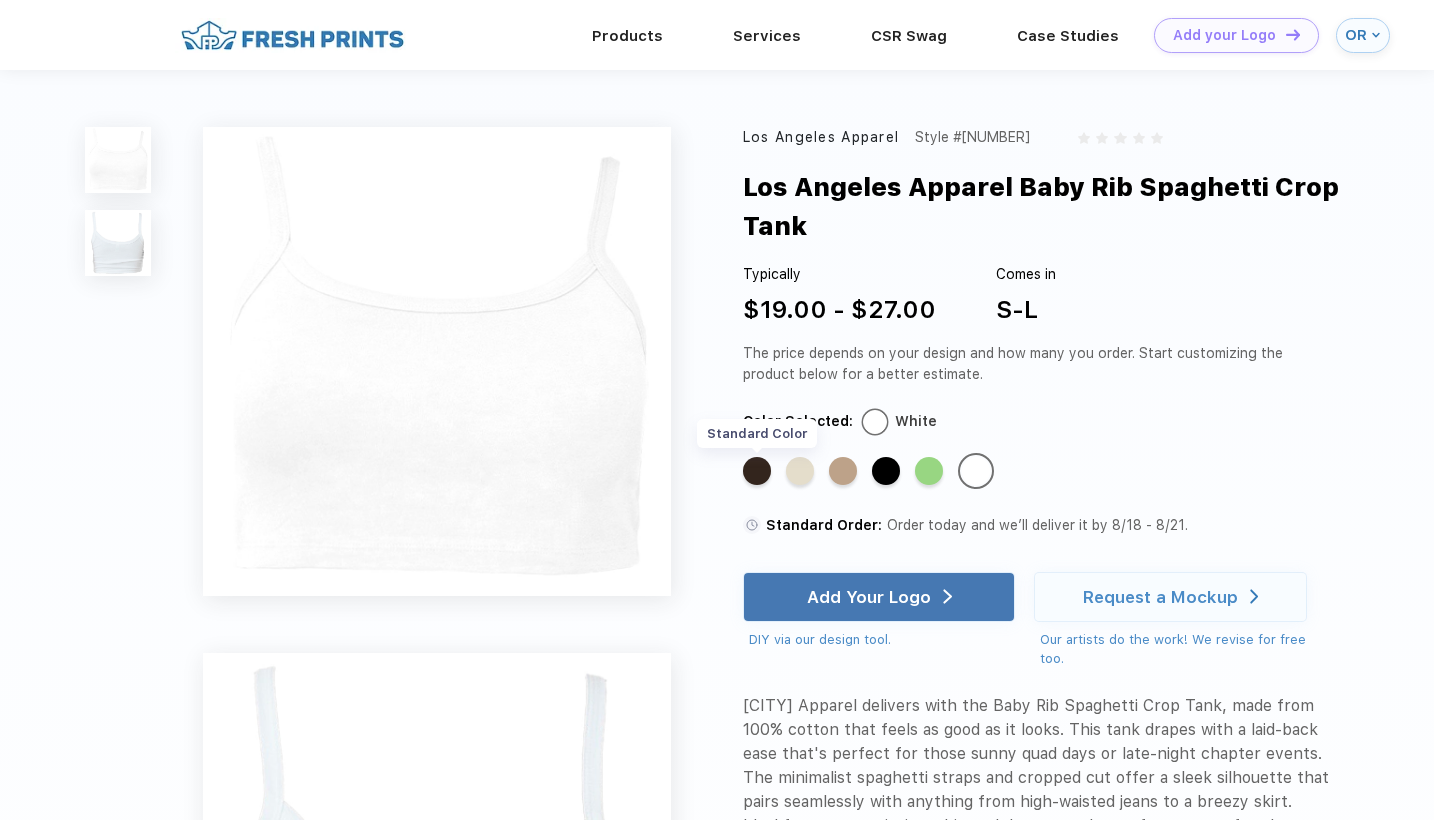 click on "Standard Color" at bounding box center (757, 471) 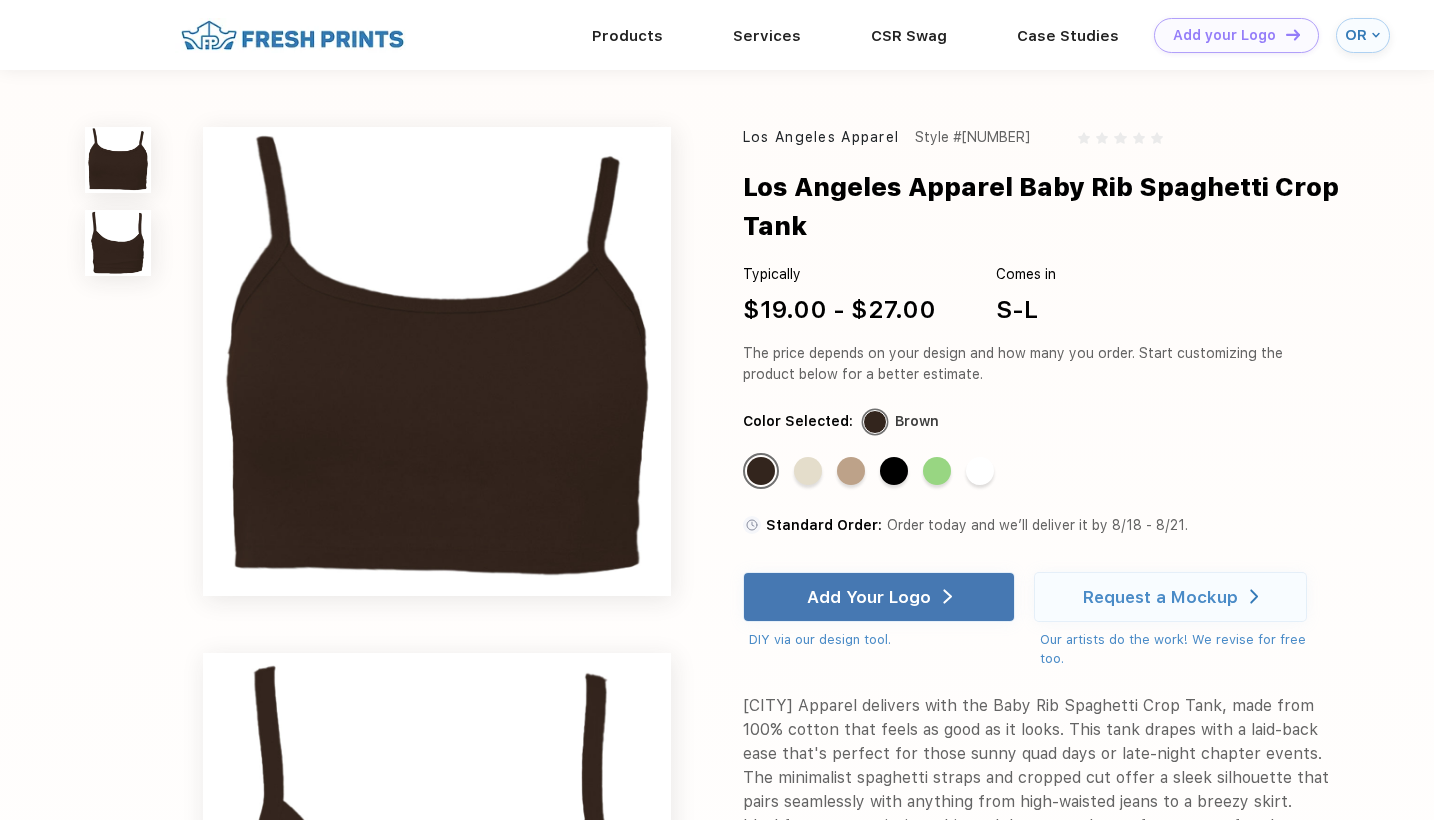 click on "Standard Color Standard Color Standard Color Standard Color Standard Color Standard Color" at bounding box center (1021, 478) 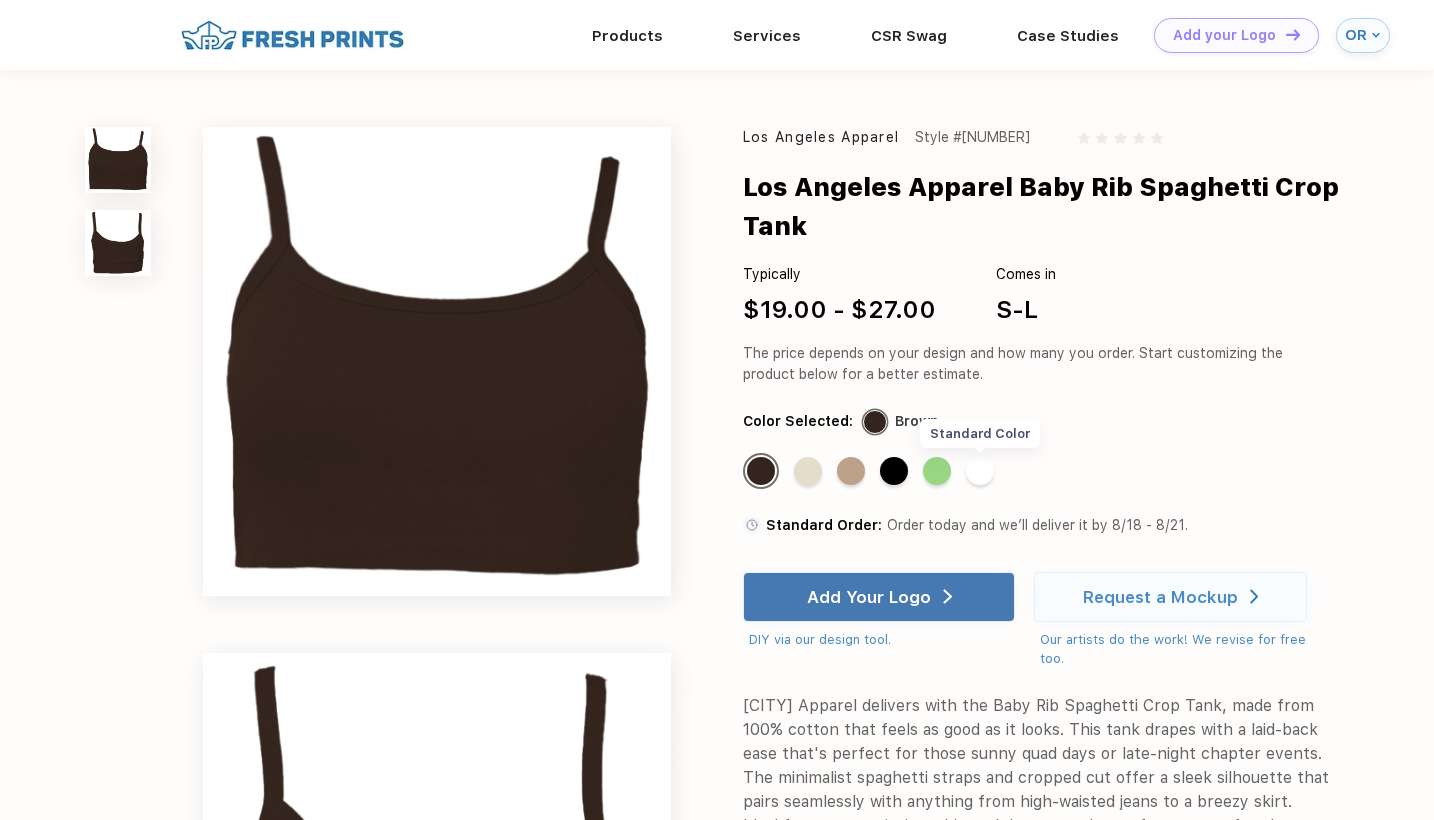 click on "Standard Color" at bounding box center (980, 471) 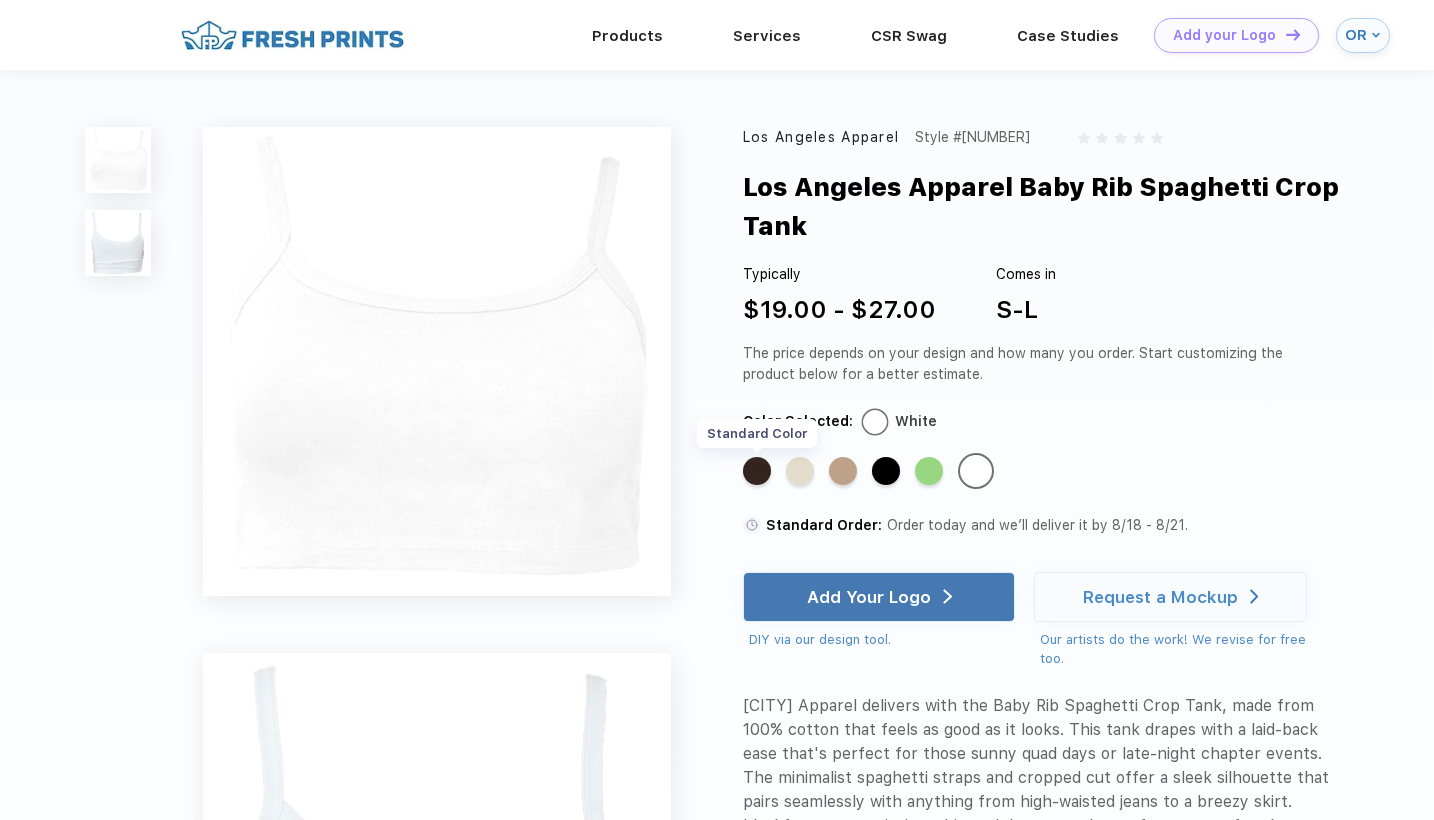 click on "Standard Color" at bounding box center (757, 471) 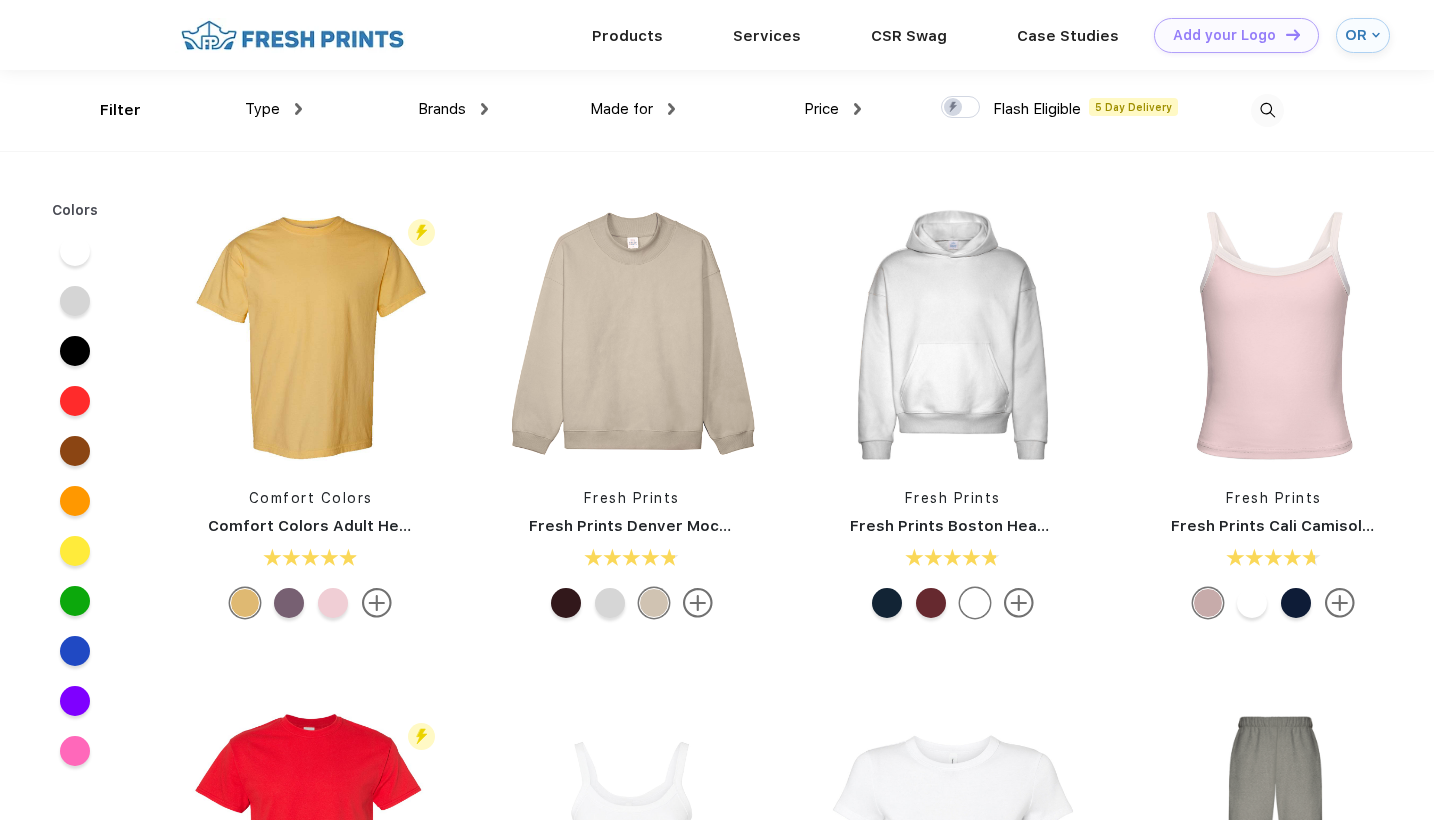 scroll, scrollTop: 0, scrollLeft: 0, axis: both 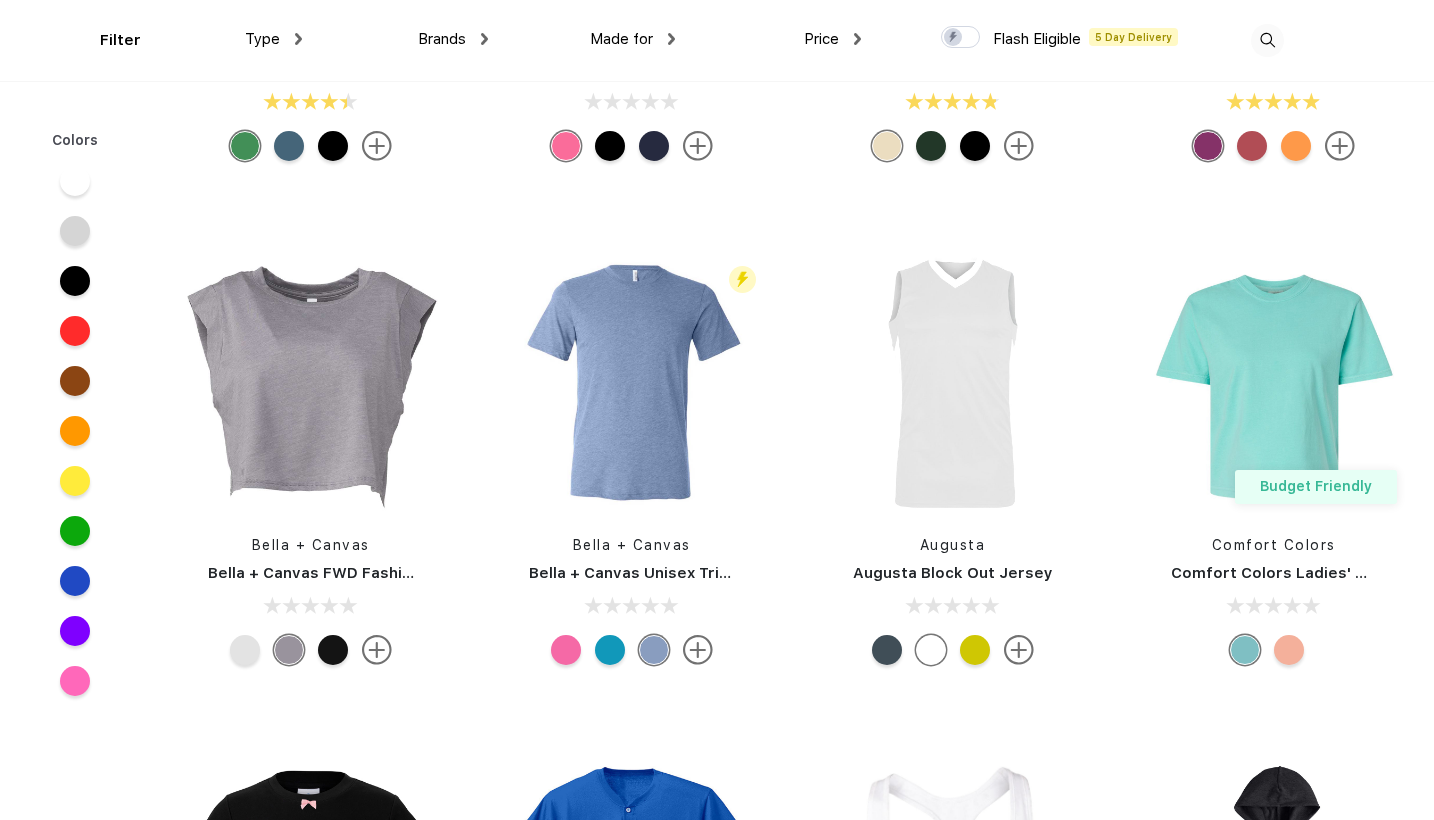 click at bounding box center [245, 650] 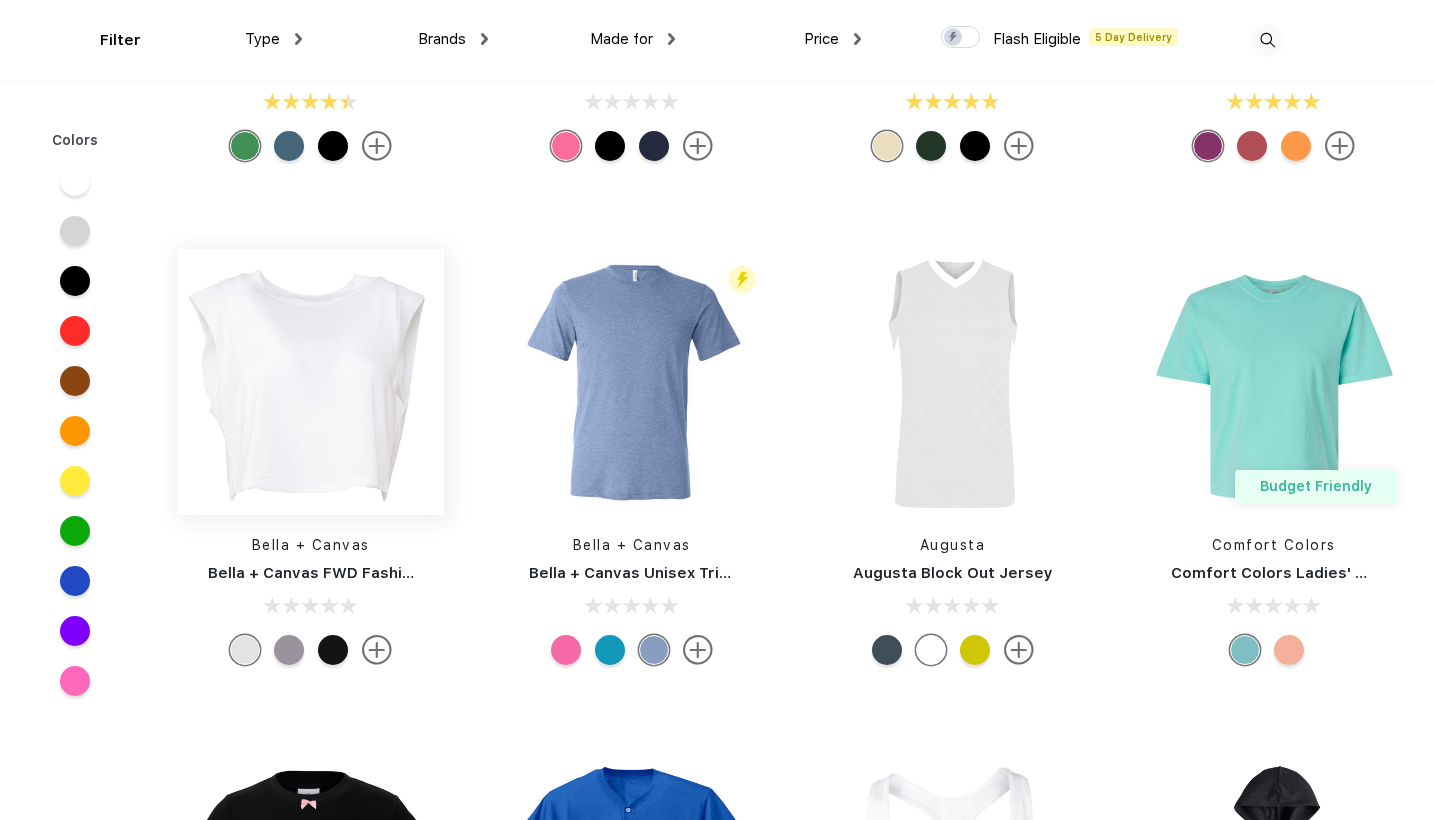 click at bounding box center (311, 382) 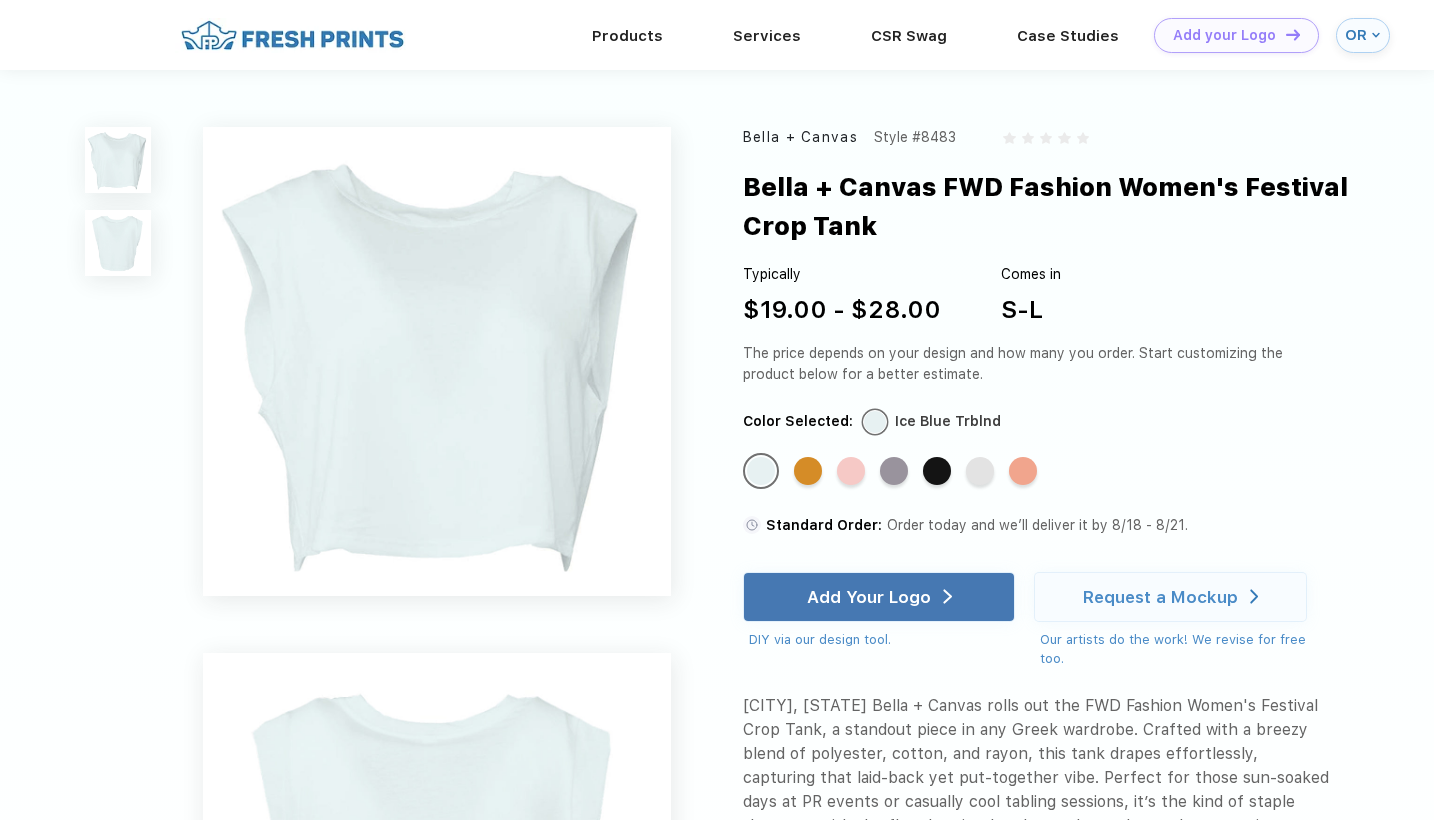 click on "Standard Color" at bounding box center (980, 471) 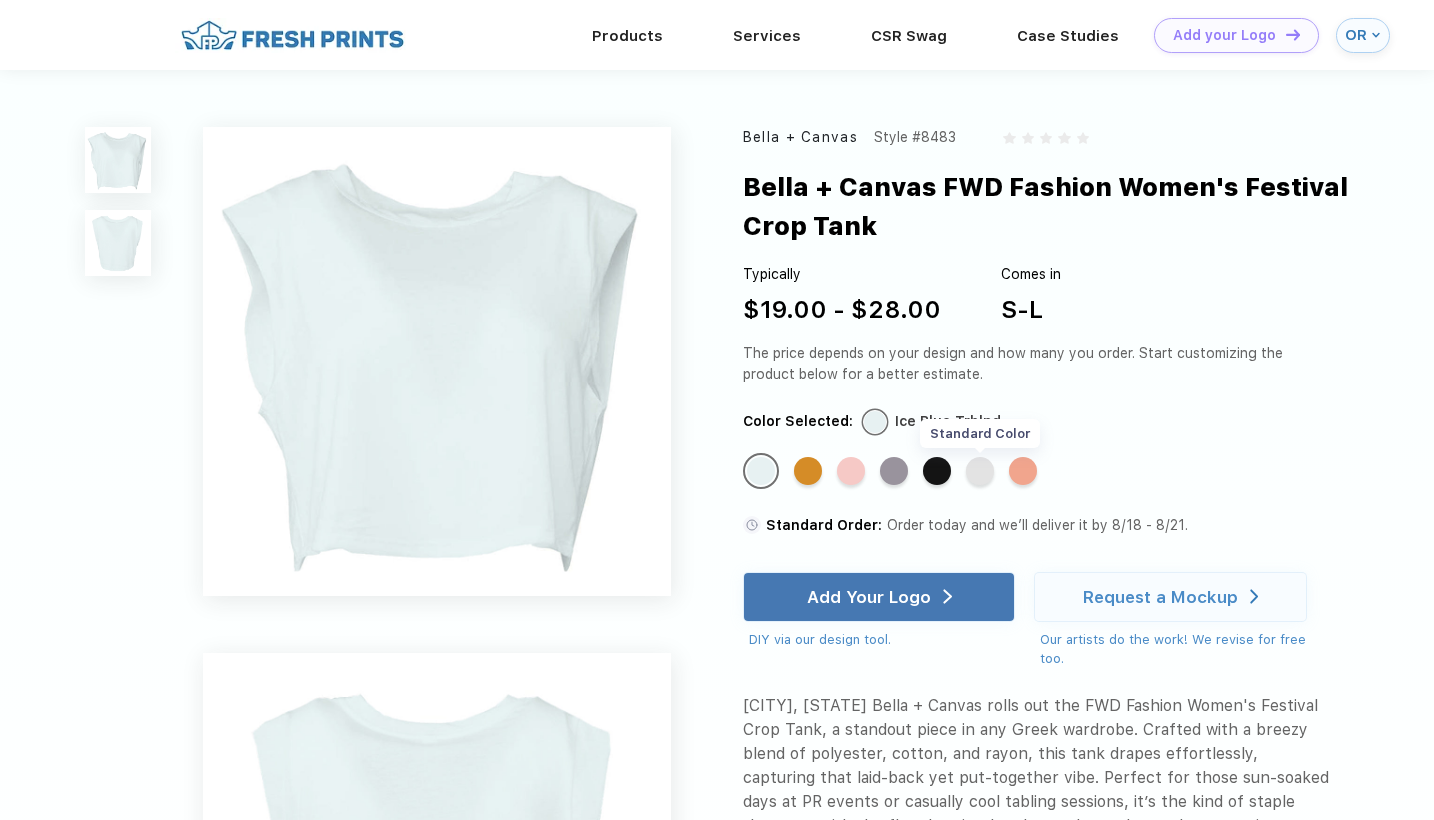 click on "Standard Color" at bounding box center (980, 471) 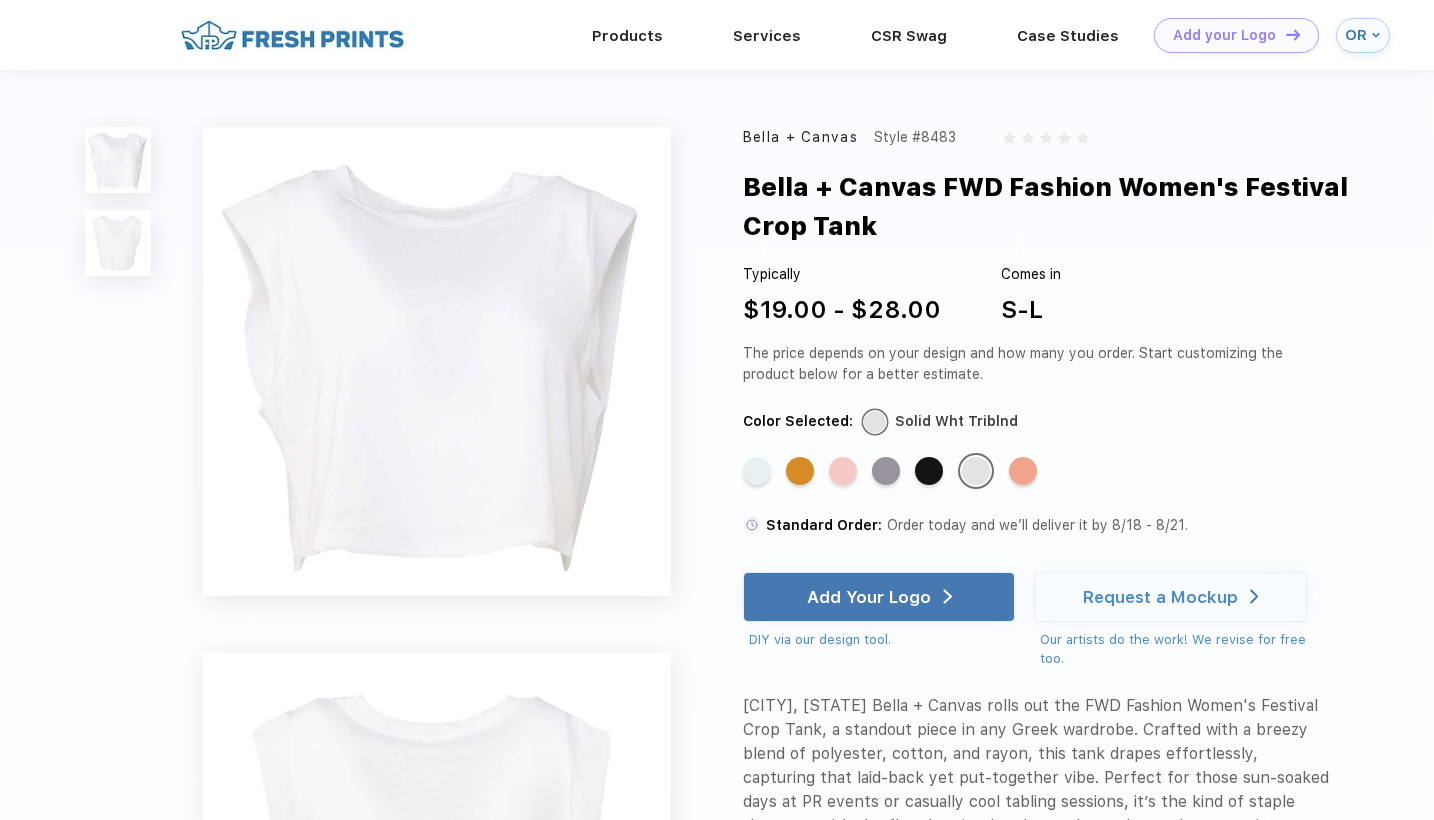 click at bounding box center (118, 243) 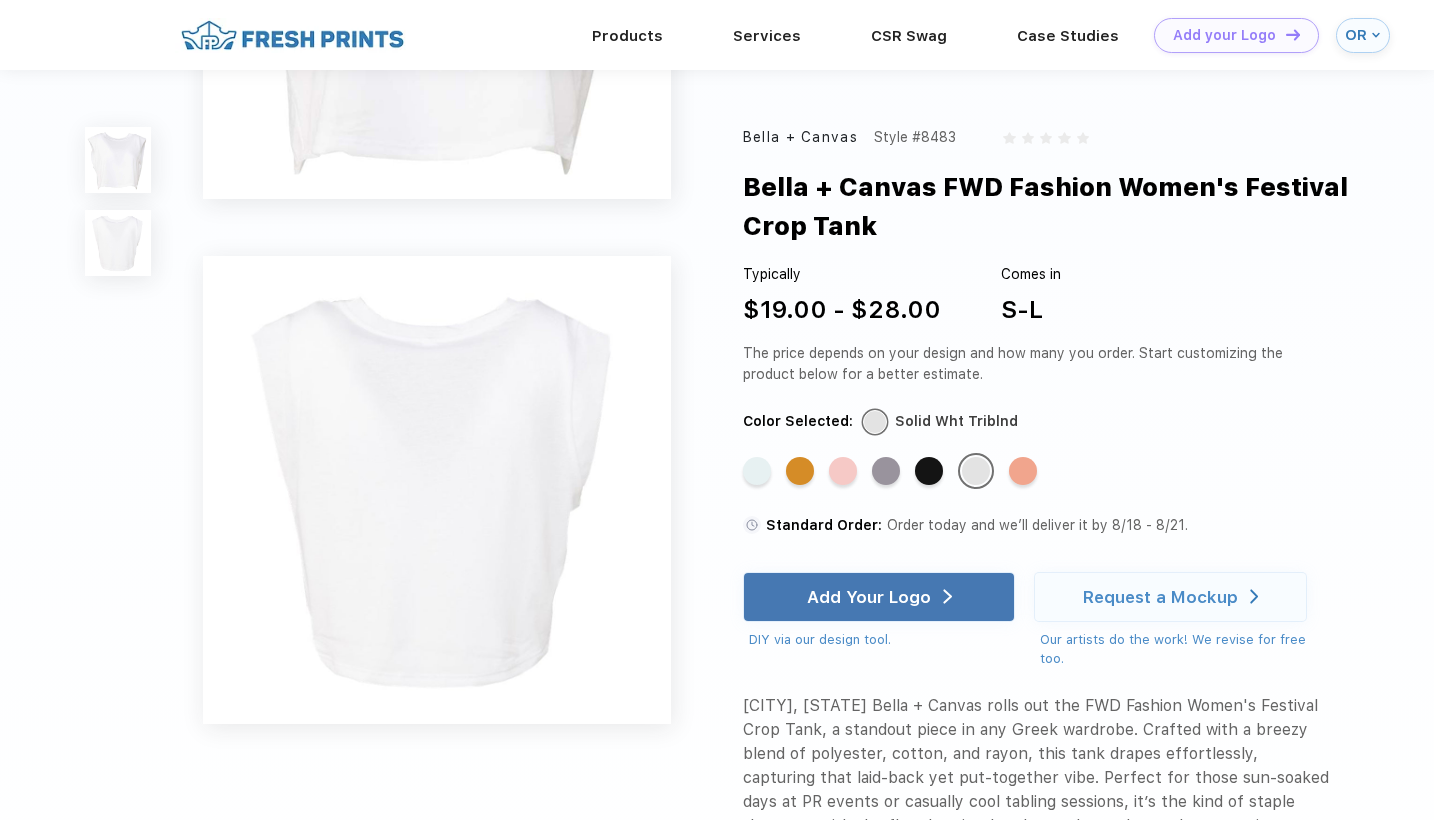 scroll, scrollTop: 446, scrollLeft: 0, axis: vertical 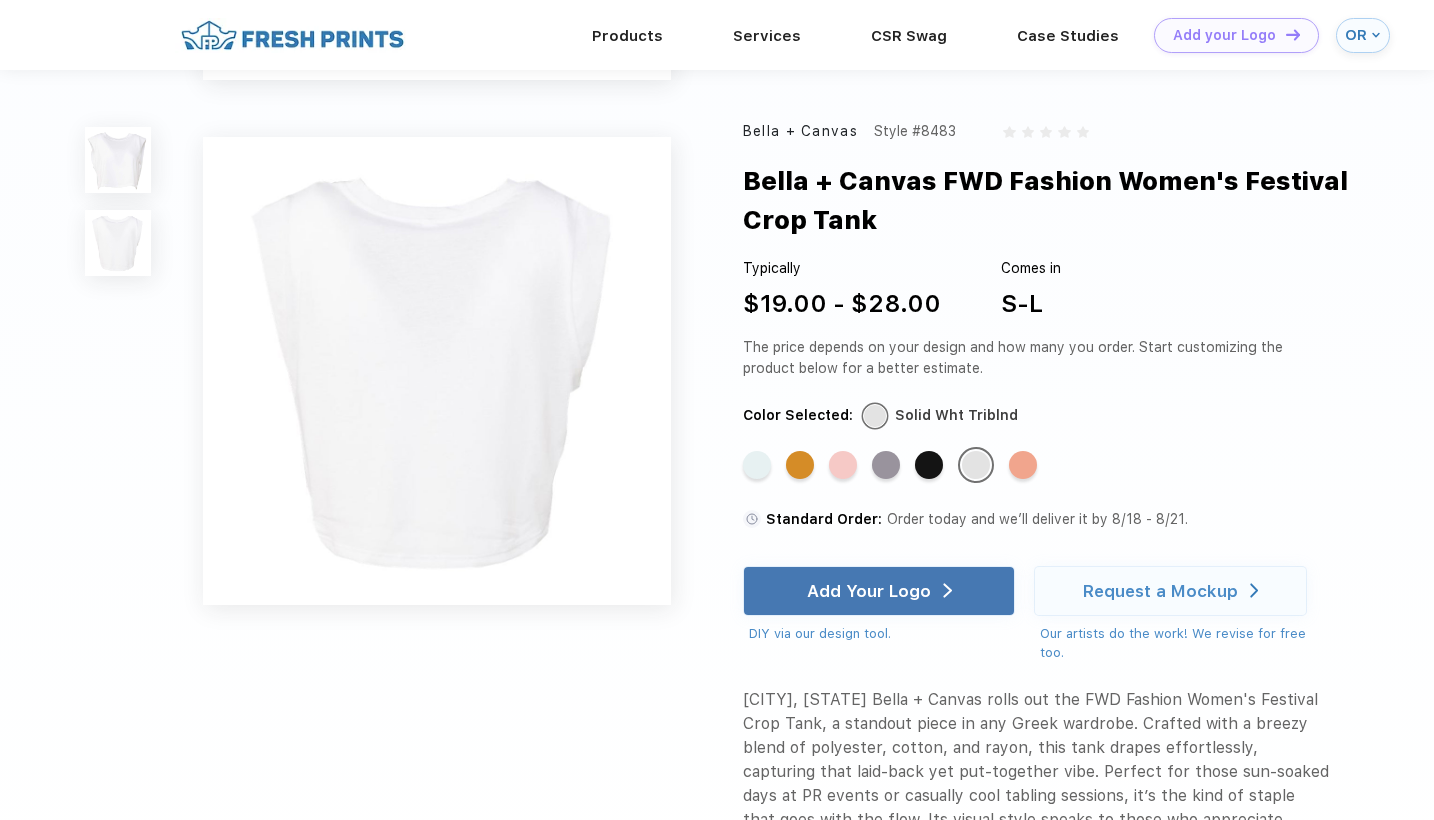 click at bounding box center [118, 160] 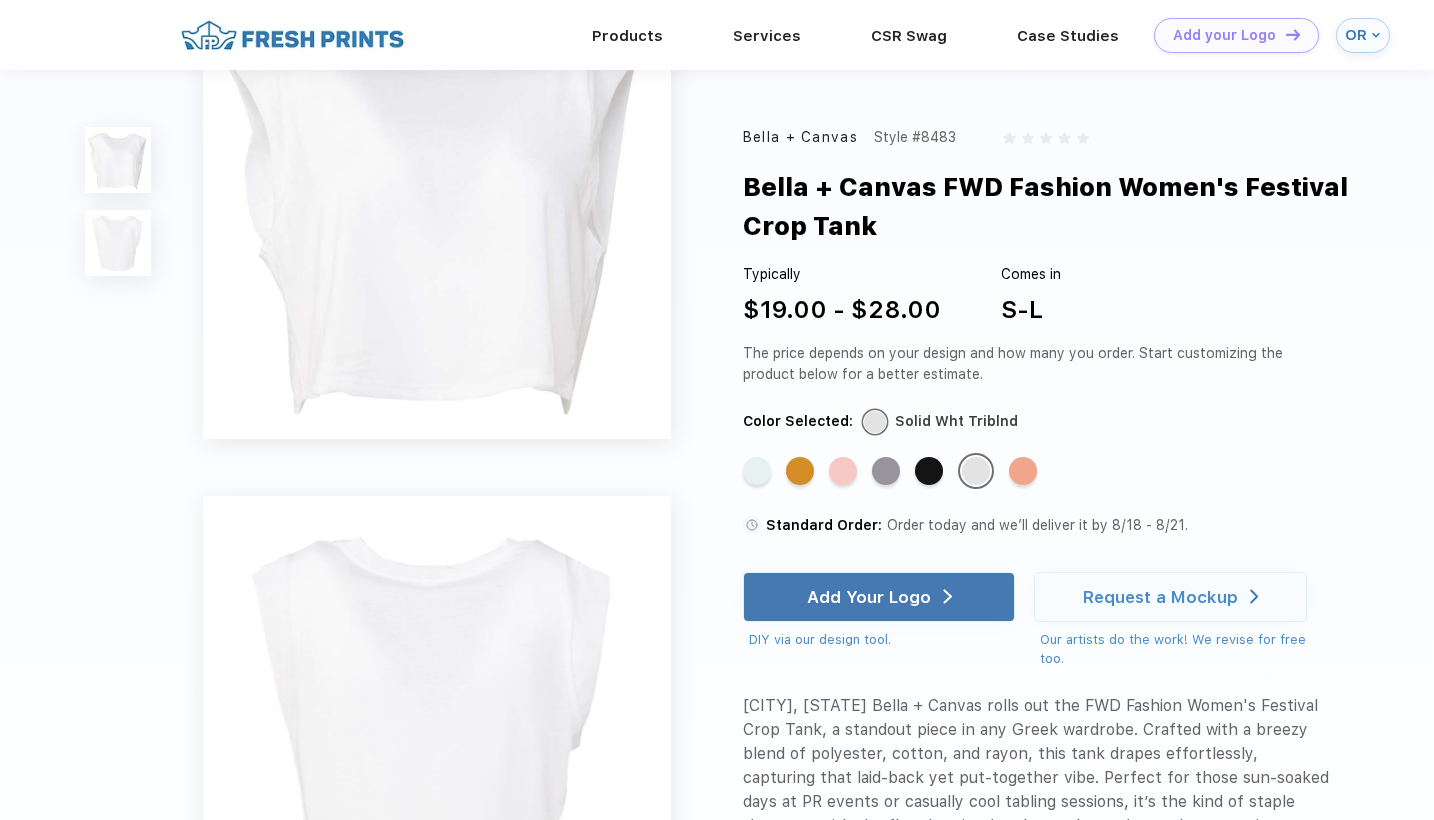 scroll, scrollTop: 0, scrollLeft: 0, axis: both 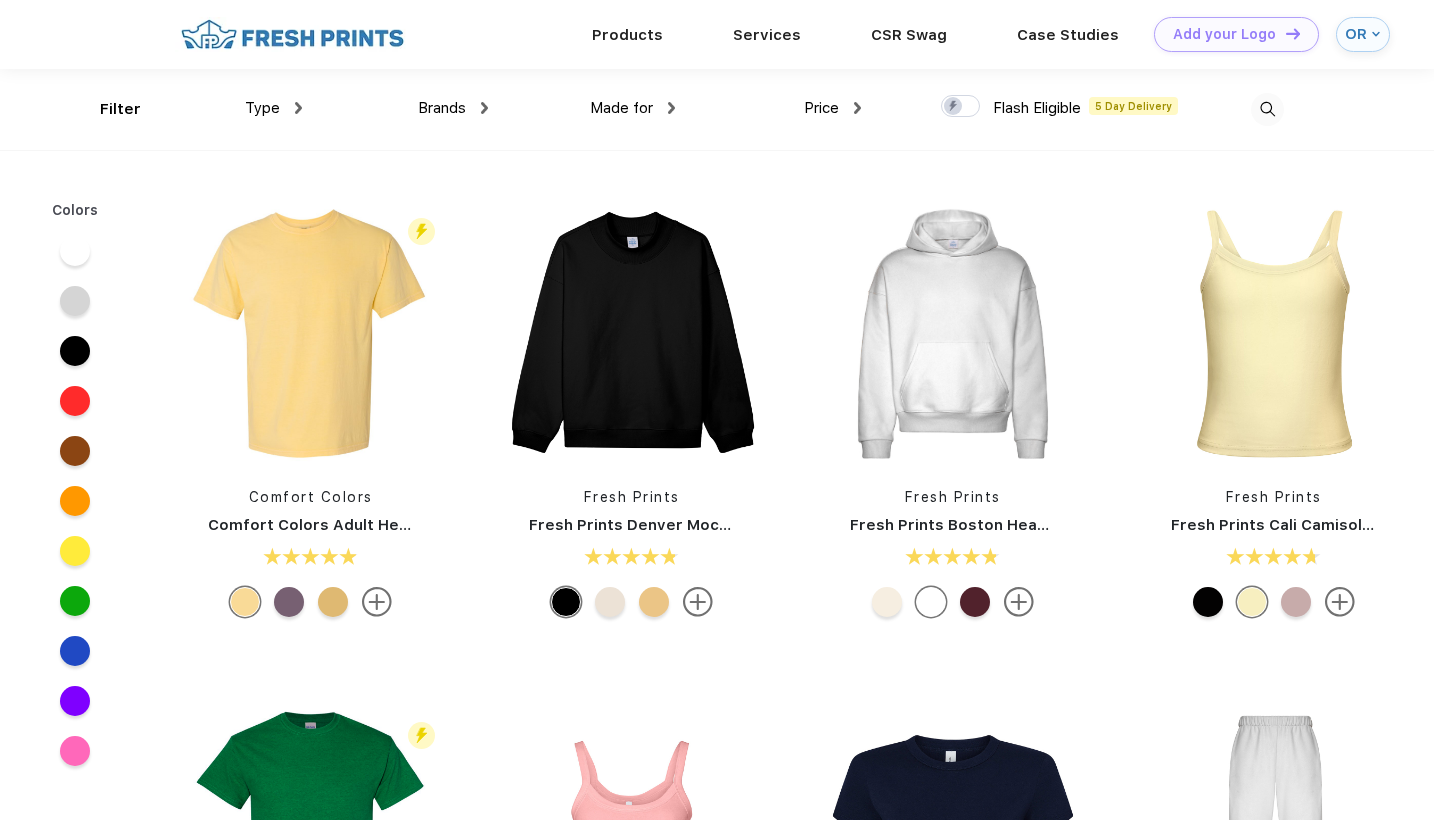 click on "Fresh Prints   Fresh Prints Cali Camisole Top" at bounding box center (1273, 413) 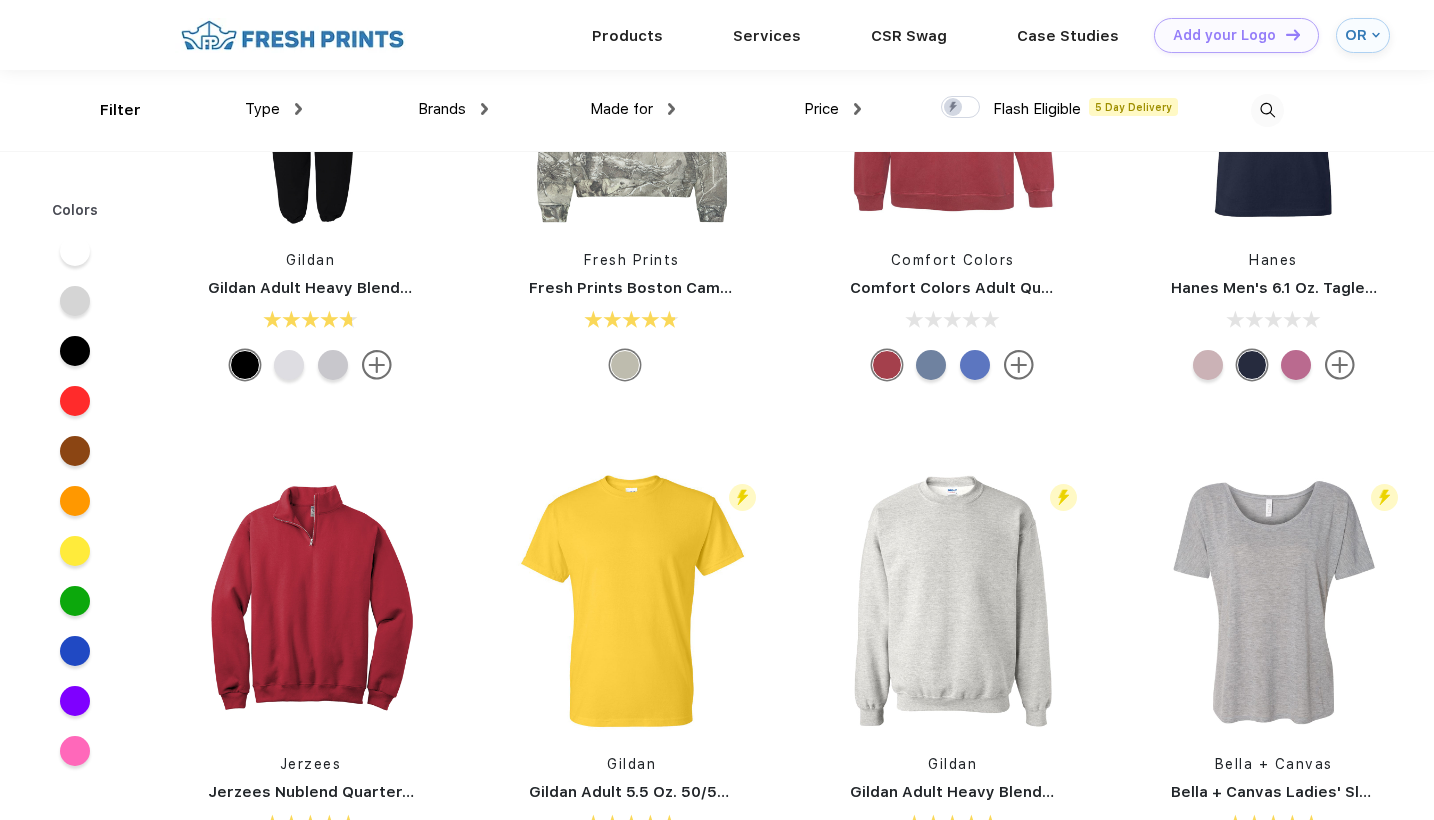 scroll, scrollTop: 4094, scrollLeft: 0, axis: vertical 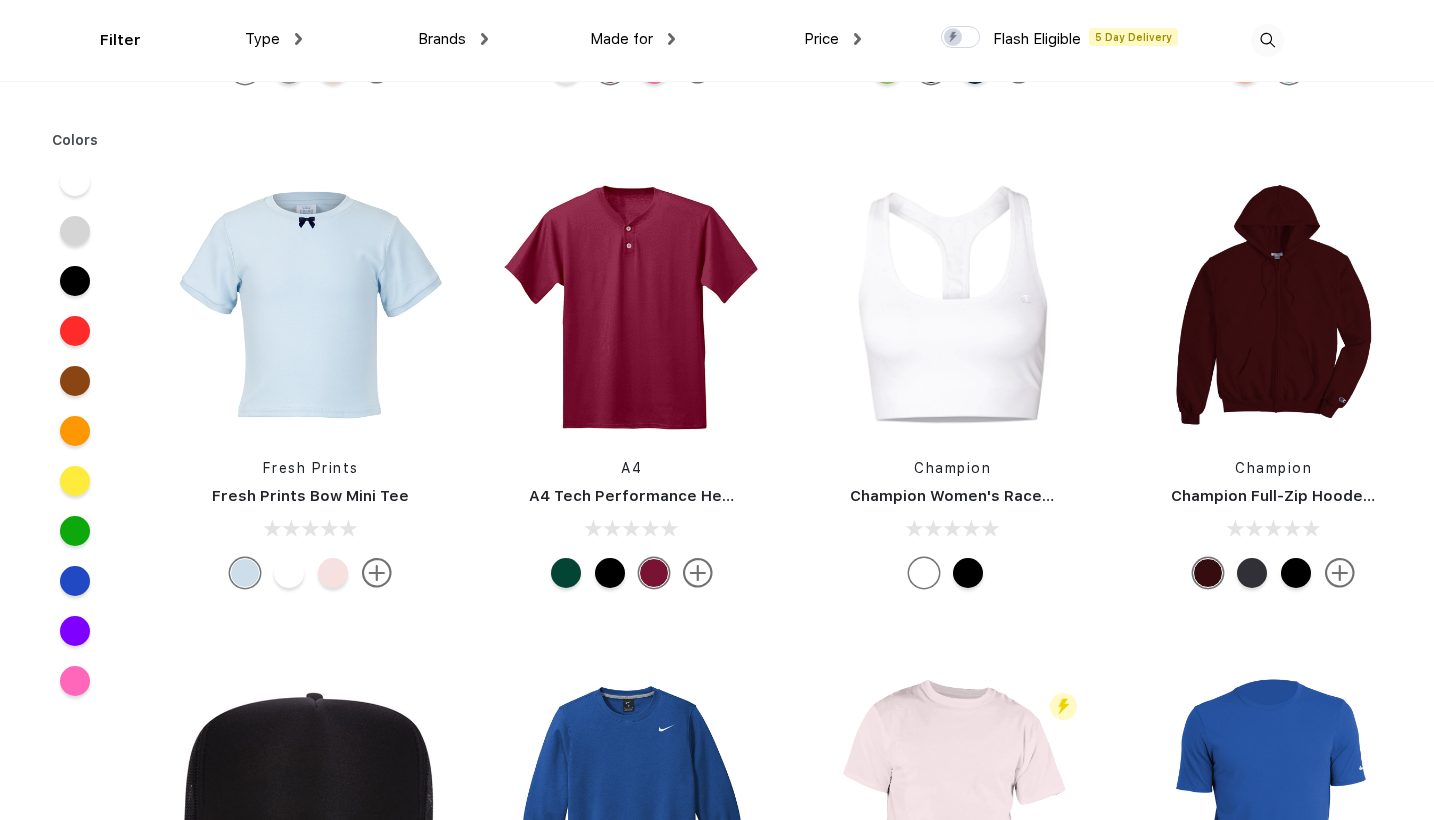 click at bounding box center [289, 573] 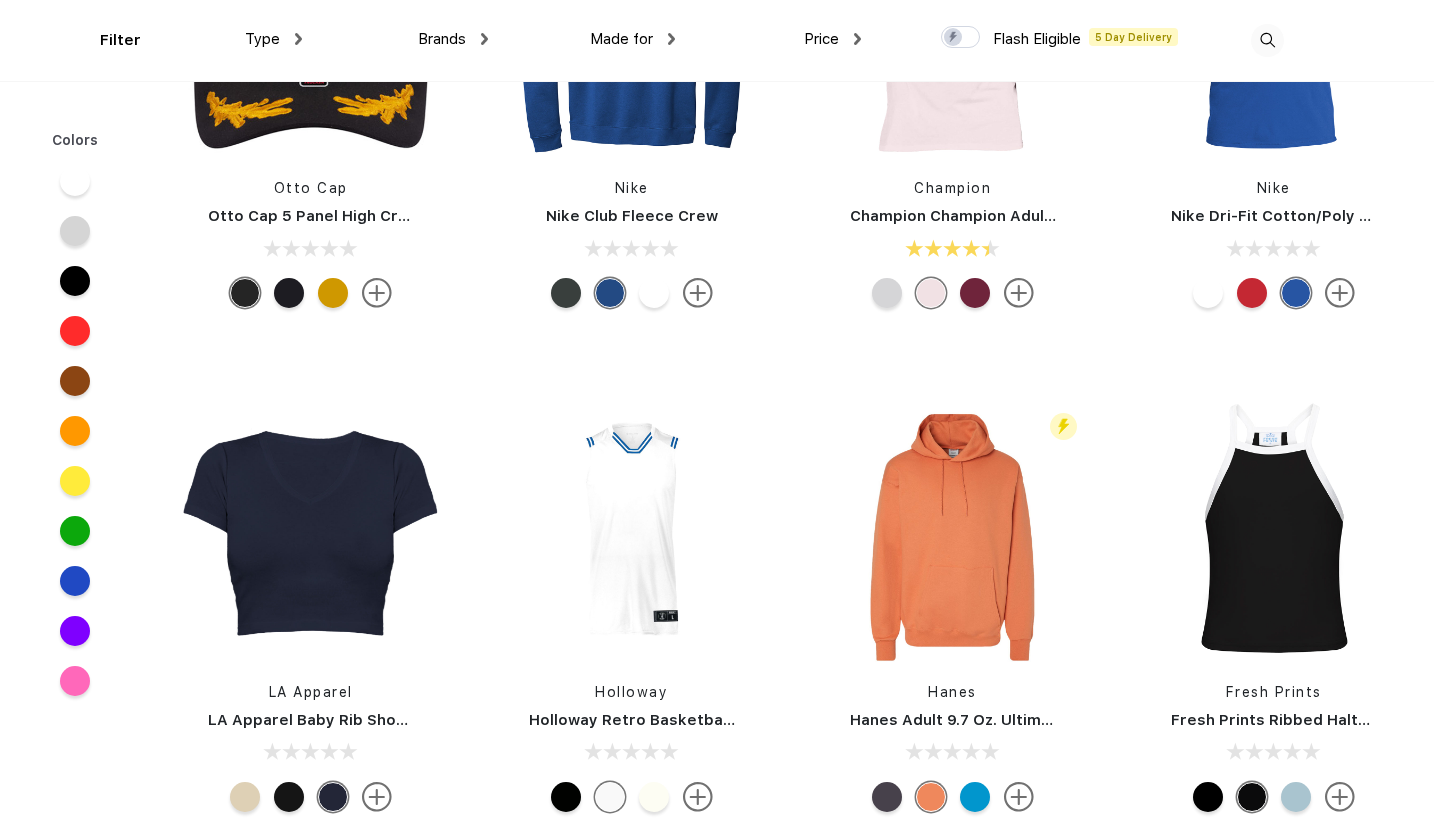 scroll, scrollTop: 19538, scrollLeft: 0, axis: vertical 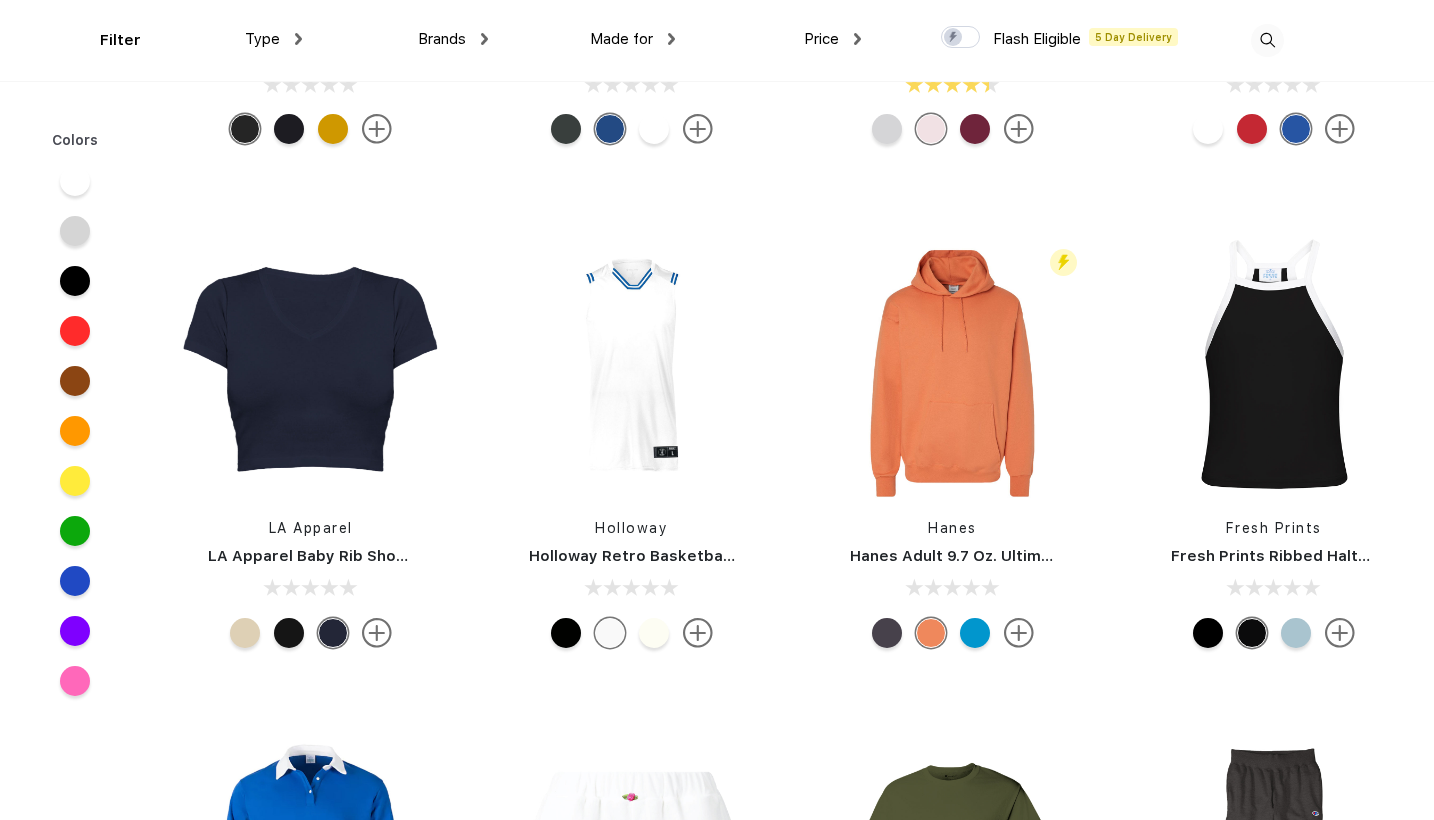 click at bounding box center (245, 633) 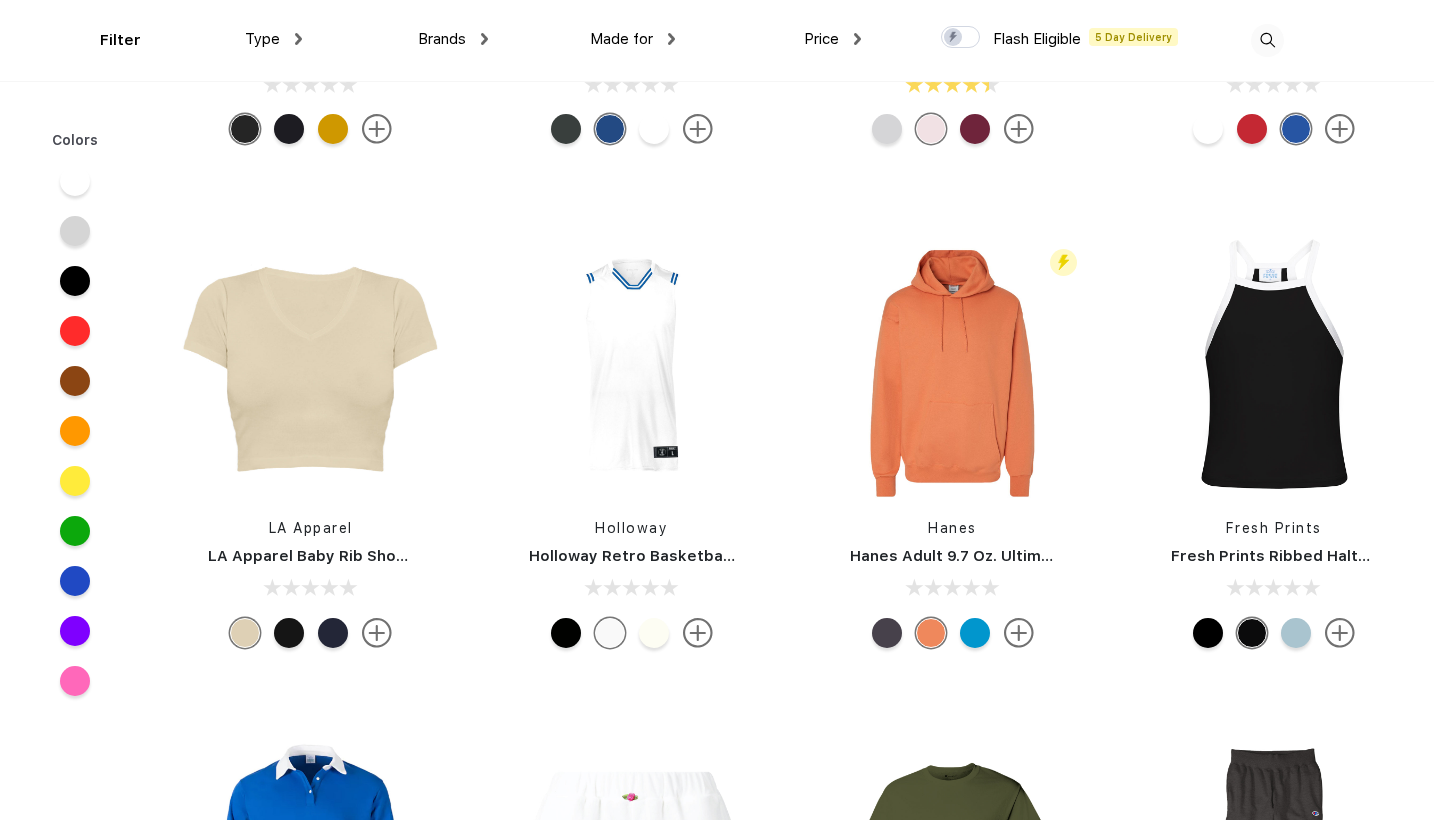 click at bounding box center [245, 633] 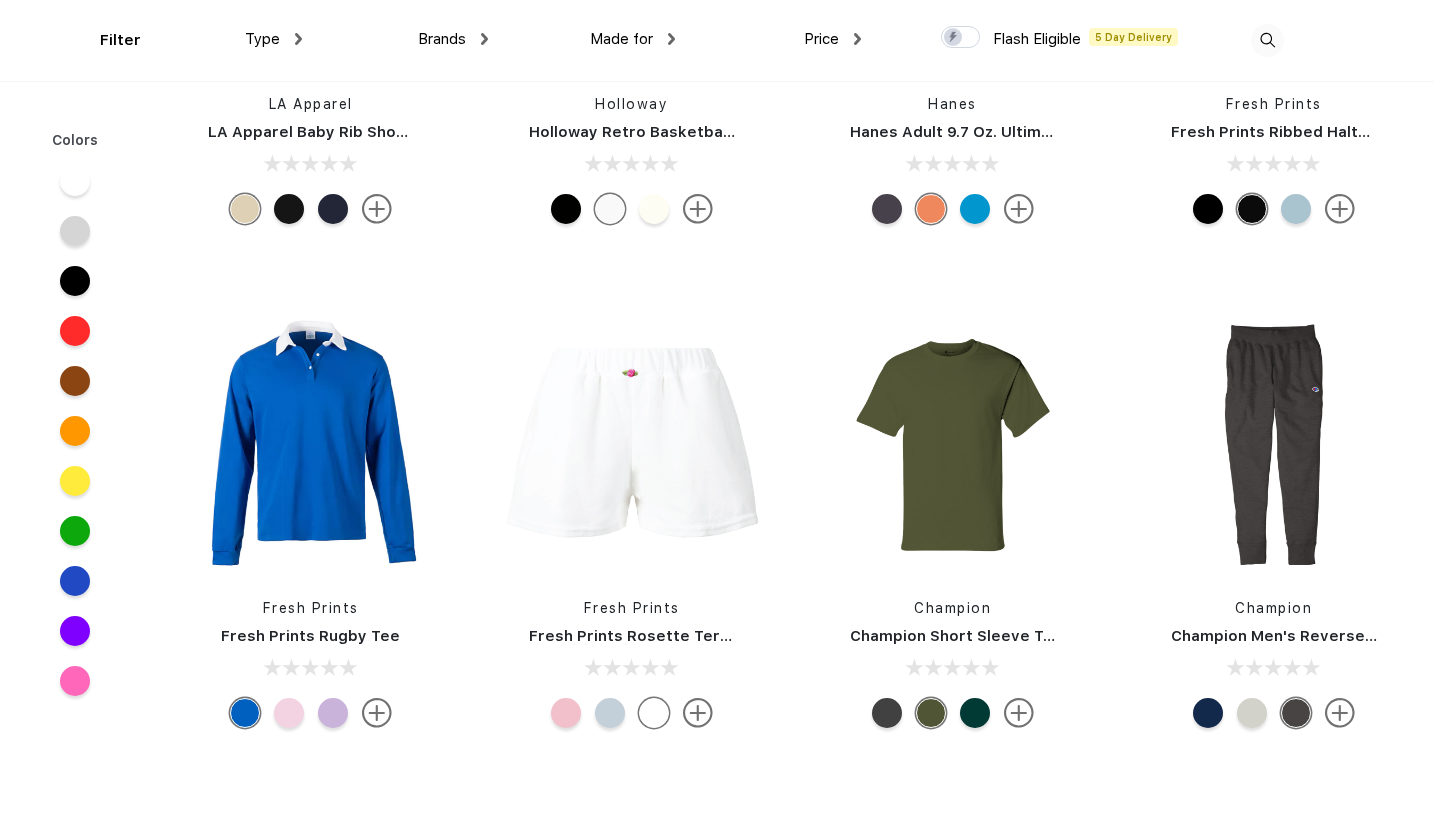 click at bounding box center (610, 713) 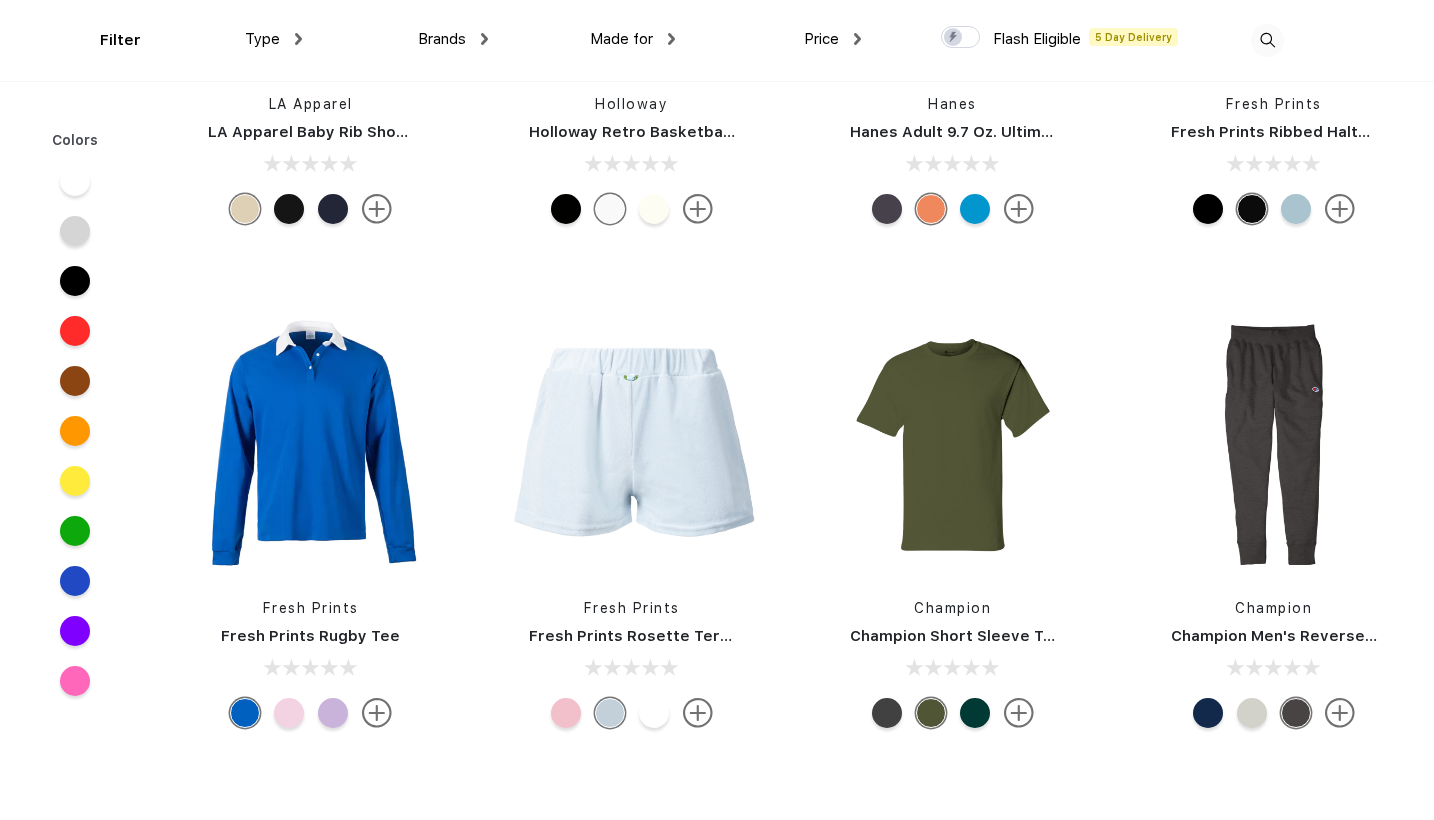 click at bounding box center [566, 713] 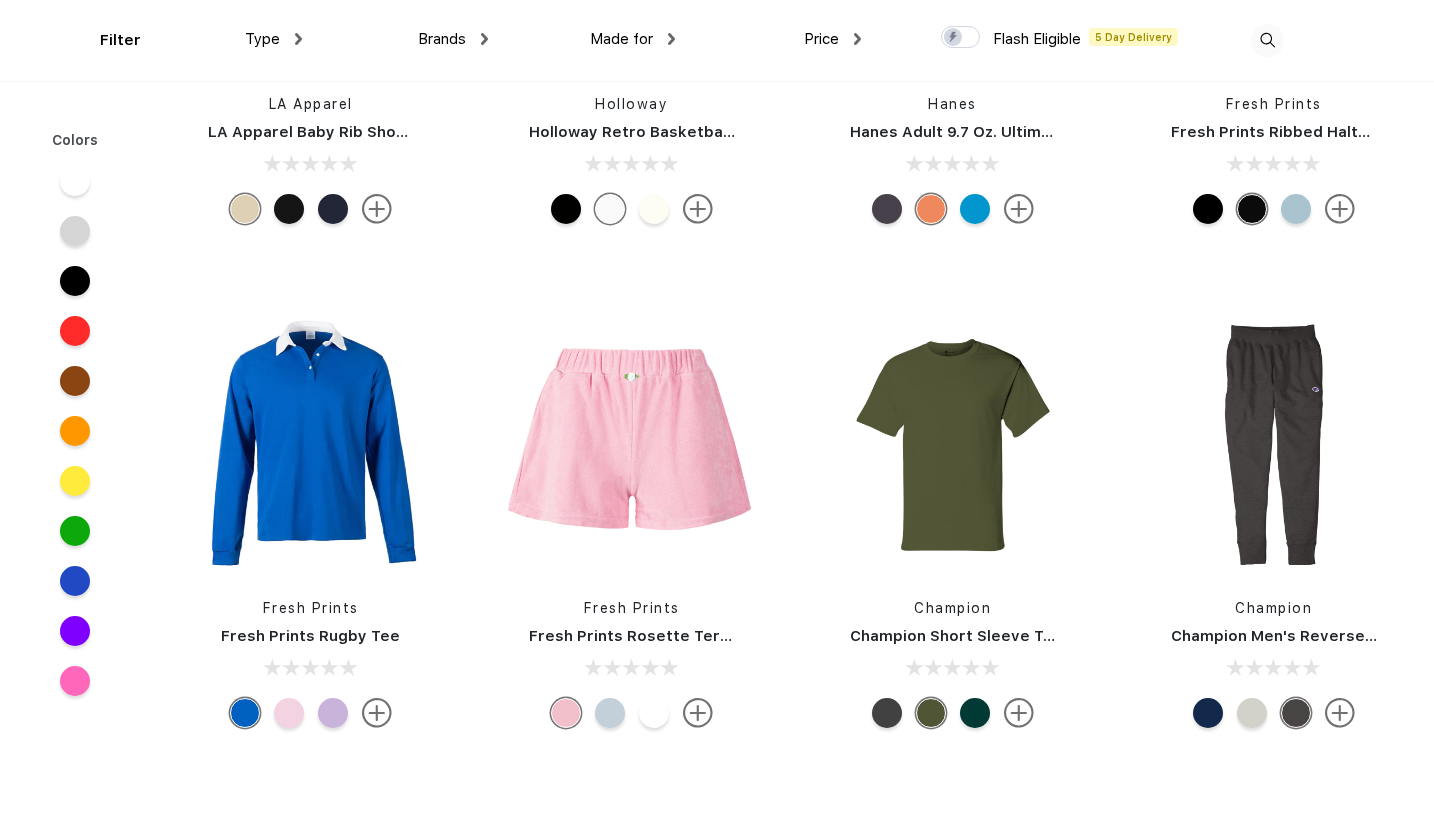 click at bounding box center (610, 713) 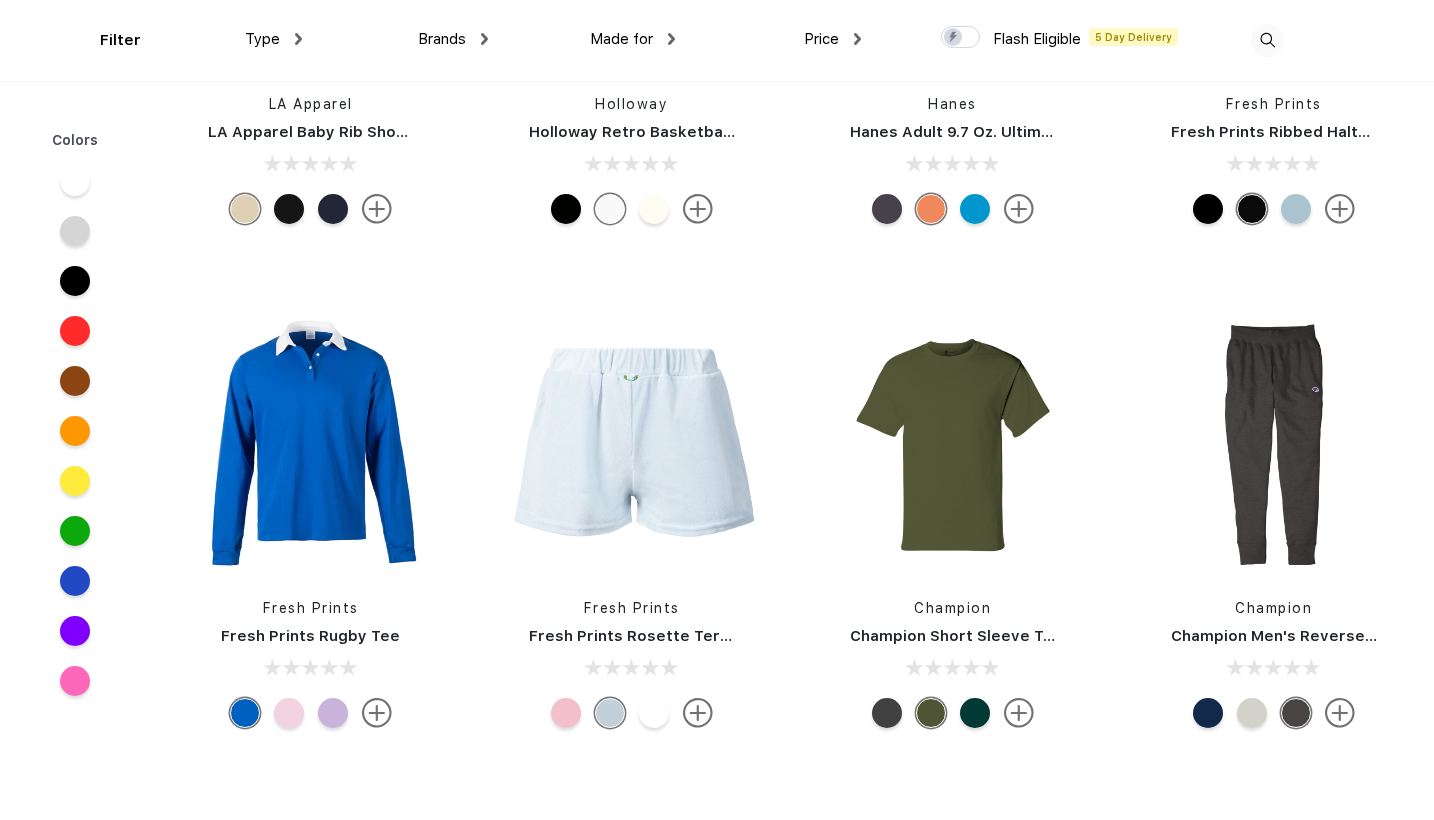 click at bounding box center (654, 713) 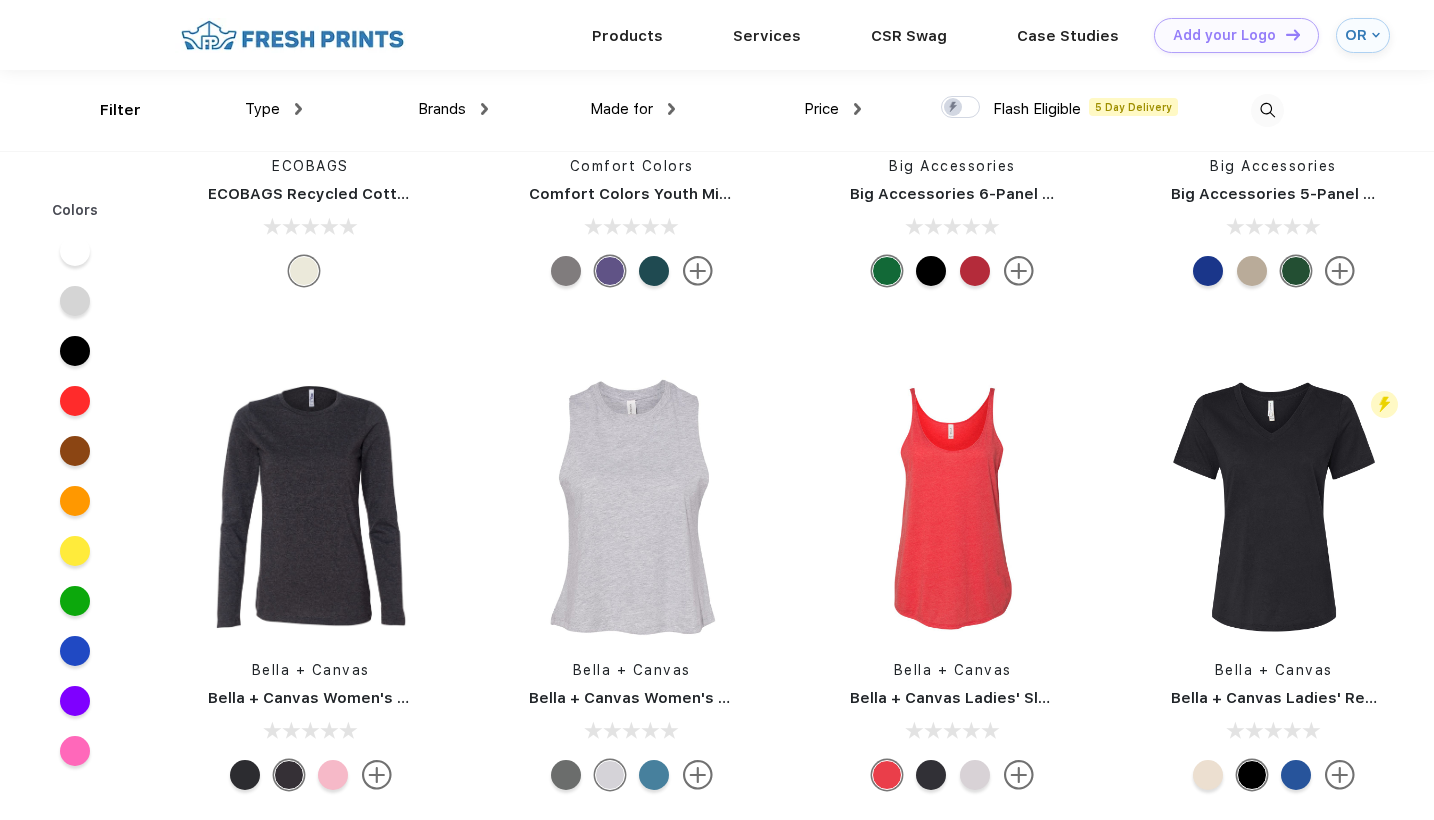 scroll, scrollTop: 25132, scrollLeft: 0, axis: vertical 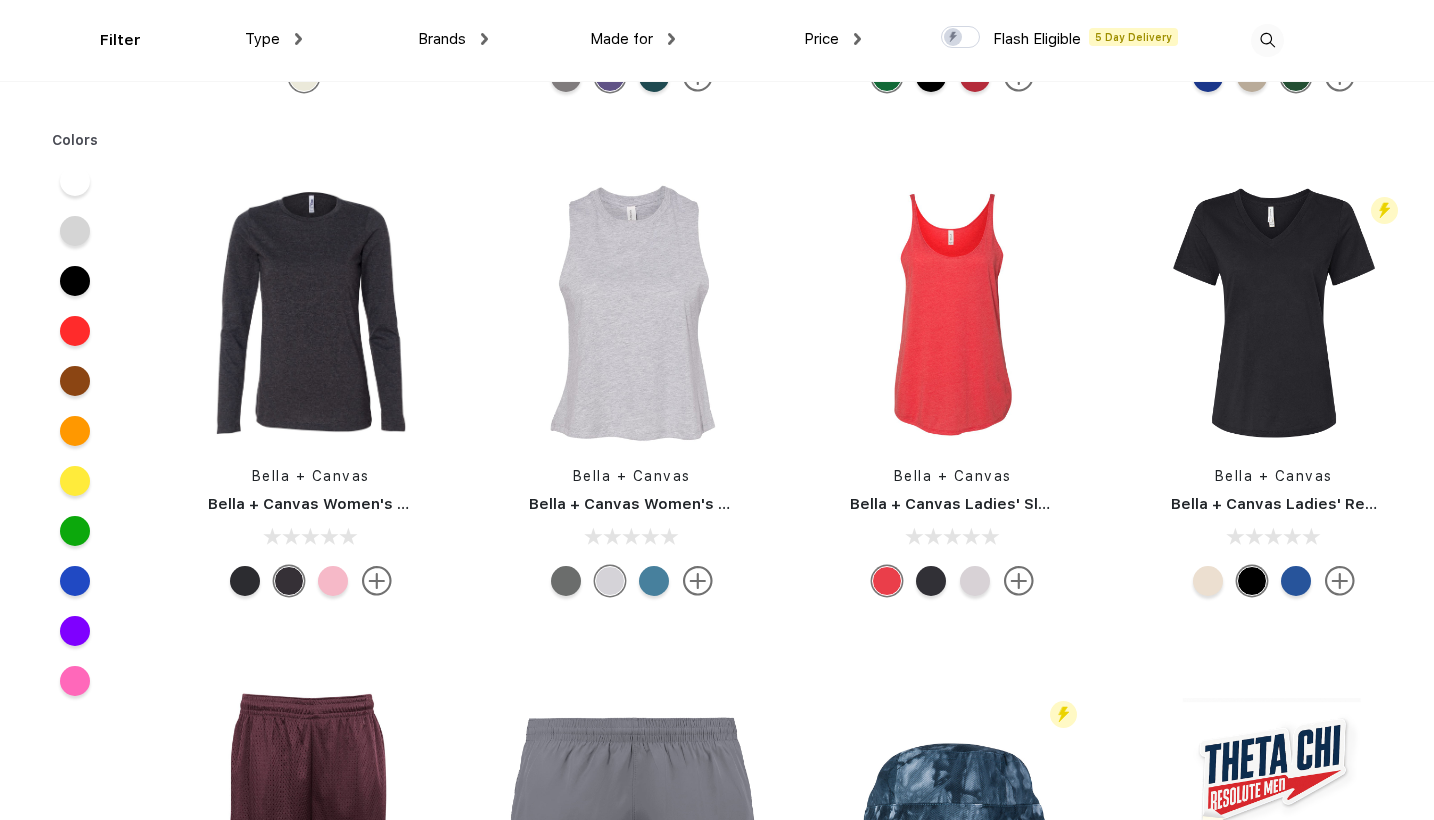 click at bounding box center (1208, 581) 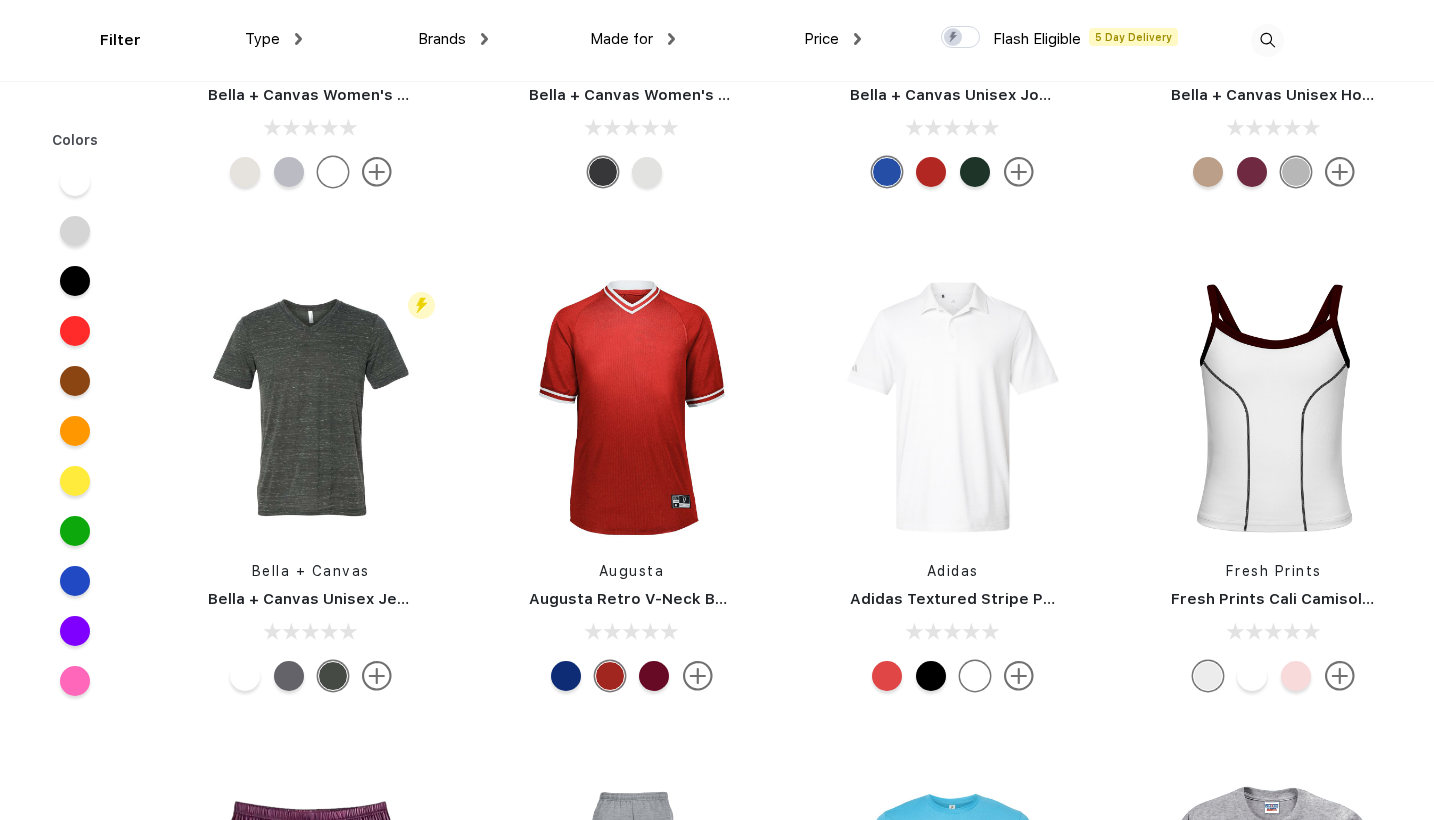 scroll, scrollTop: 31132, scrollLeft: 0, axis: vertical 